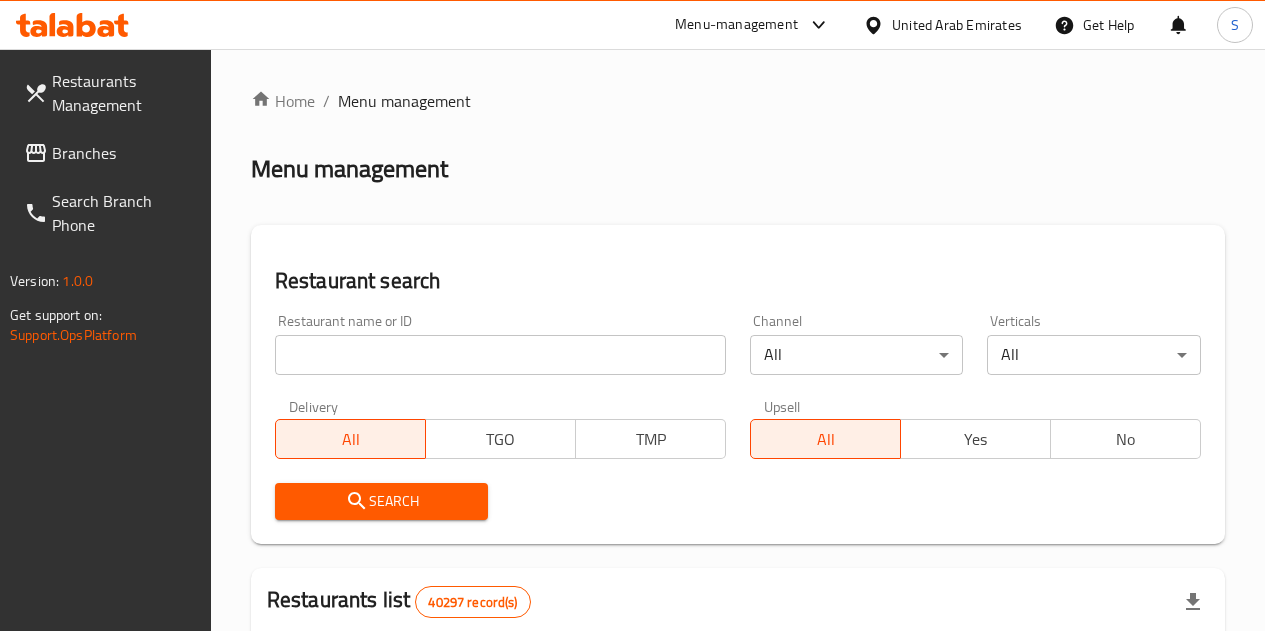scroll, scrollTop: 0, scrollLeft: 0, axis: both 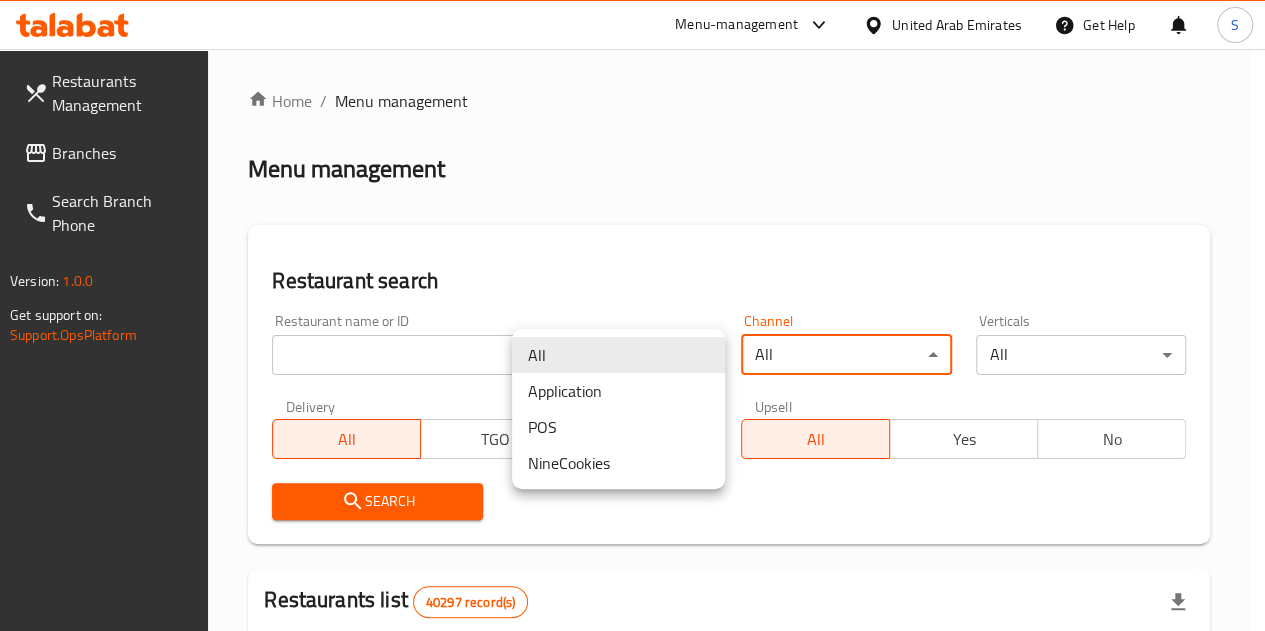 click on "​ Menu-management United Arab Emirates Get Help S   Restaurants Management   Branches   Search Branch Phone  Version:    1.0.0  Get support on:    Support.OpsPlatform Home / Menu management Menu management Restaurant search Restaurant name or ID Restaurant name or ID Channel All ​ Verticals All ​ Delivery All TGO TMP Upsell All Yes No   Search Restaurants list   40297 record(s) ID sorted ascending Name (En) Name (Ar) Ref. Name Logo Branches Open Busy Closed POS group Status Action 328 Johnny Rockets جوني روكيتس 37 0 1 0 OPEN 330 French Connection فرنش كونكشن 1 0 0 0 INACTIVE 339 Arz Lebanon أرز لبنان Al Karama,Al Barsha & Mirdif 9 1 0 2 OPEN 340 Mega Wraps ميجا رابس 3 0 0 0 INACTIVE 342 Sandella's Flatbread Cafe سانديلاز فلات براد 7 0 0 0 INACTIVE 343 Dragon Hut كوخ التنين 1 0 0 0 INACTIVE 348 Thai Kitchen المطبخ التايلندى 1 0 0 0 INACTIVE 349 Mughal  موغل 1 0 0 0 HIDDEN 350 HOT N COOL (Old) هوت و كول 1 0 0 0 INACTIVE" at bounding box center [632, 340] 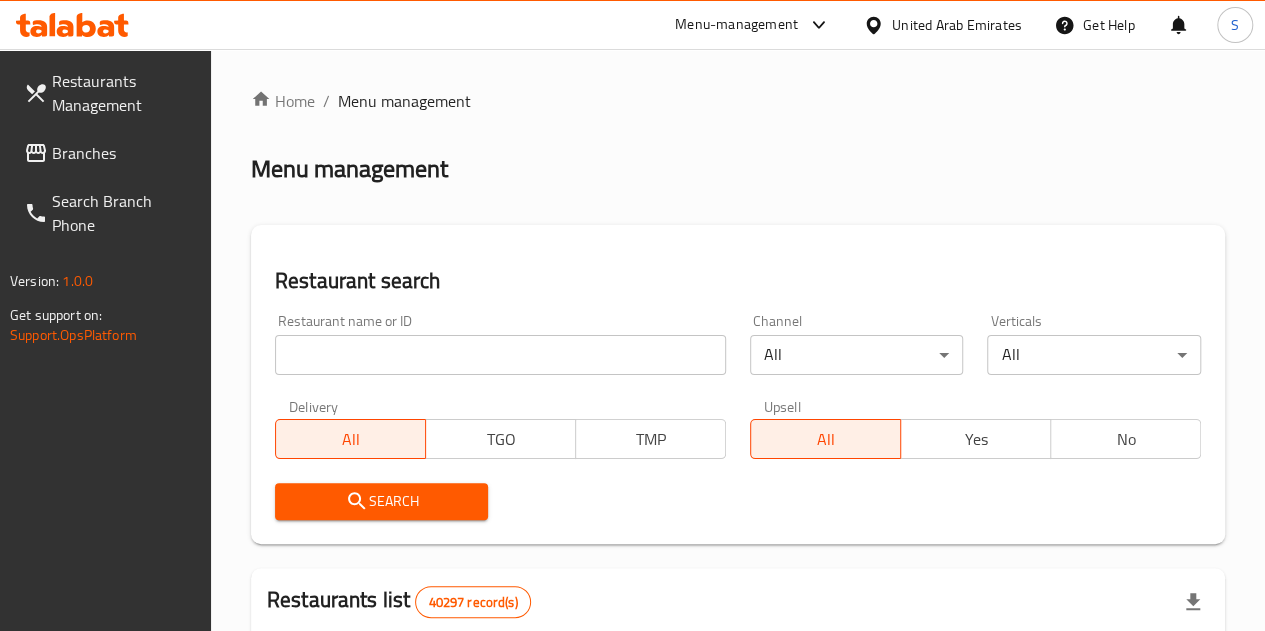 click on "Branches" at bounding box center (123, 153) 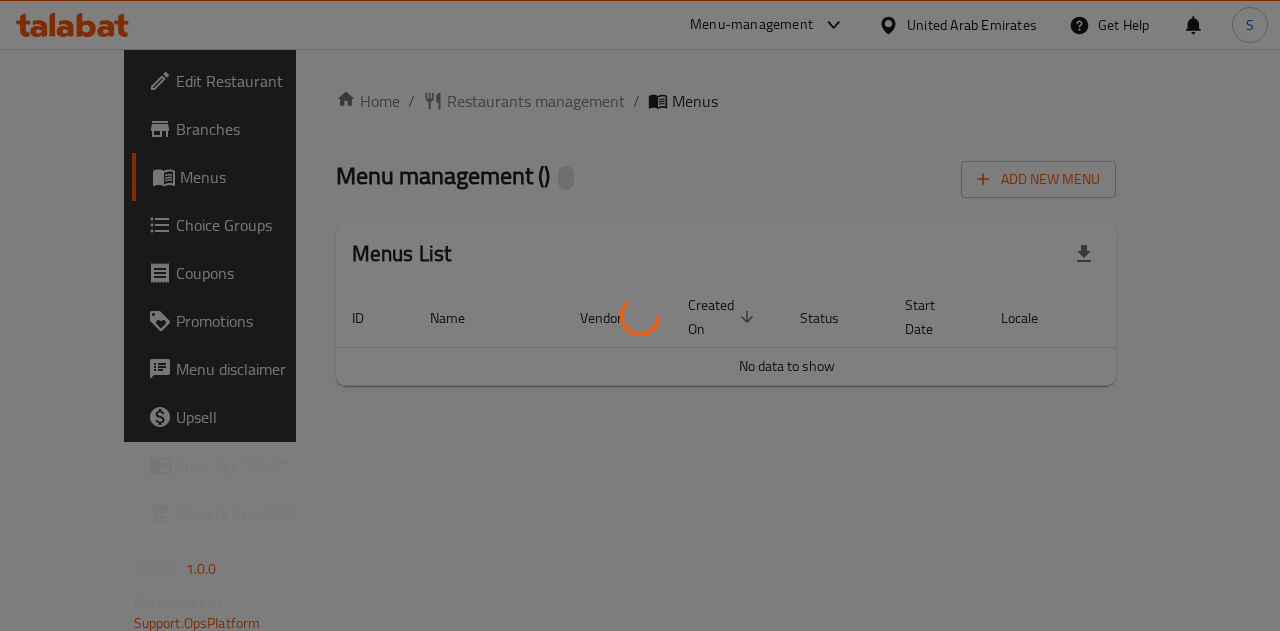 scroll, scrollTop: 0, scrollLeft: 0, axis: both 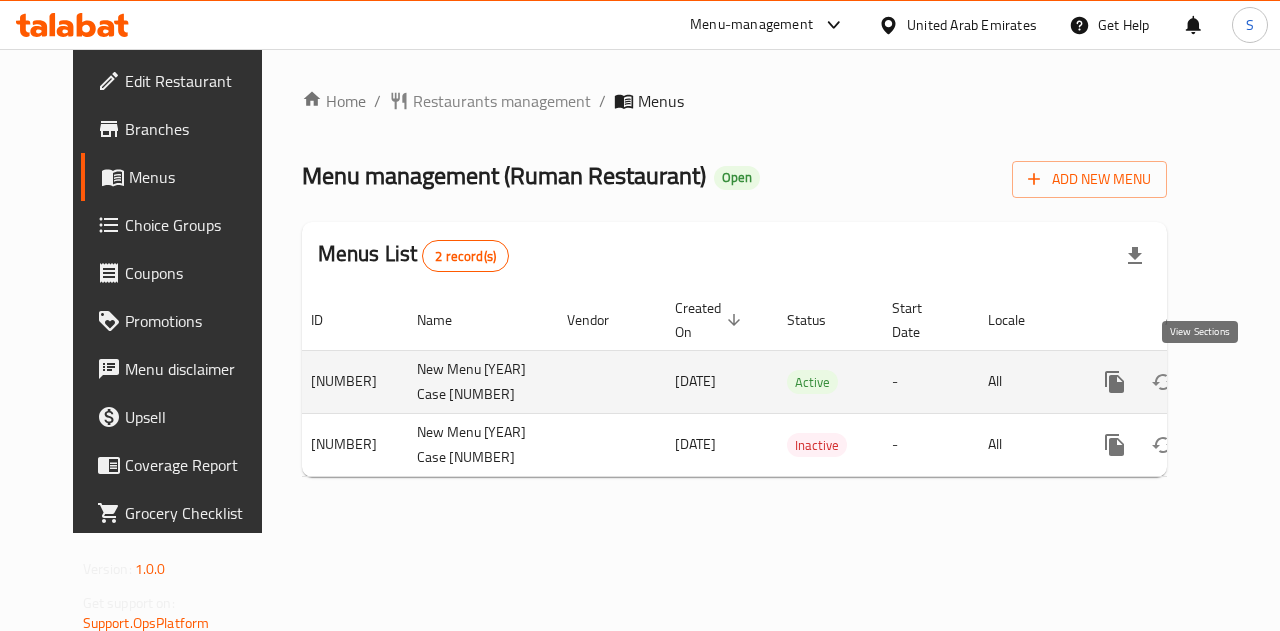 click 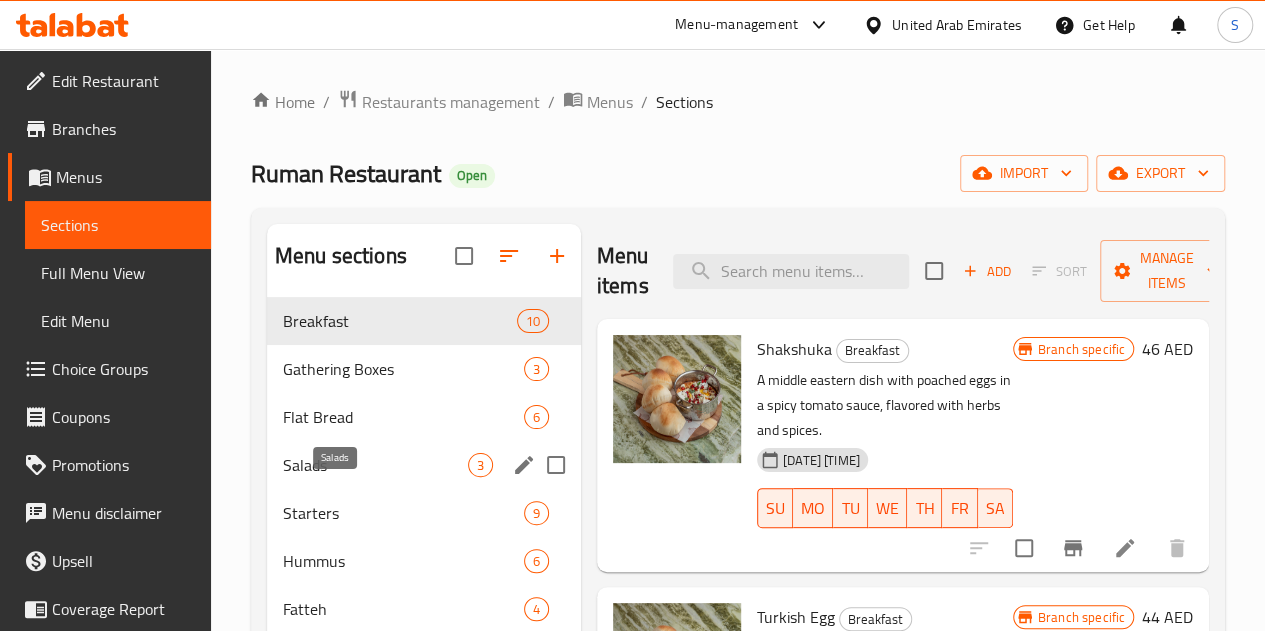 click on "Salads" at bounding box center (375, 465) 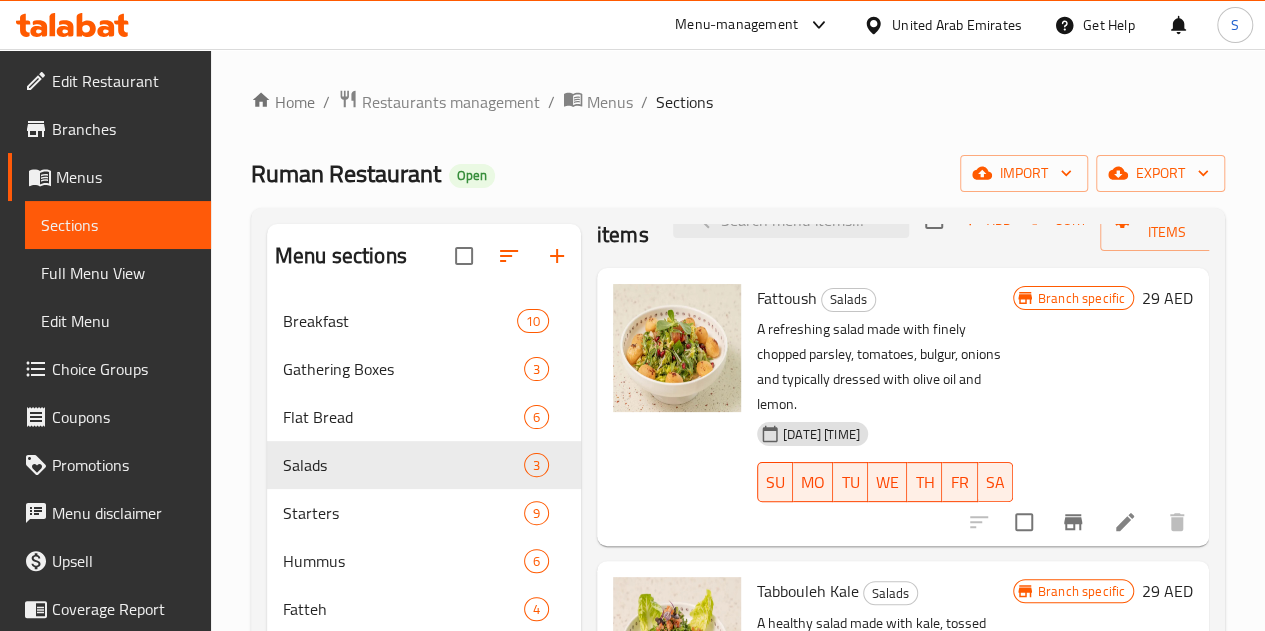 scroll, scrollTop: 53, scrollLeft: 0, axis: vertical 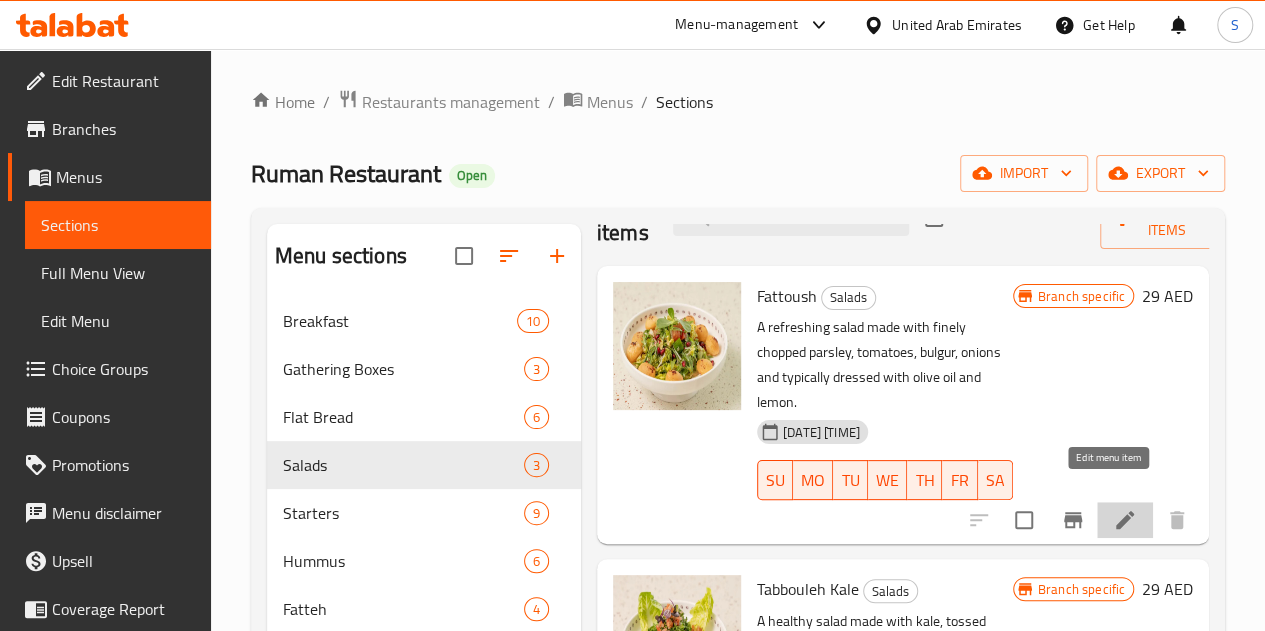 click 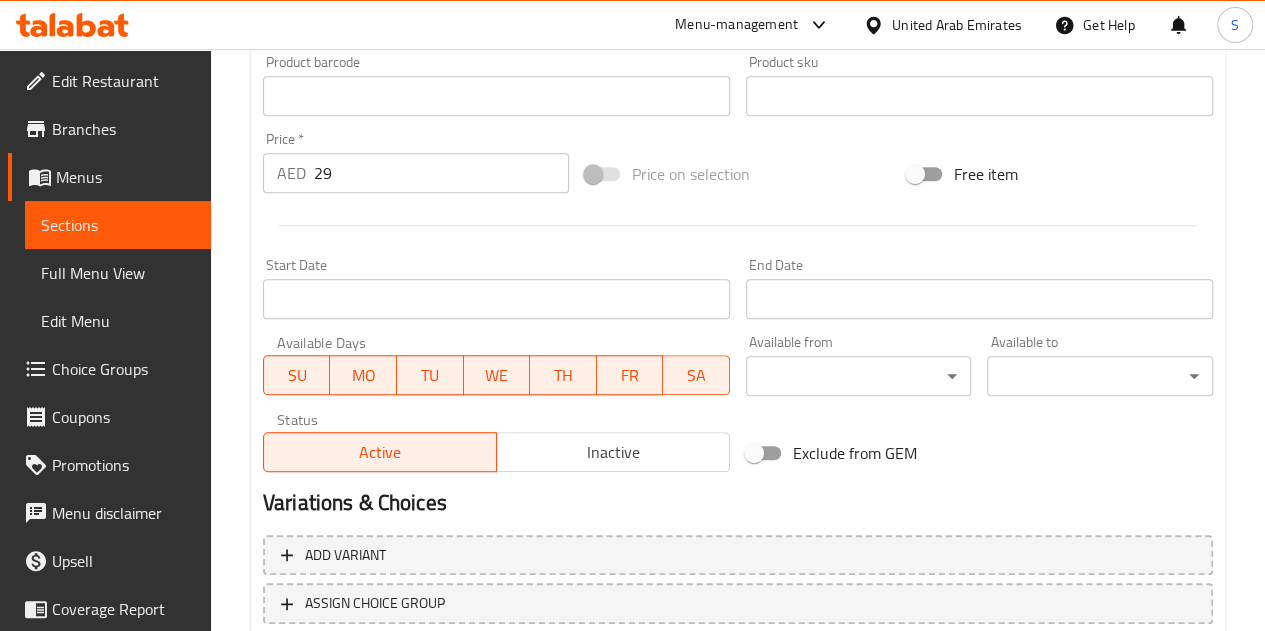 scroll, scrollTop: 696, scrollLeft: 0, axis: vertical 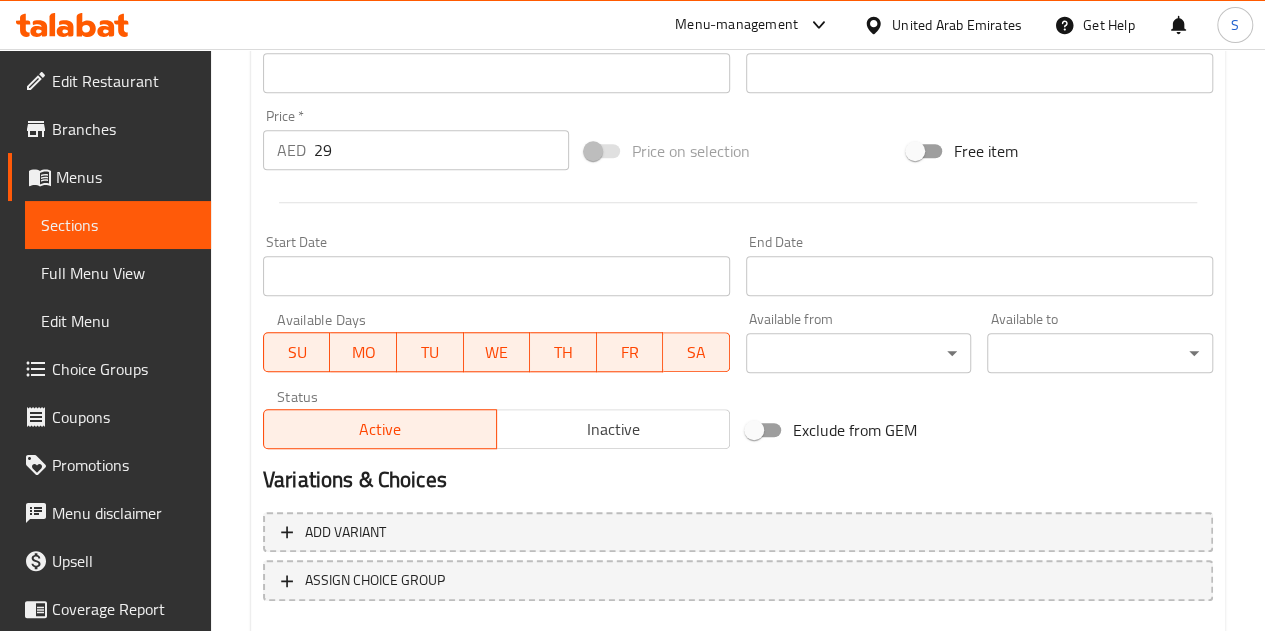 click on "29" at bounding box center [441, 150] 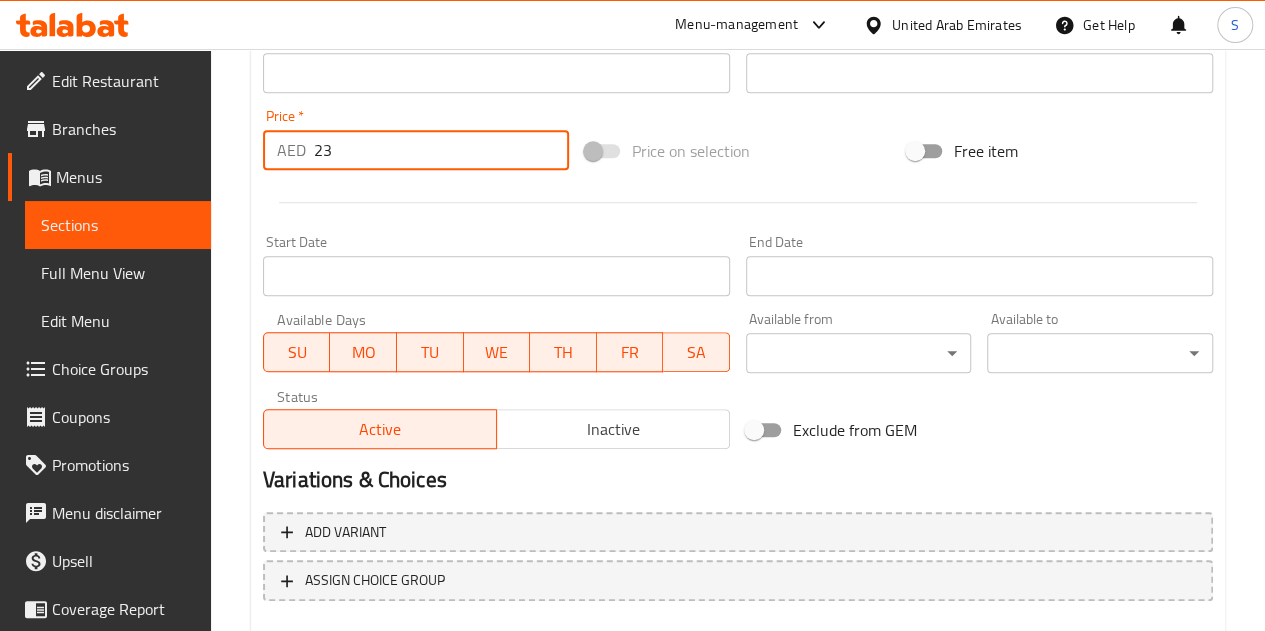 type on "2" 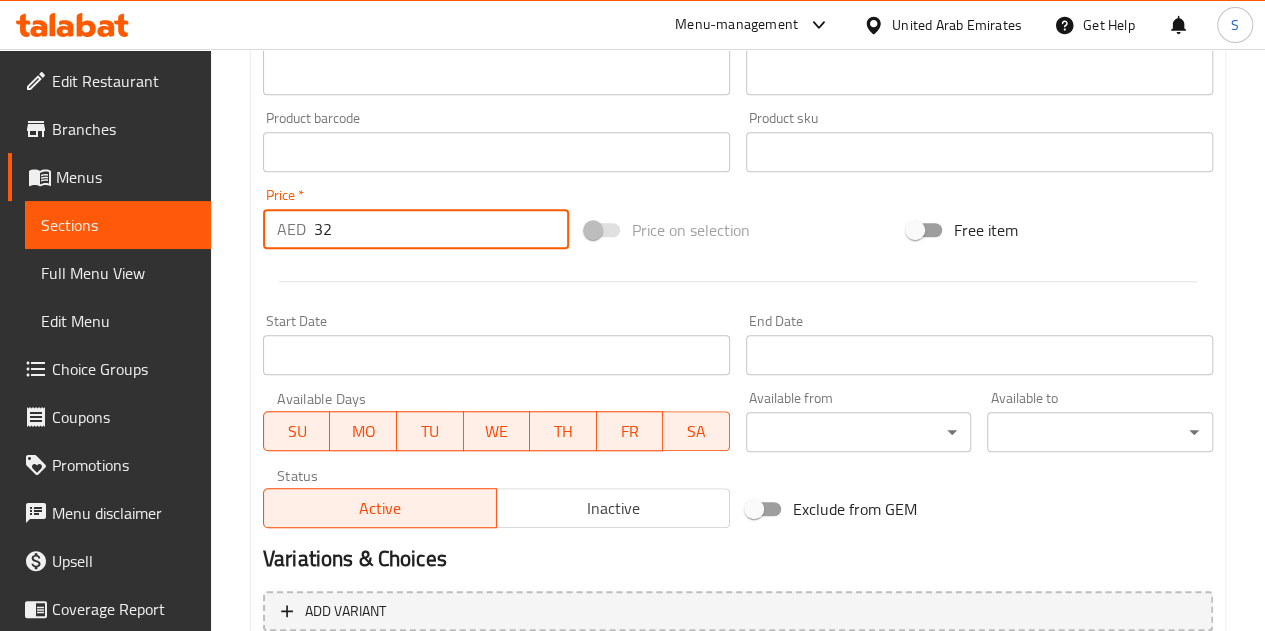 scroll, scrollTop: 811, scrollLeft: 0, axis: vertical 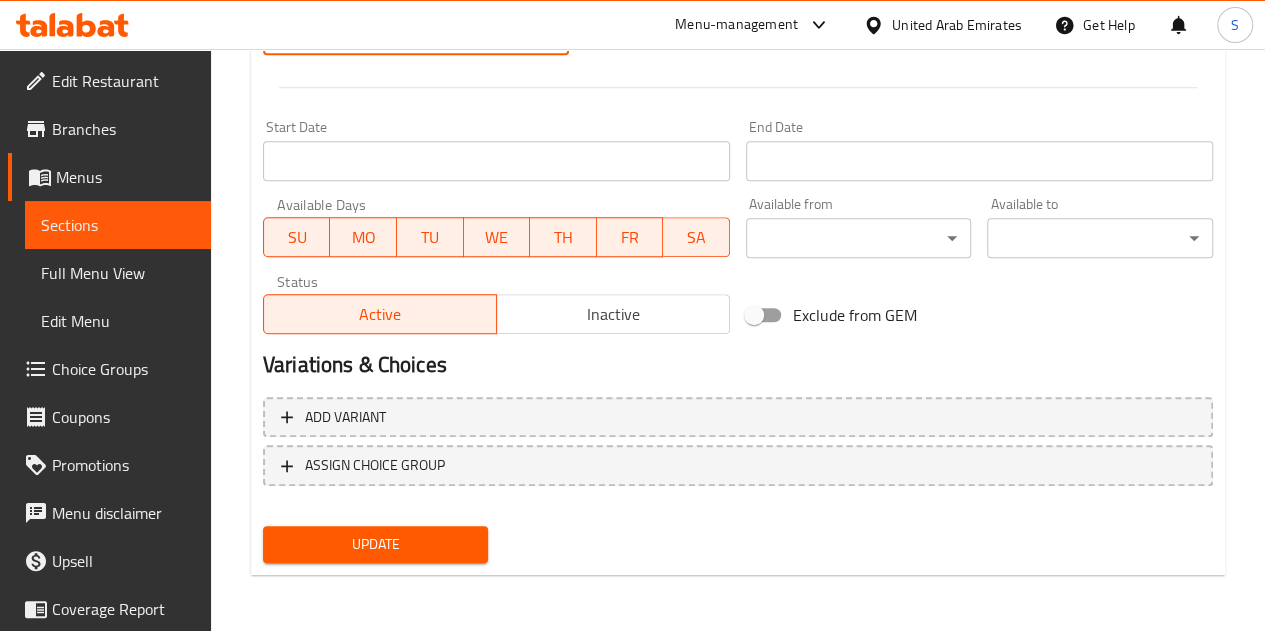 type on "32" 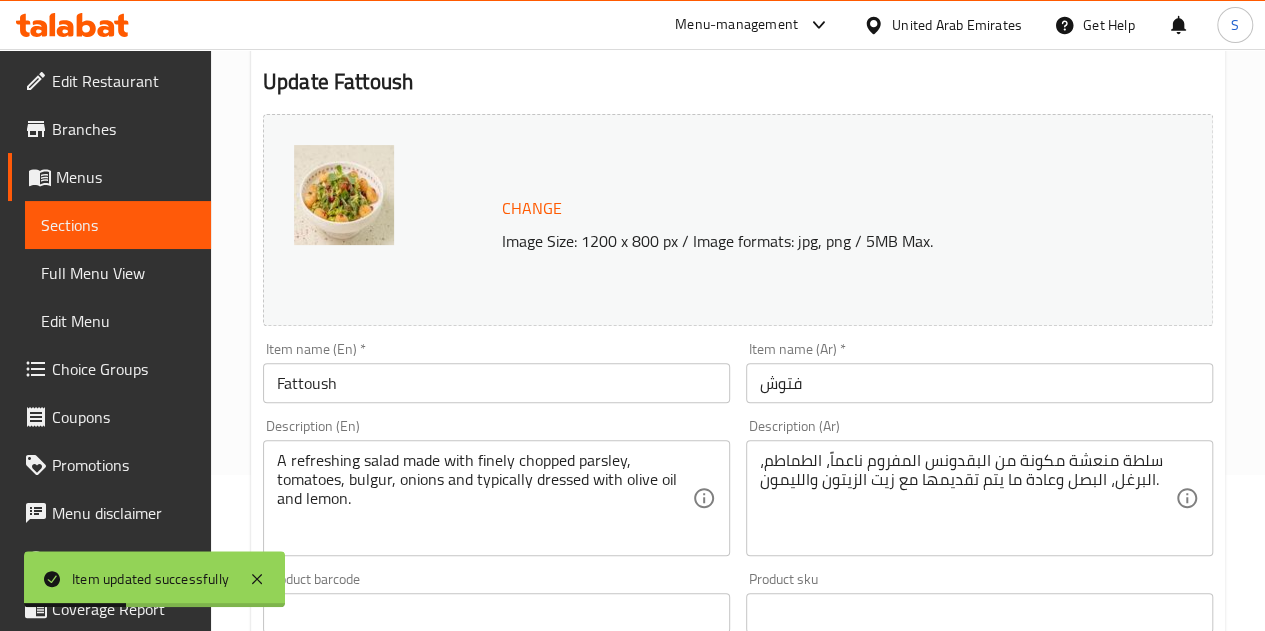 scroll, scrollTop: 43, scrollLeft: 0, axis: vertical 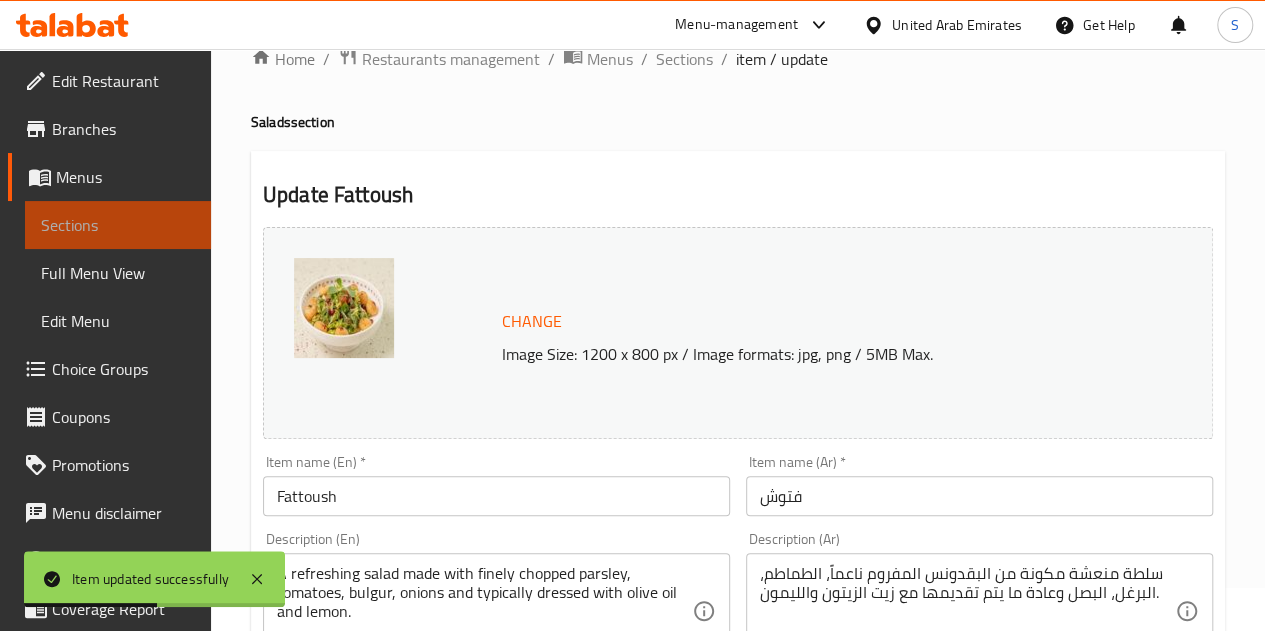 click on "Sections" at bounding box center [118, 225] 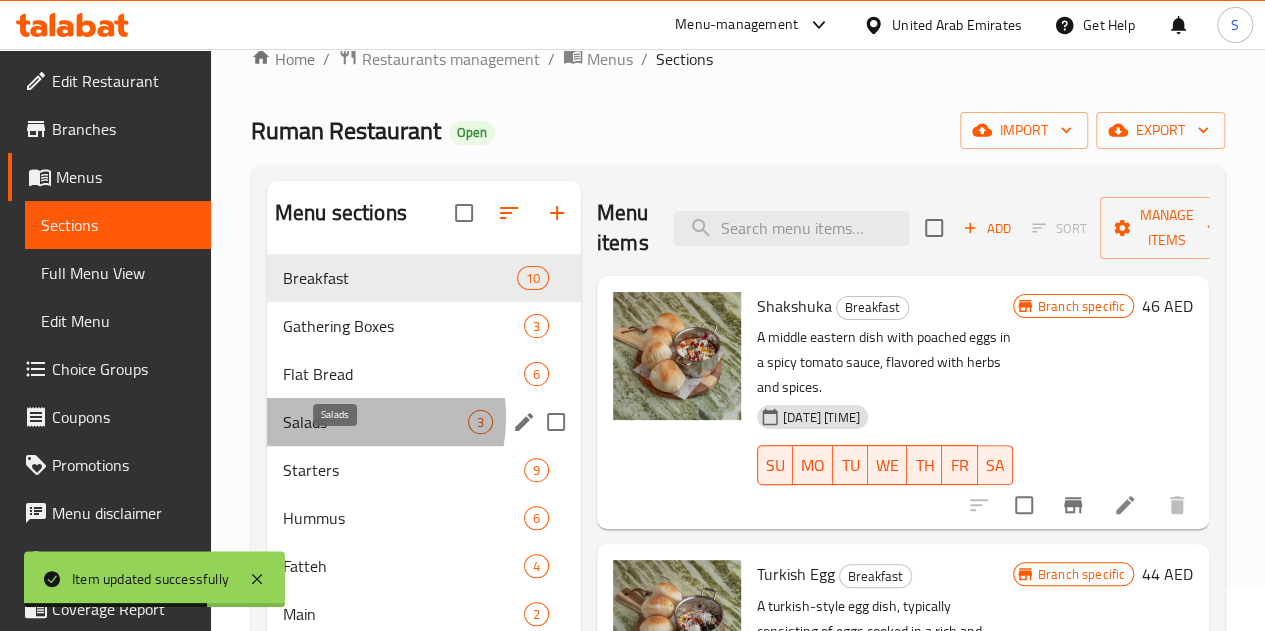 click on "Salads" at bounding box center (375, 422) 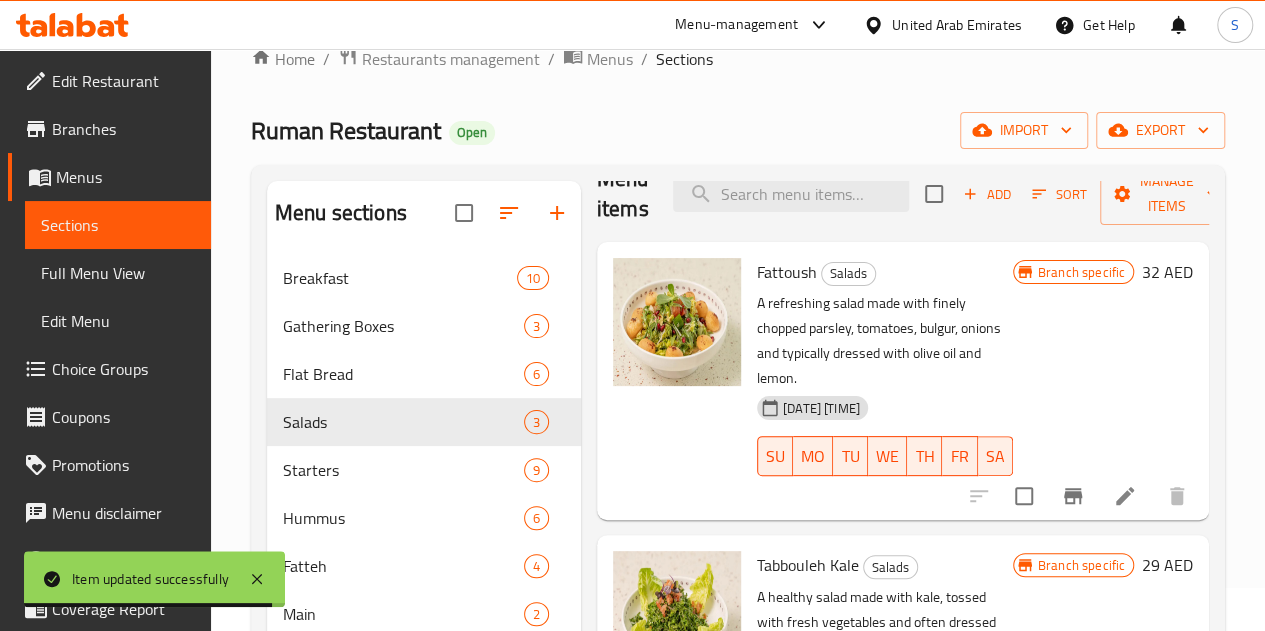 scroll, scrollTop: 150, scrollLeft: 0, axis: vertical 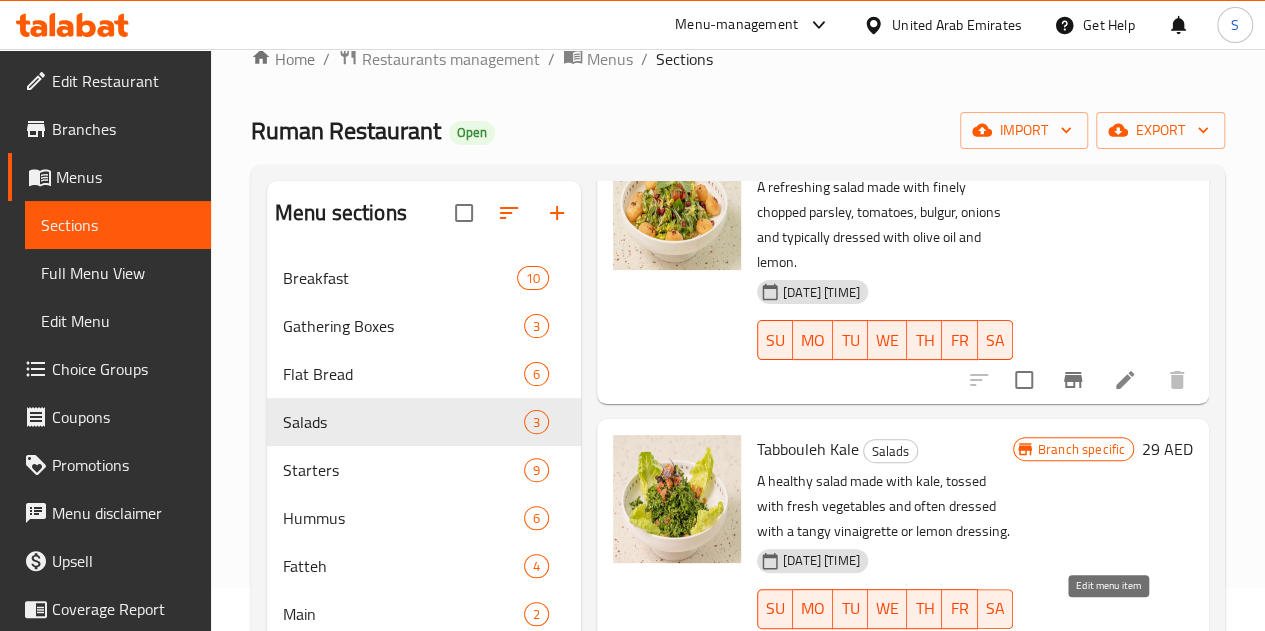 click 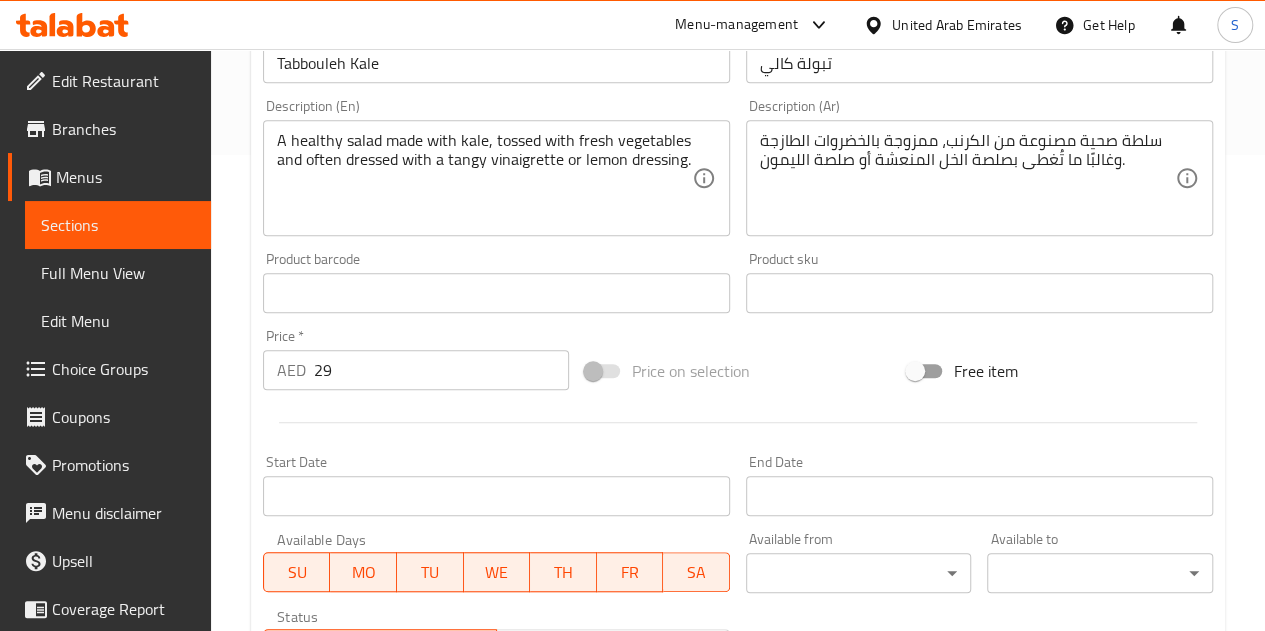 scroll, scrollTop: 477, scrollLeft: 0, axis: vertical 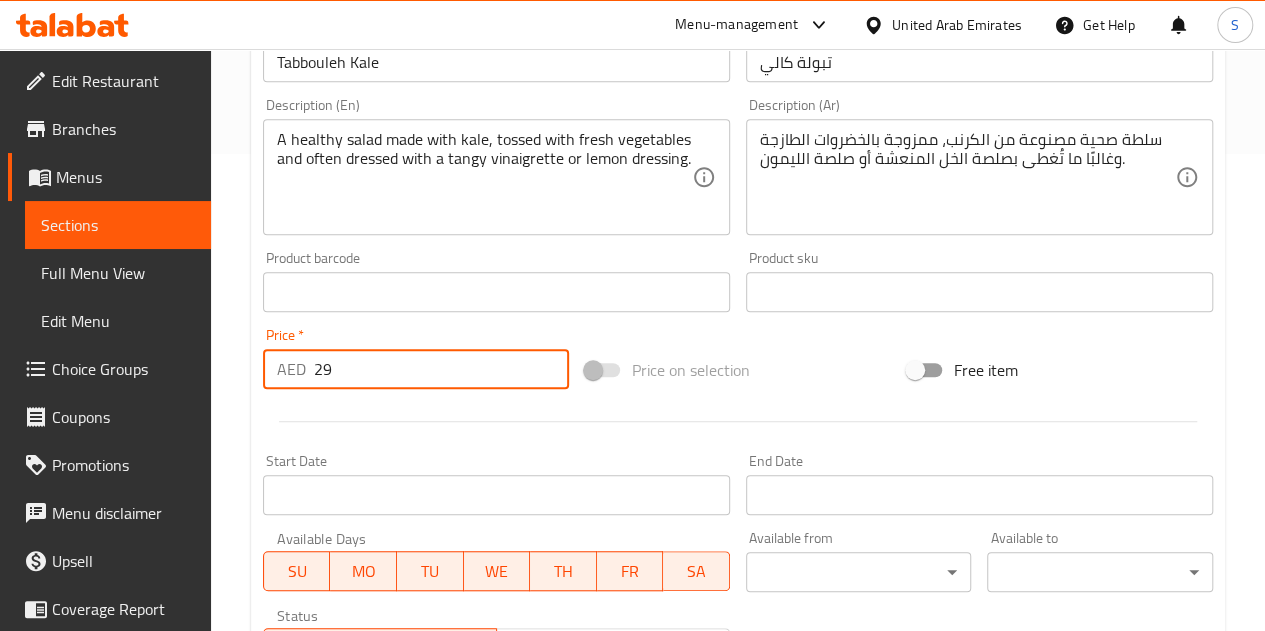 click on "29" at bounding box center [441, 369] 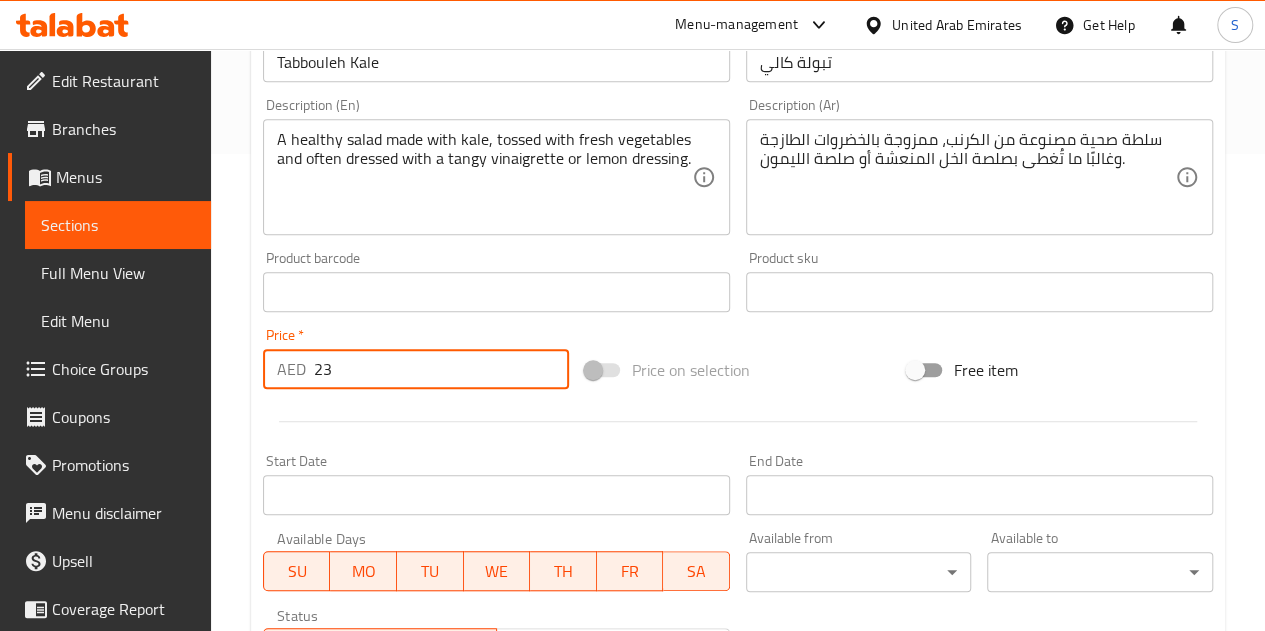 type on "2" 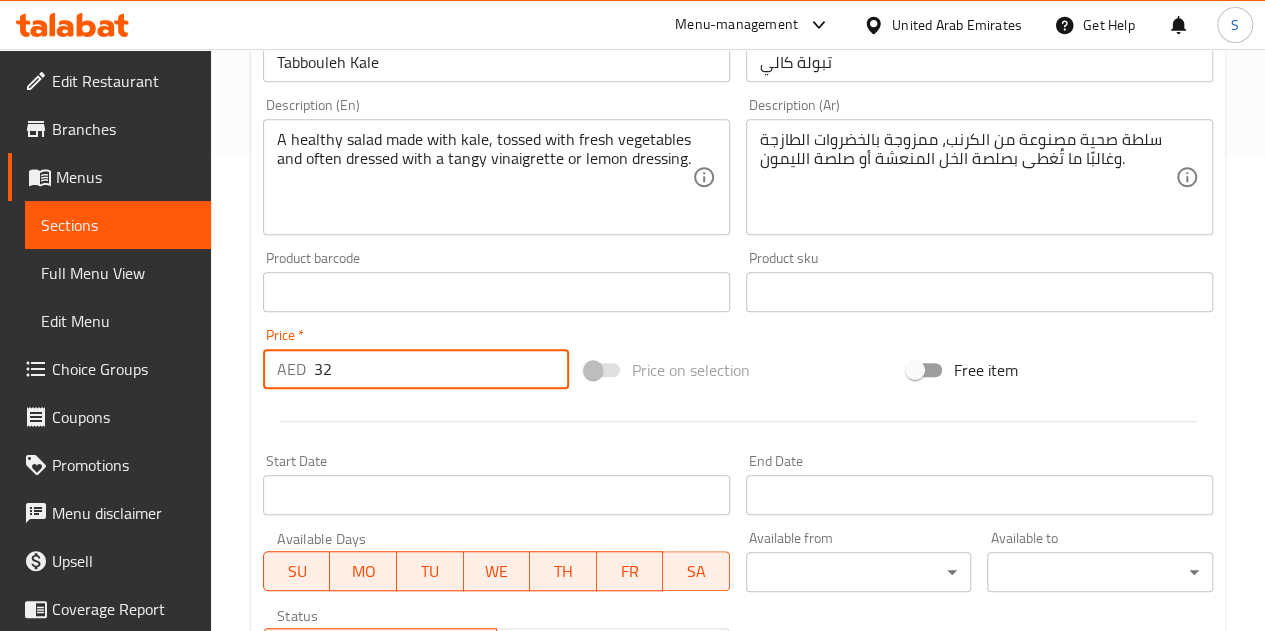 scroll, scrollTop: 811, scrollLeft: 0, axis: vertical 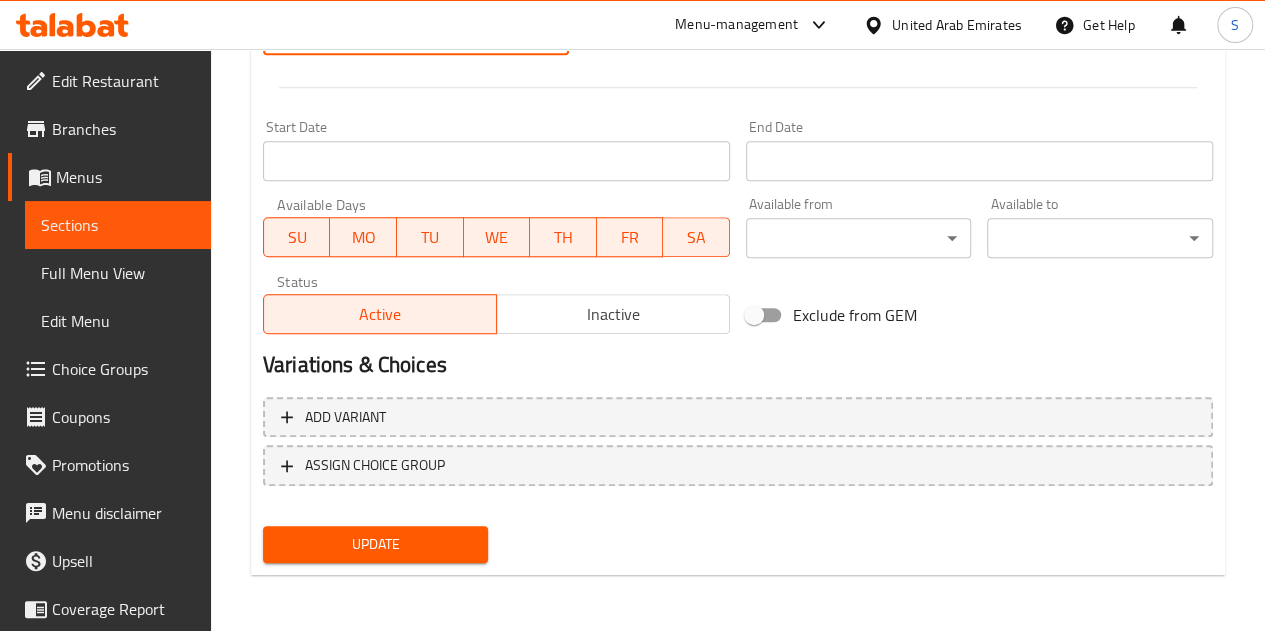 type on "32" 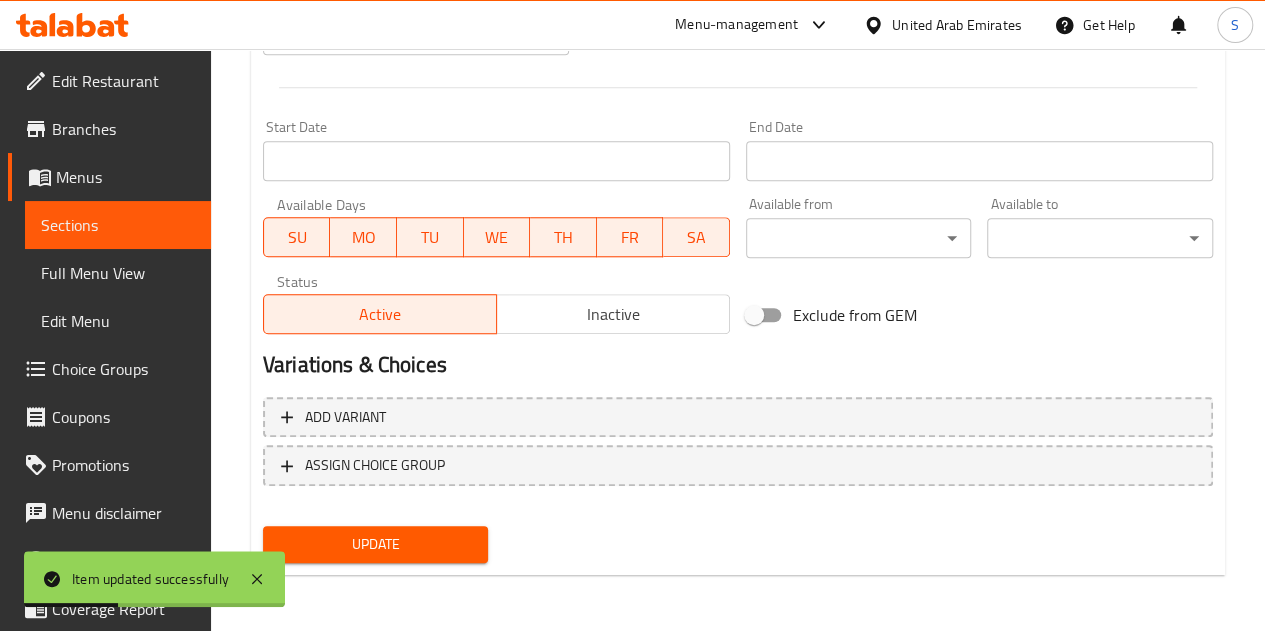 scroll, scrollTop: 0, scrollLeft: 0, axis: both 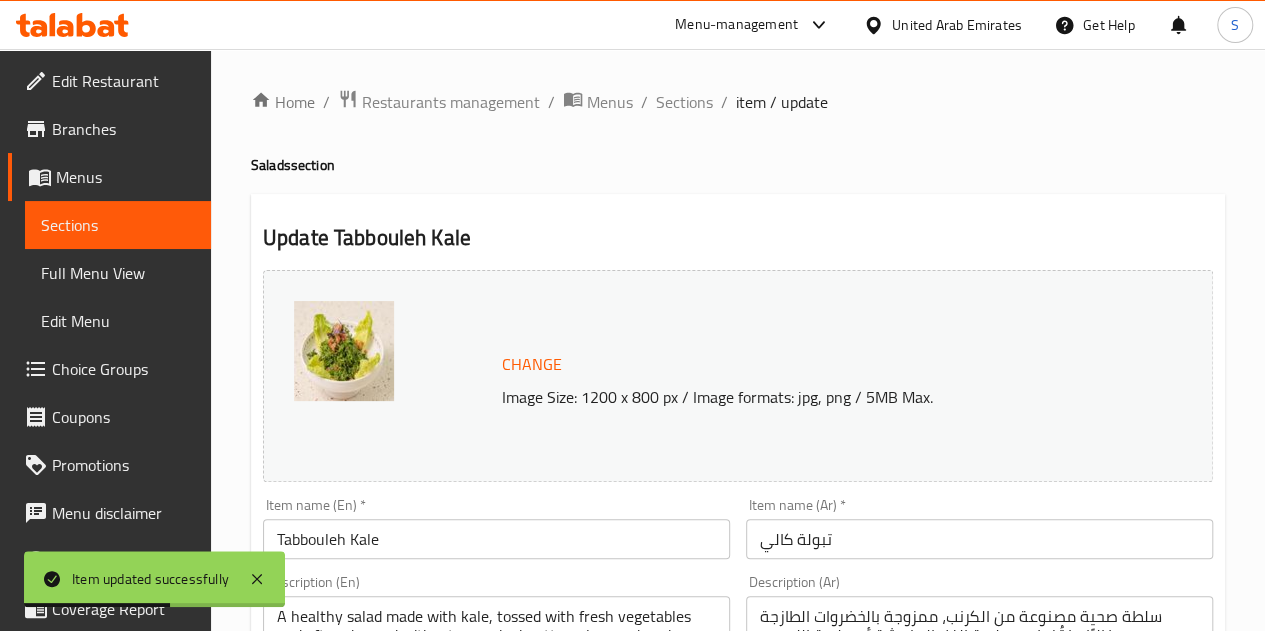 click on "item / update" at bounding box center [782, 102] 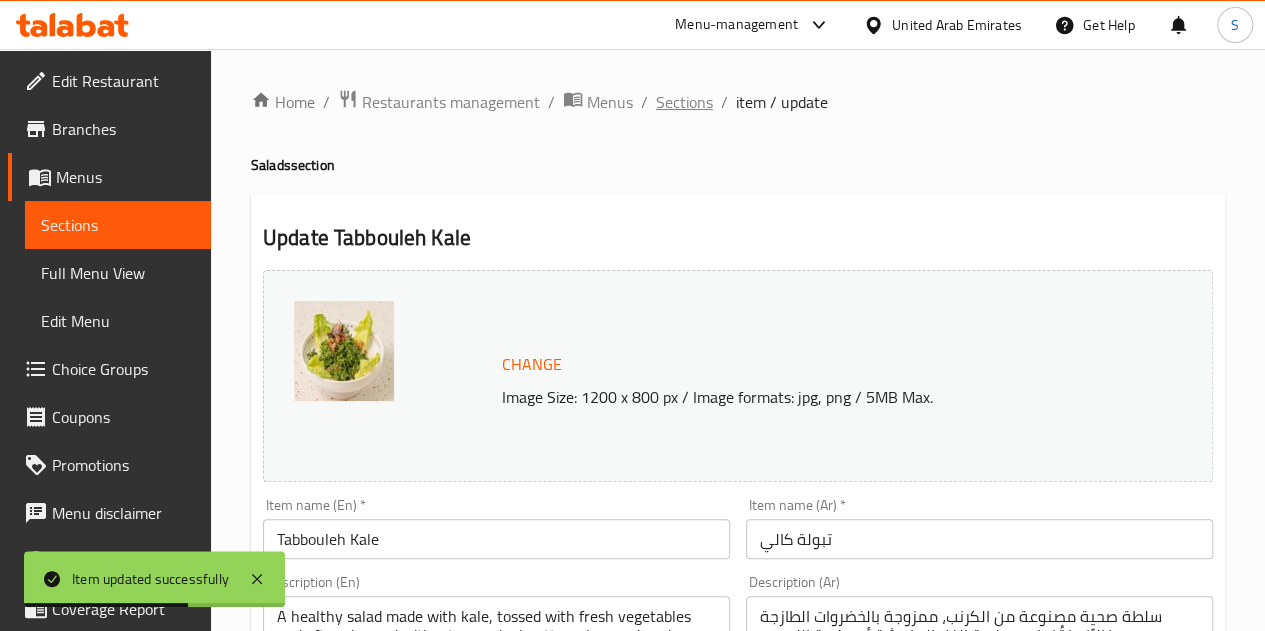 click on "Sections" at bounding box center (684, 102) 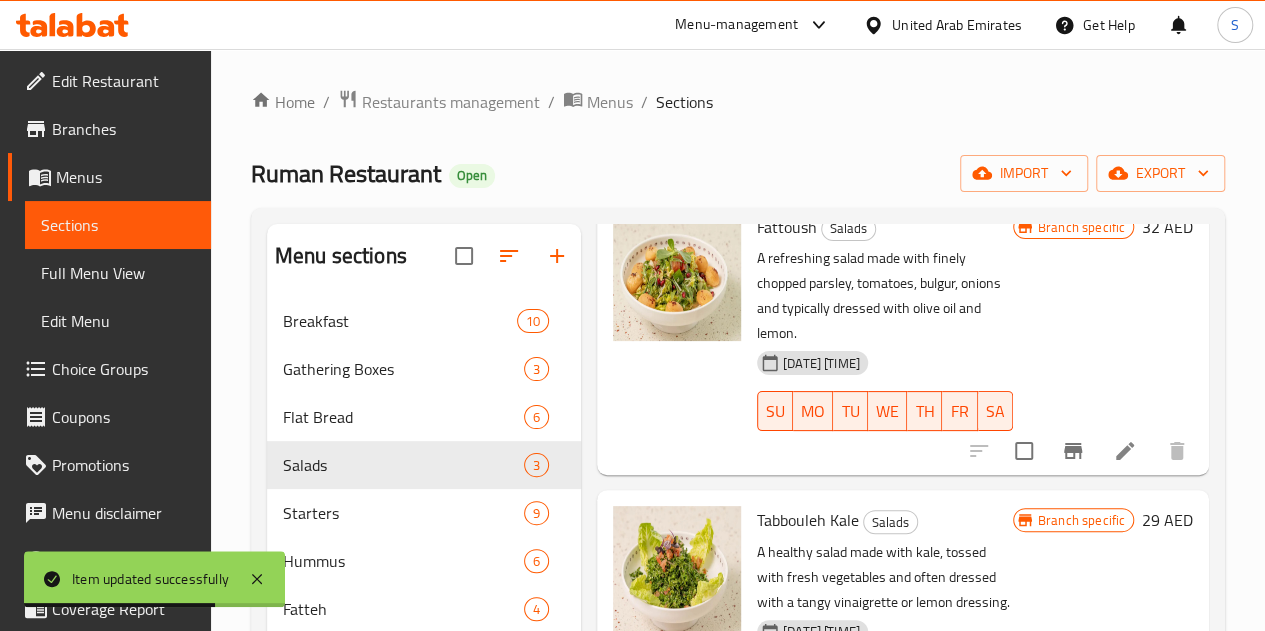 scroll, scrollTop: 150, scrollLeft: 0, axis: vertical 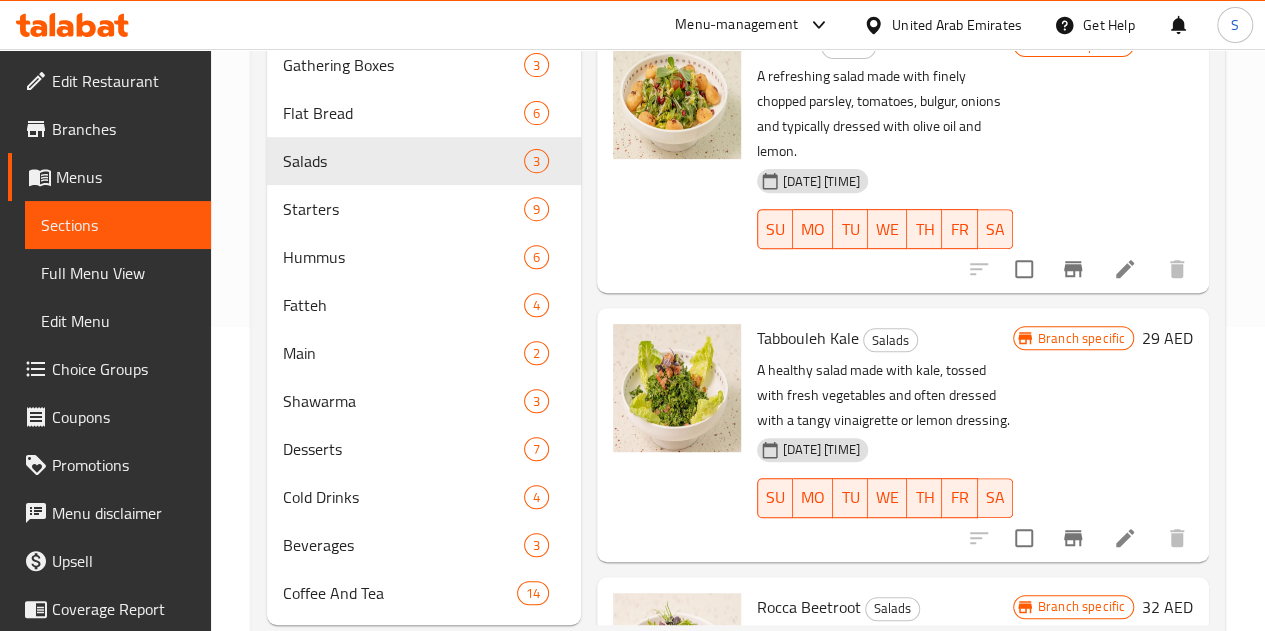 click 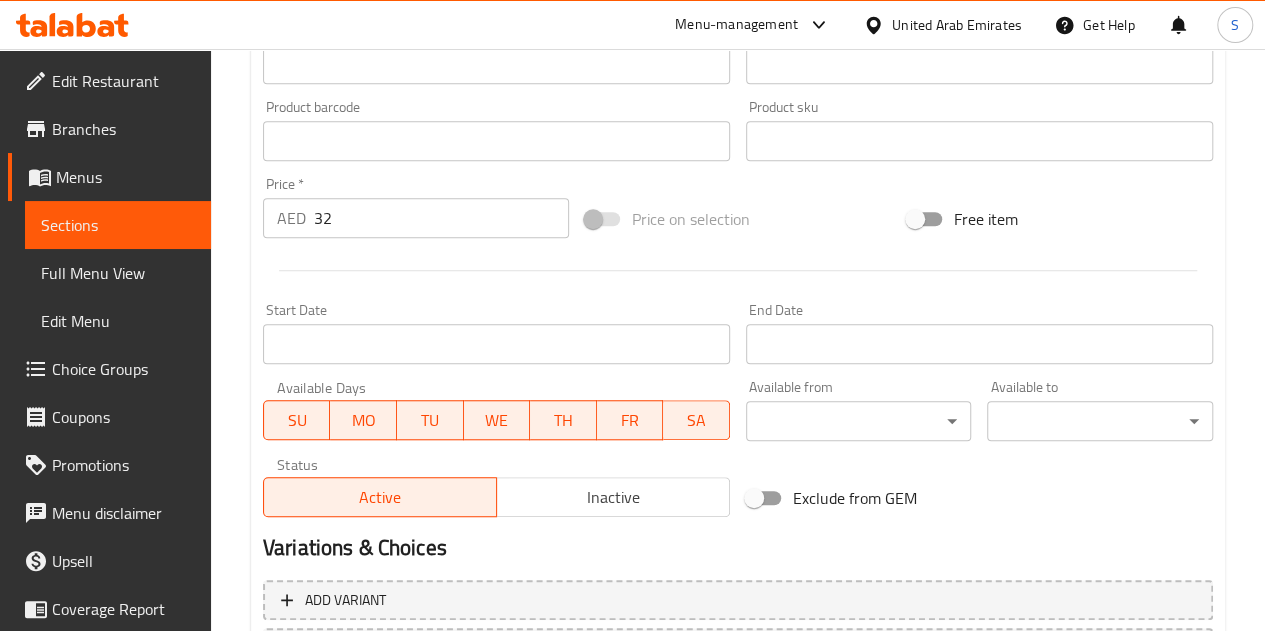 scroll, scrollTop: 811, scrollLeft: 0, axis: vertical 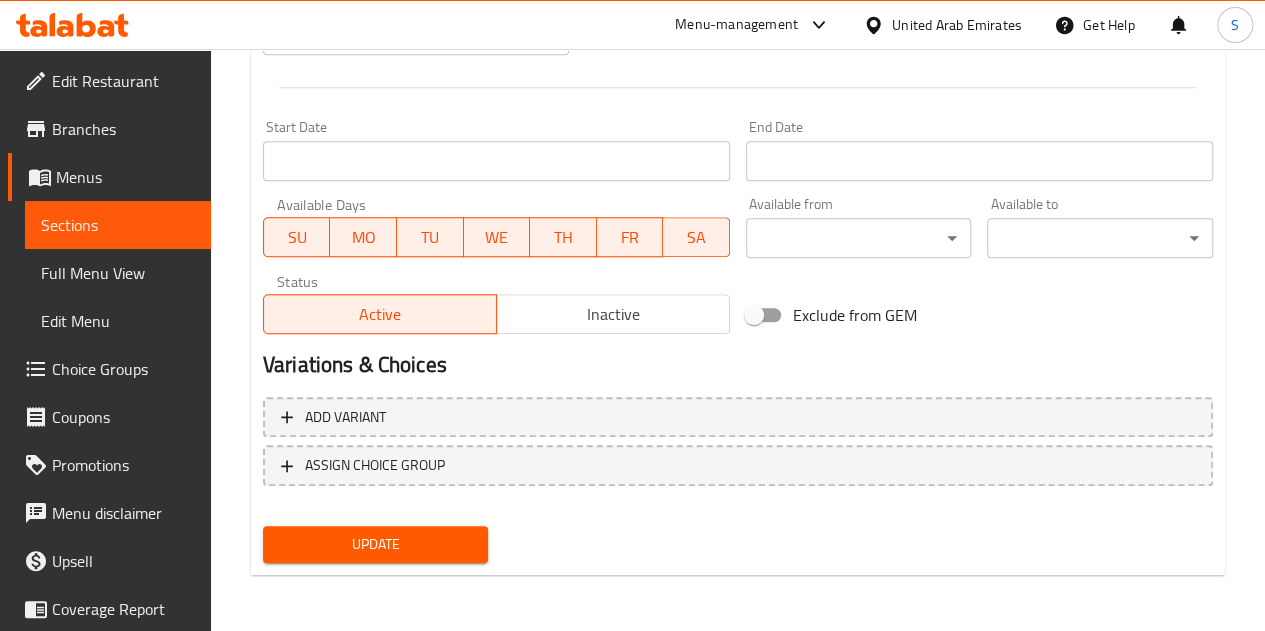 click on "Update" at bounding box center [376, 544] 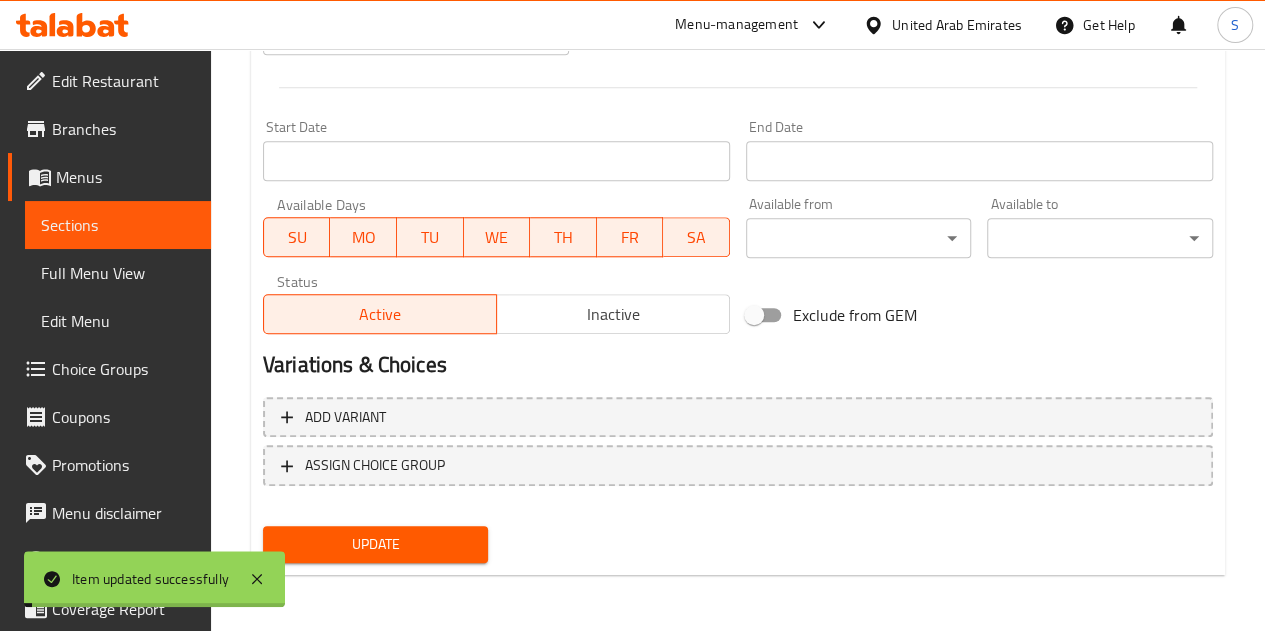 click on "Sections" at bounding box center (118, 225) 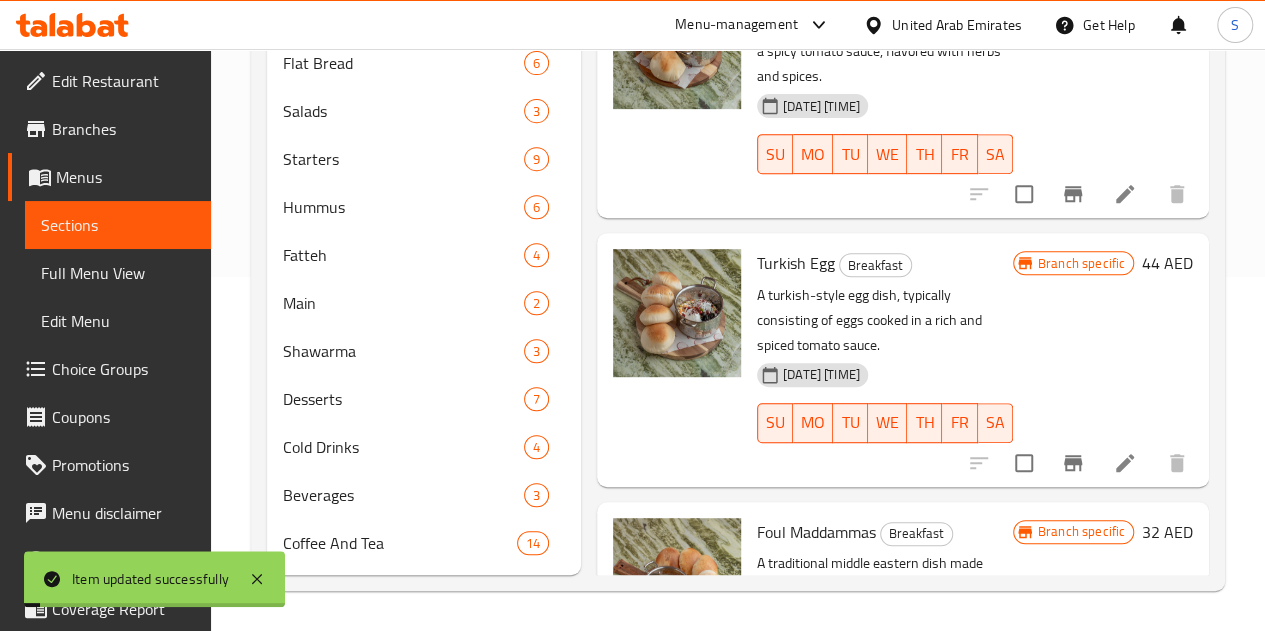 scroll, scrollTop: 383, scrollLeft: 0, axis: vertical 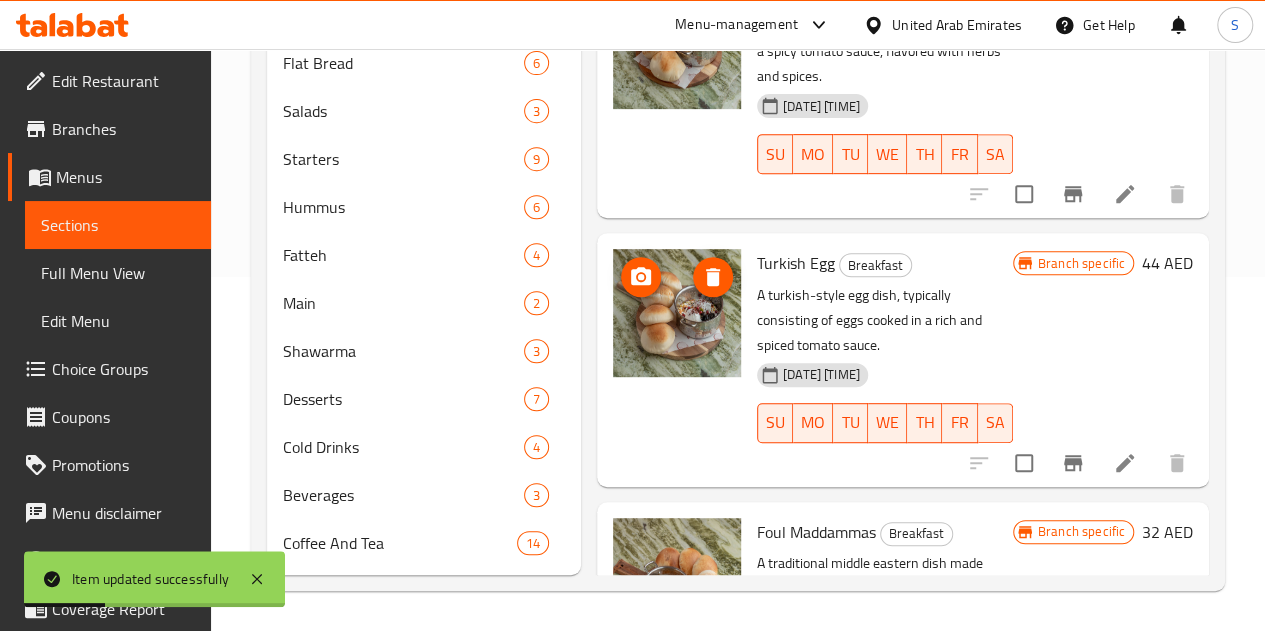 drag, startPoint x: 652, startPoint y: 279, endPoint x: 306, endPoint y: 148, distance: 369.9689 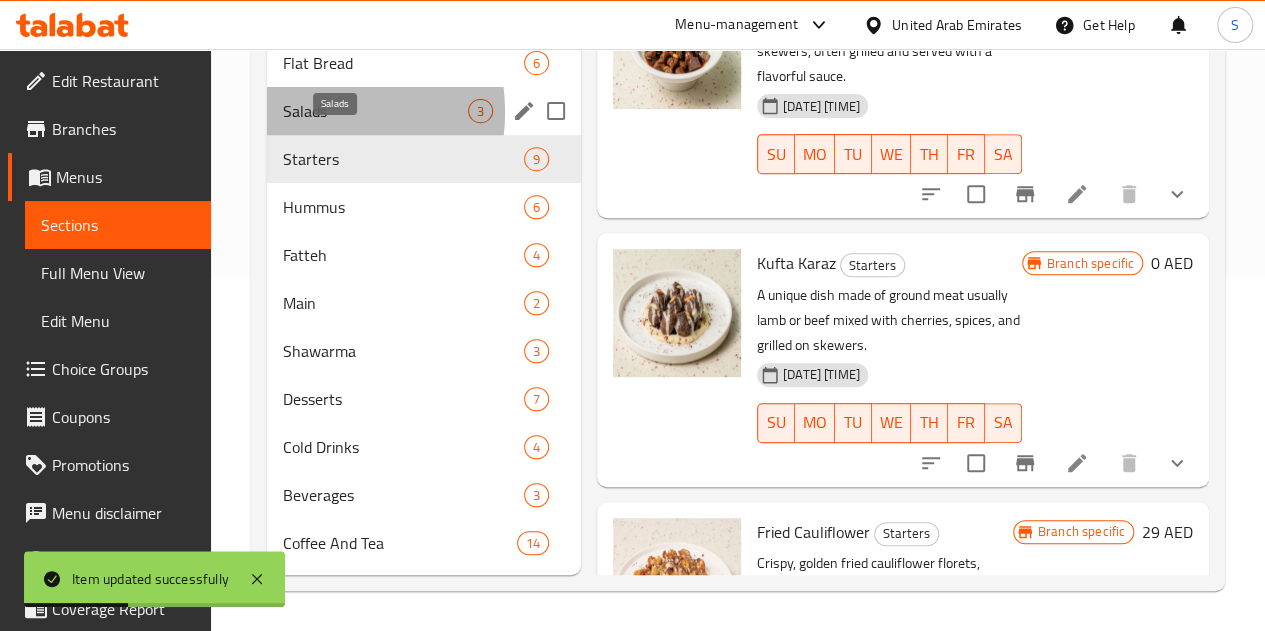 click on "Salads" at bounding box center [375, 111] 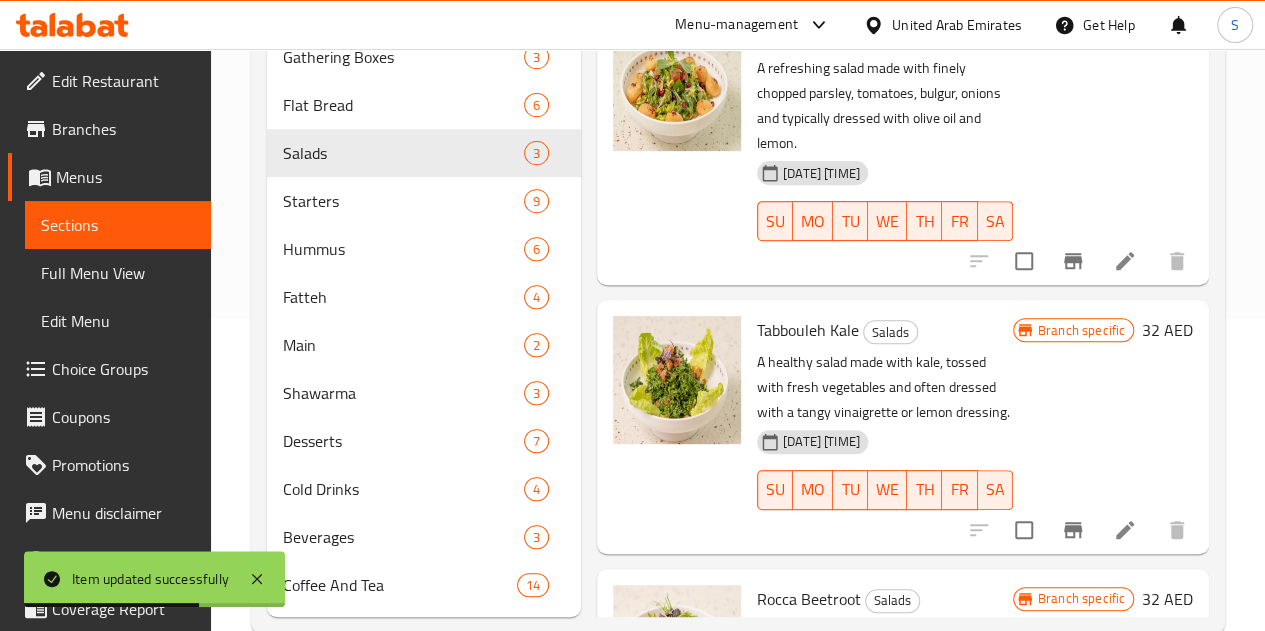 scroll, scrollTop: 311, scrollLeft: 0, axis: vertical 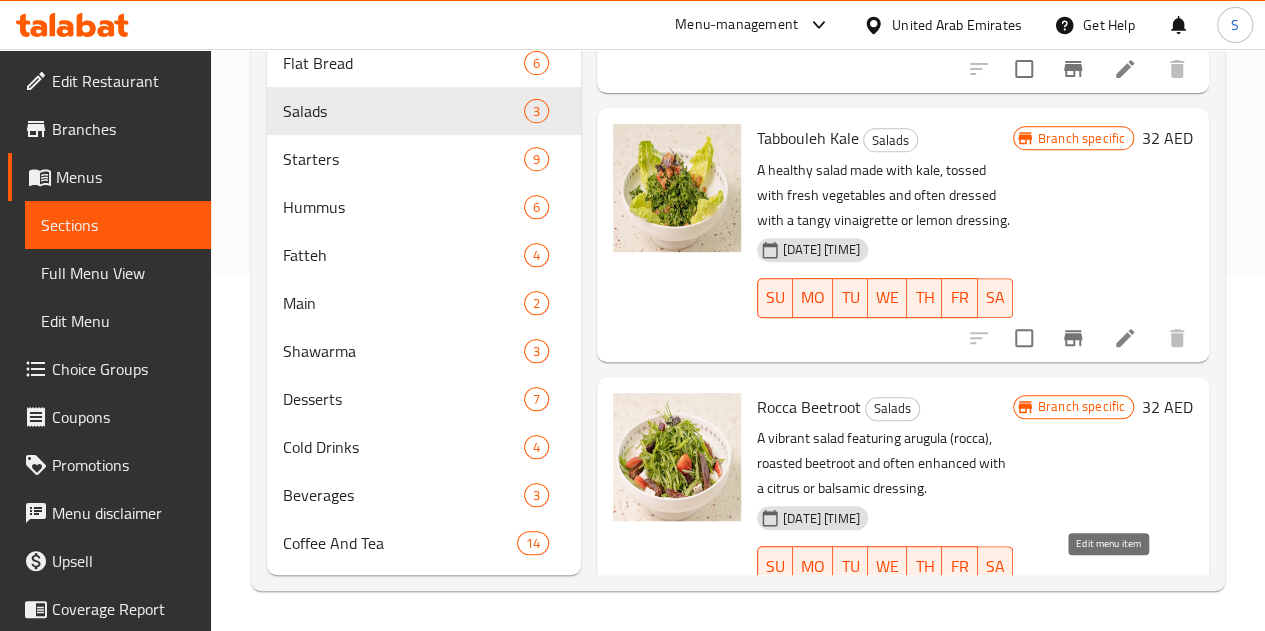 click 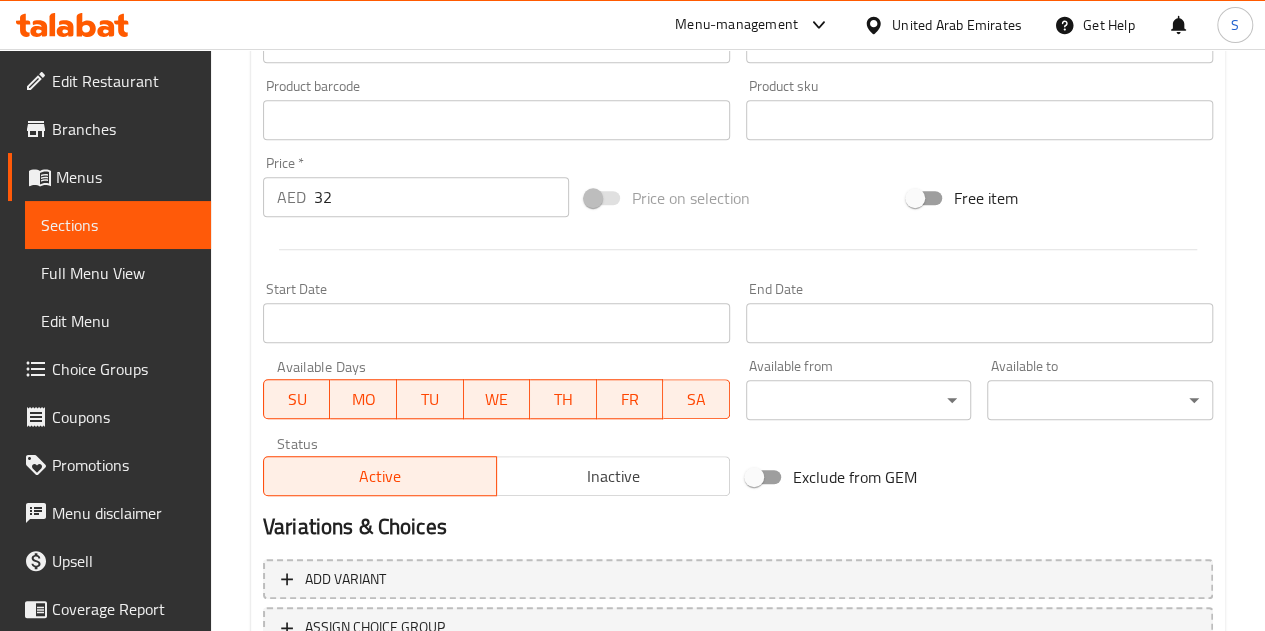 scroll, scrollTop: 650, scrollLeft: 0, axis: vertical 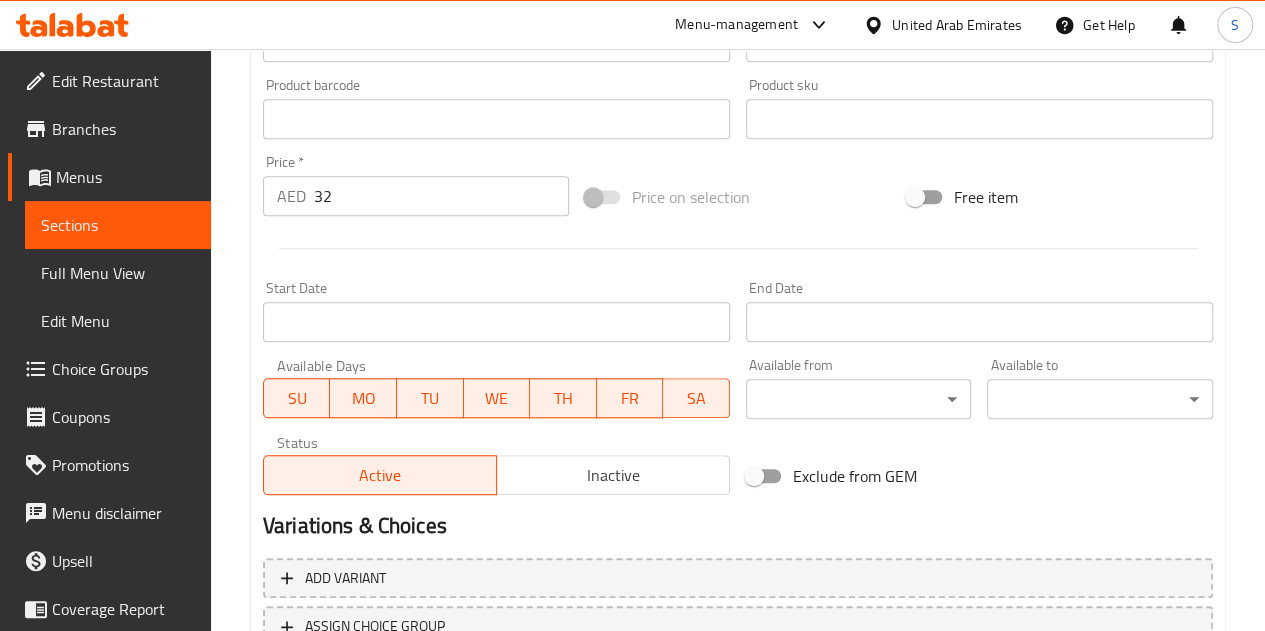 click on "32" at bounding box center [441, 196] 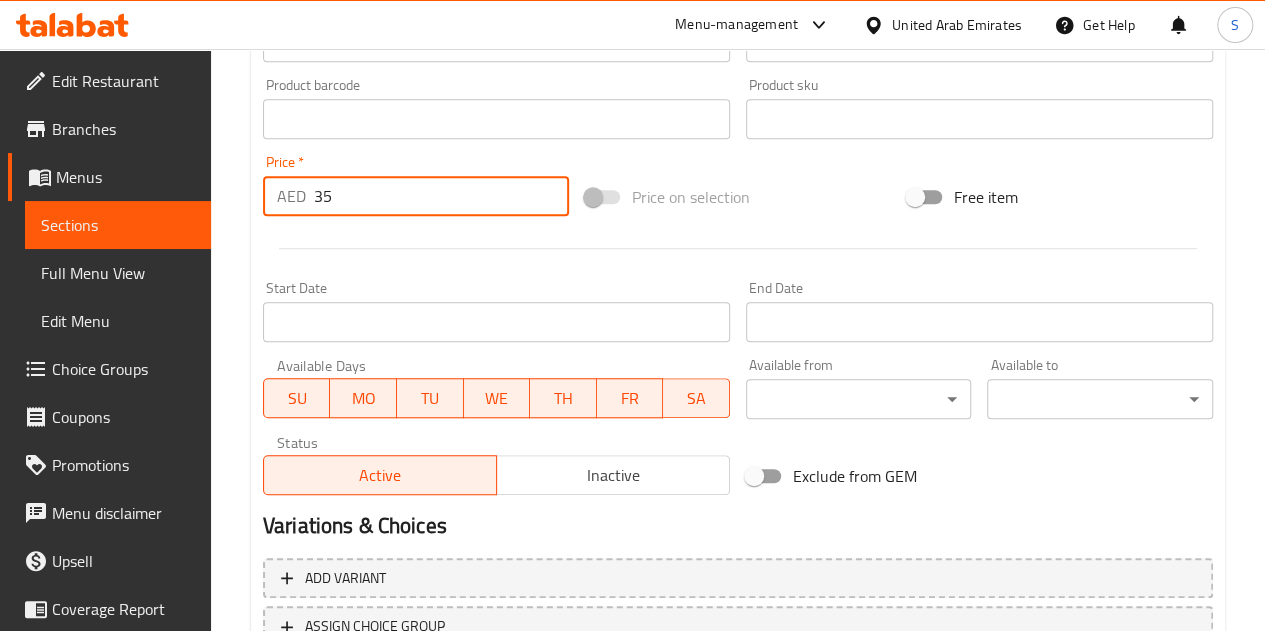 scroll, scrollTop: 811, scrollLeft: 0, axis: vertical 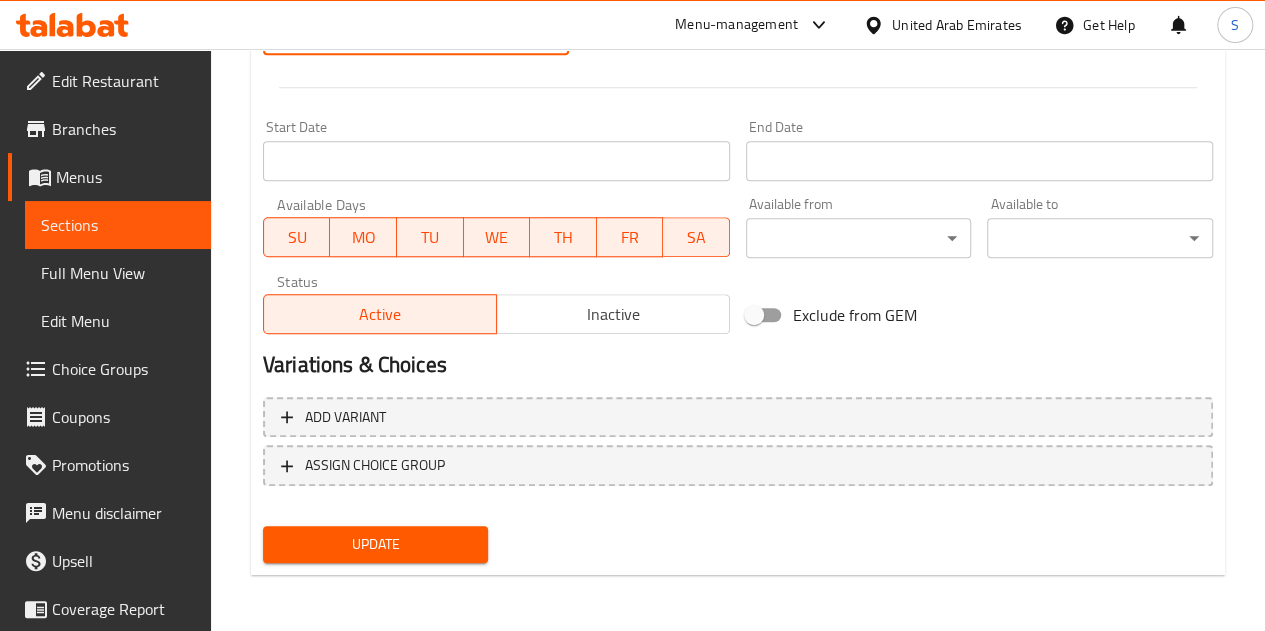 type on "35" 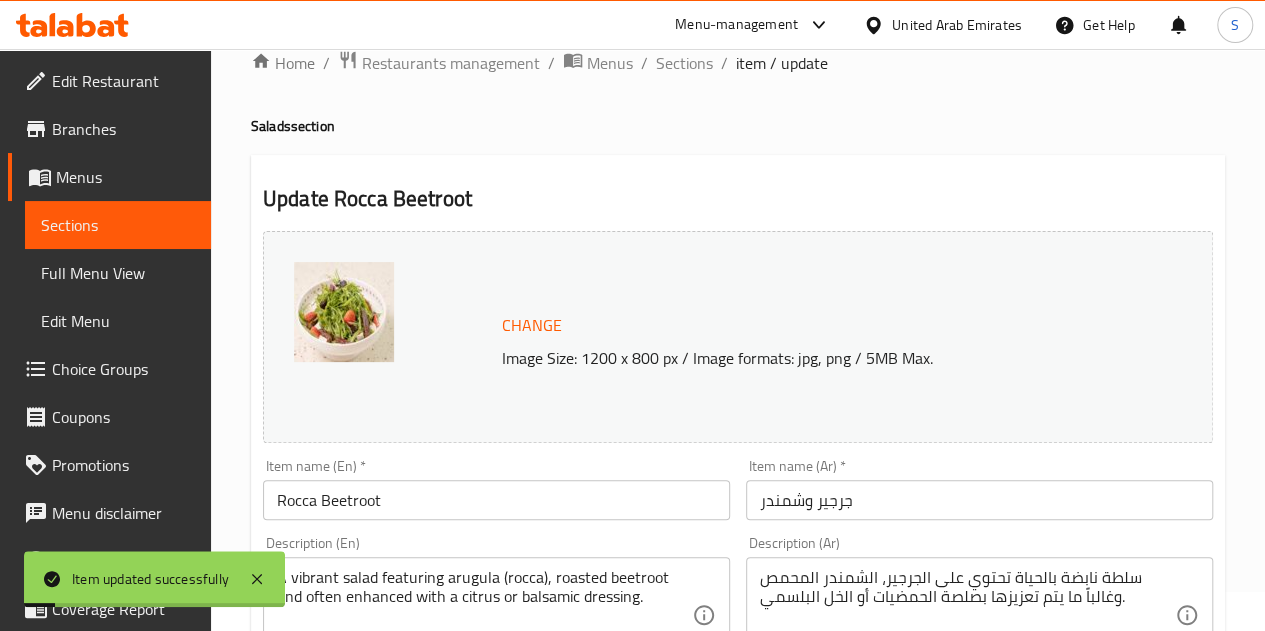 scroll, scrollTop: 0, scrollLeft: 0, axis: both 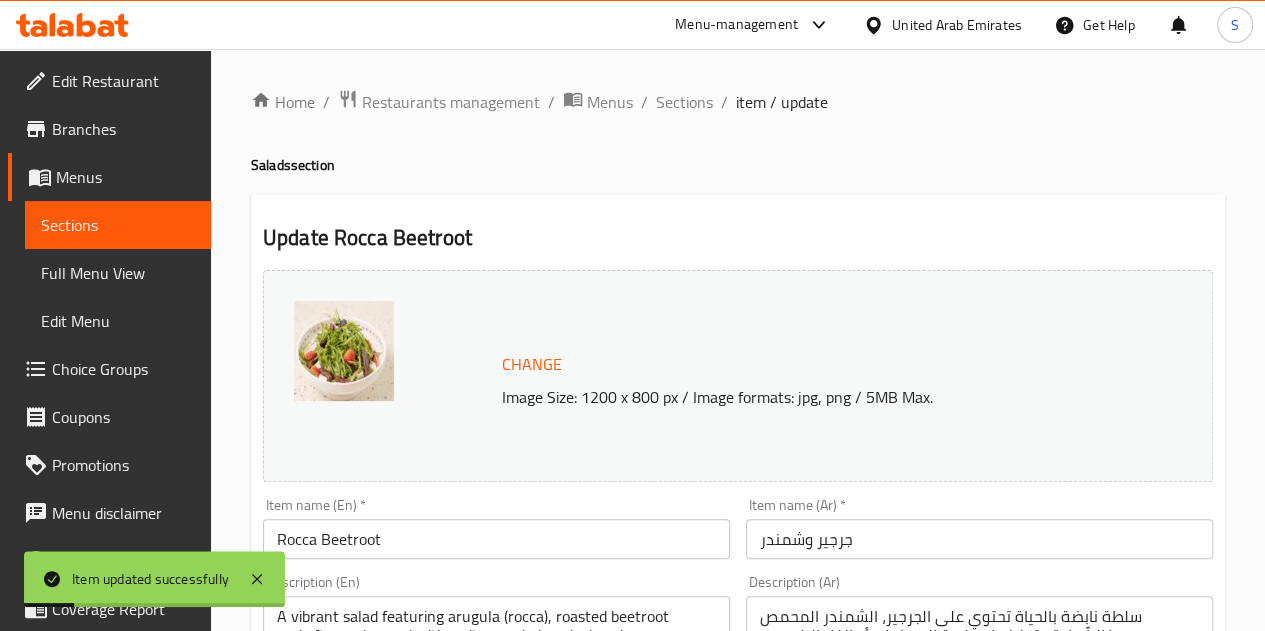 click on "Sections" at bounding box center (118, 225) 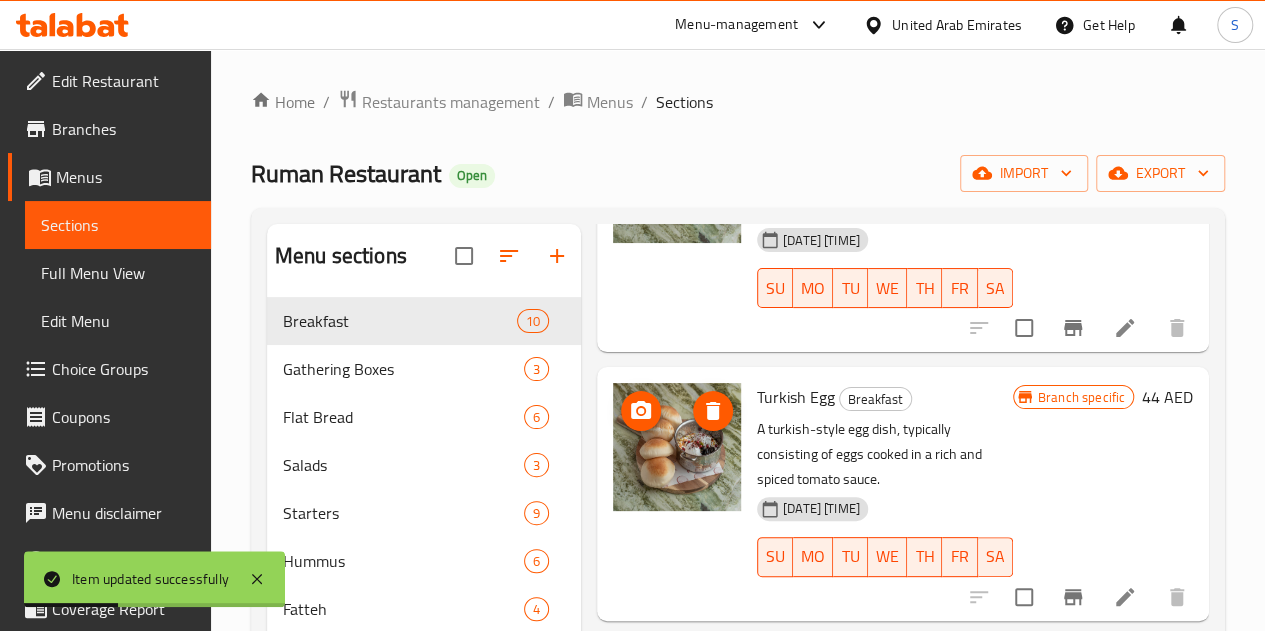 scroll, scrollTop: 222, scrollLeft: 0, axis: vertical 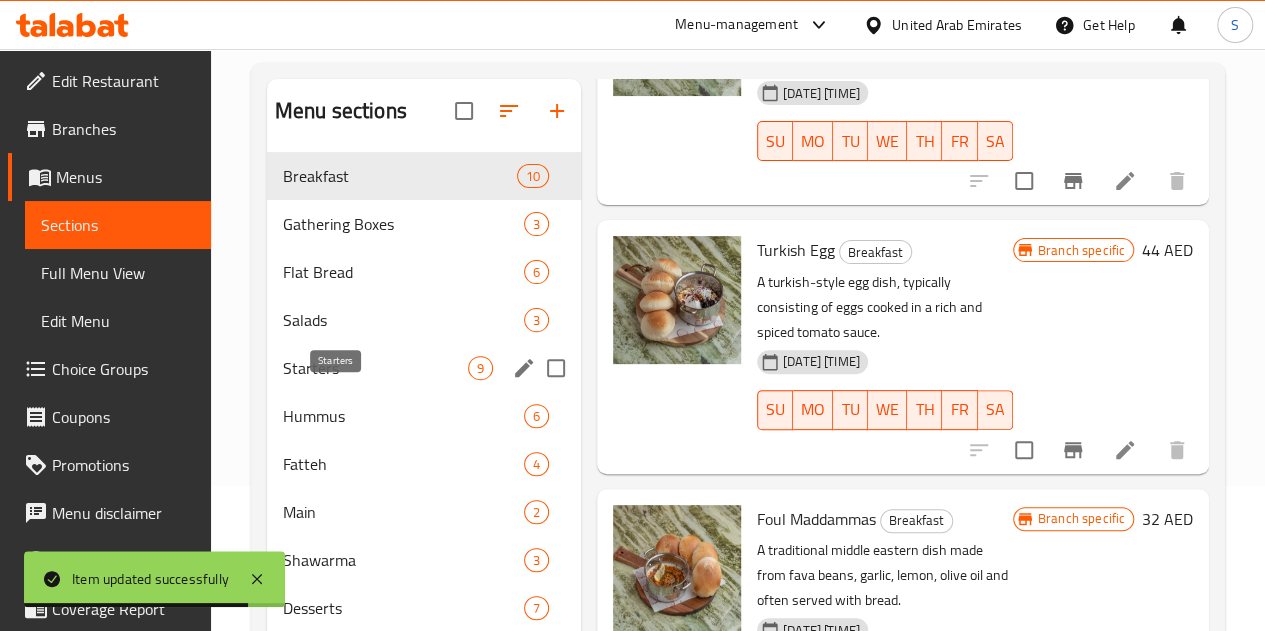 click on "Starters" at bounding box center (375, 368) 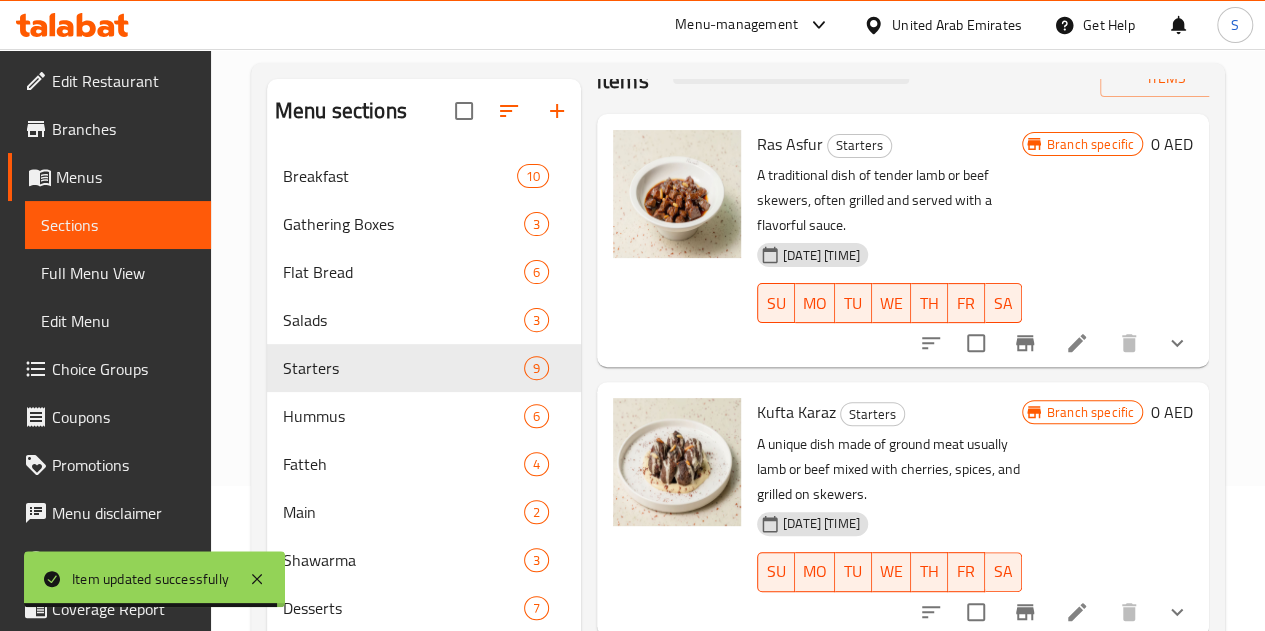 scroll, scrollTop: 0, scrollLeft: 0, axis: both 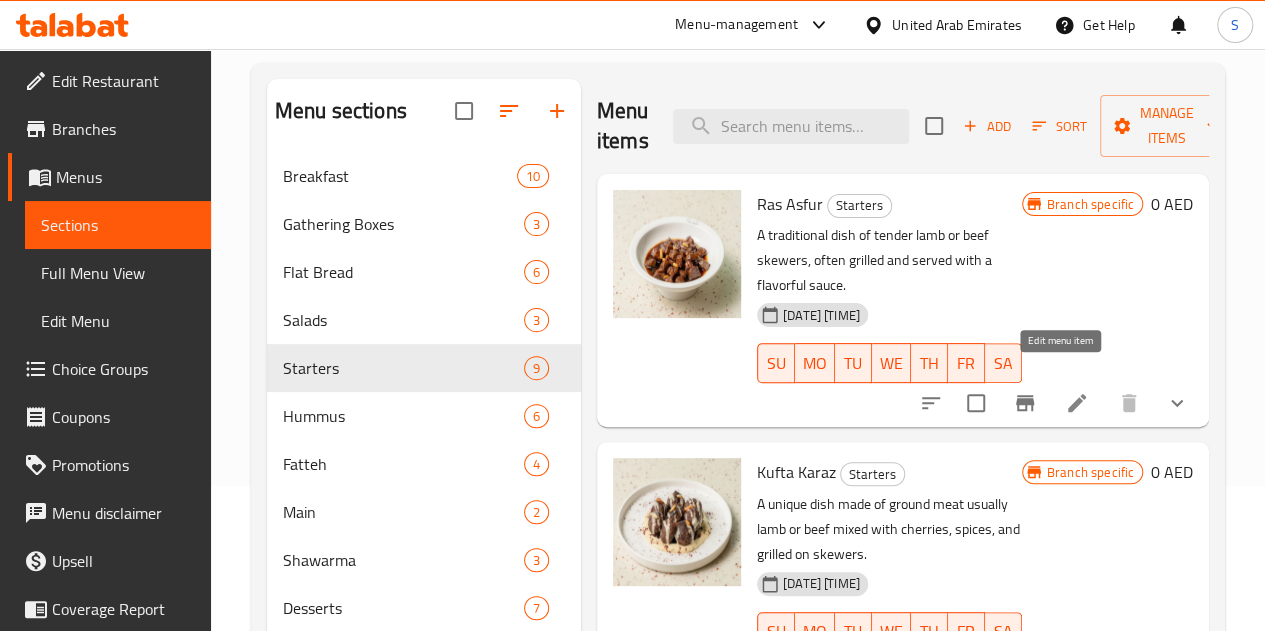 click 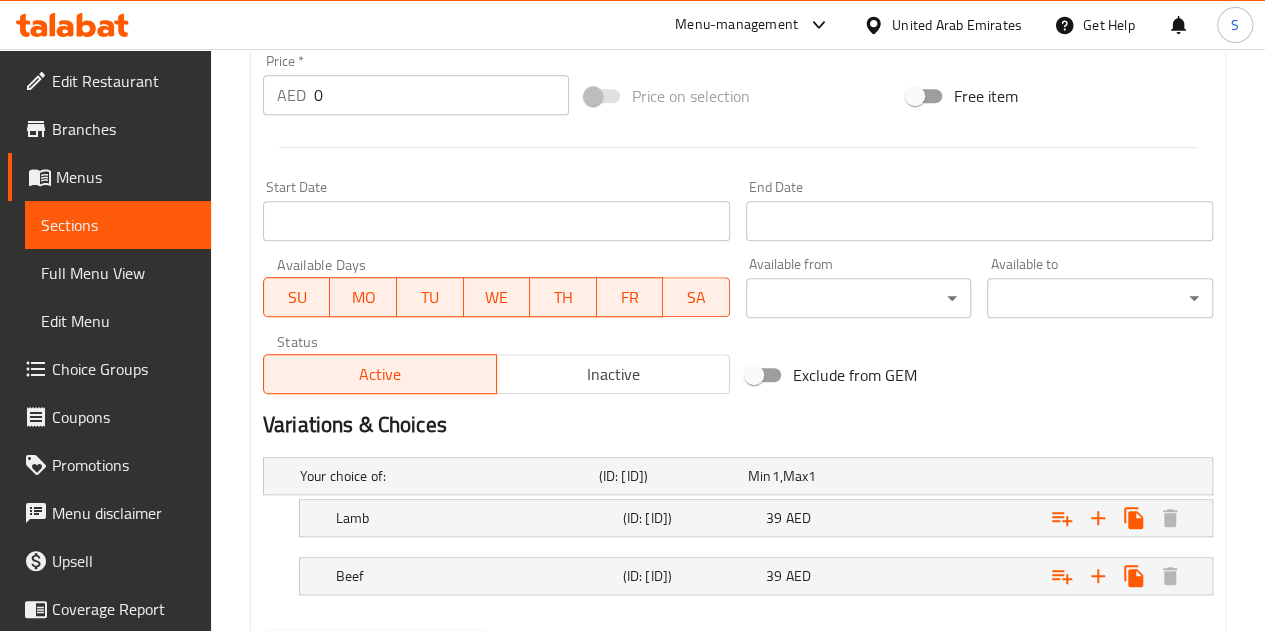 scroll, scrollTop: 853, scrollLeft: 0, axis: vertical 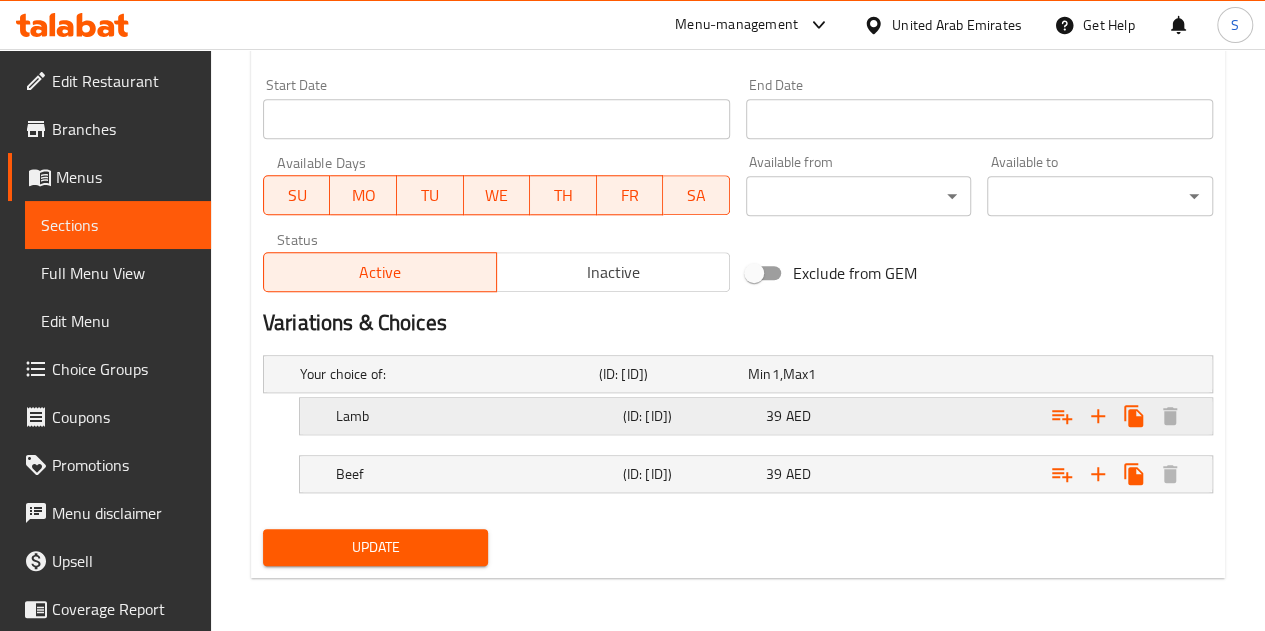 click on "Lamb" at bounding box center (445, 374) 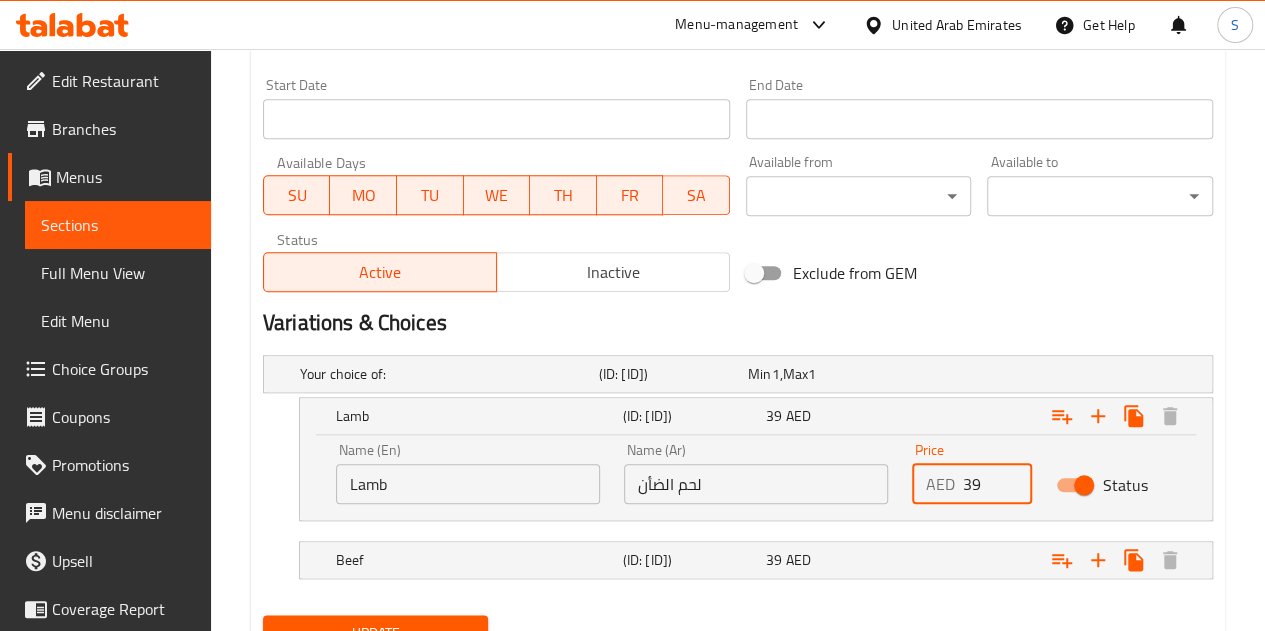 click on "39" at bounding box center (997, 484) 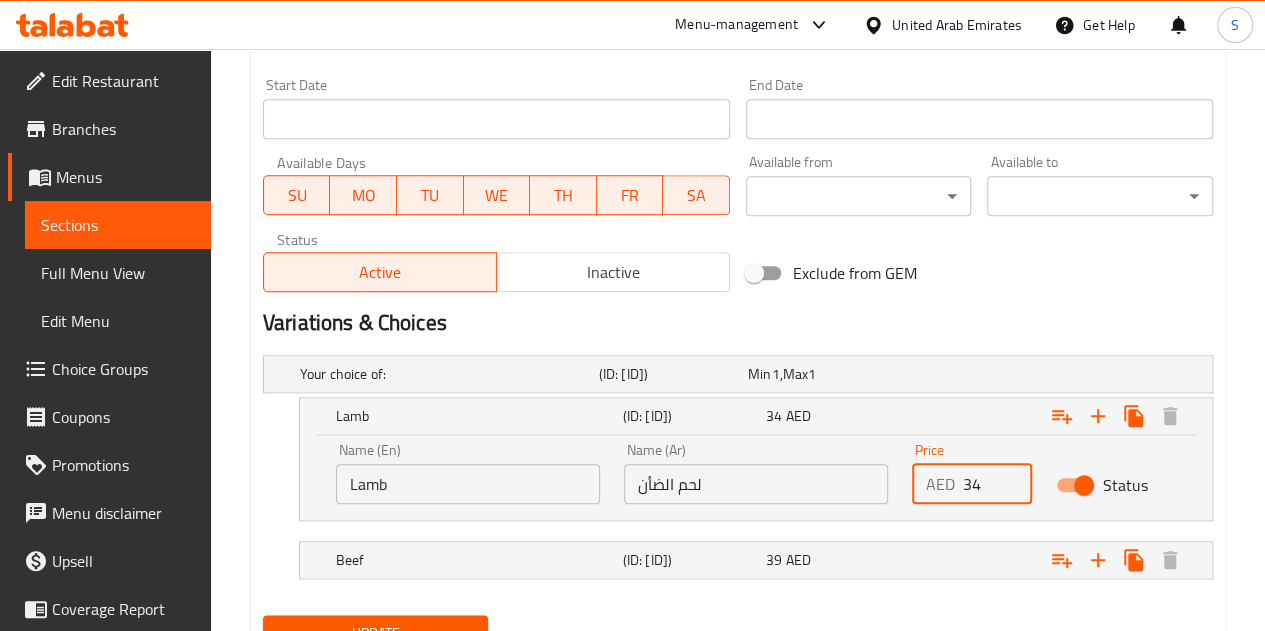 type on "3" 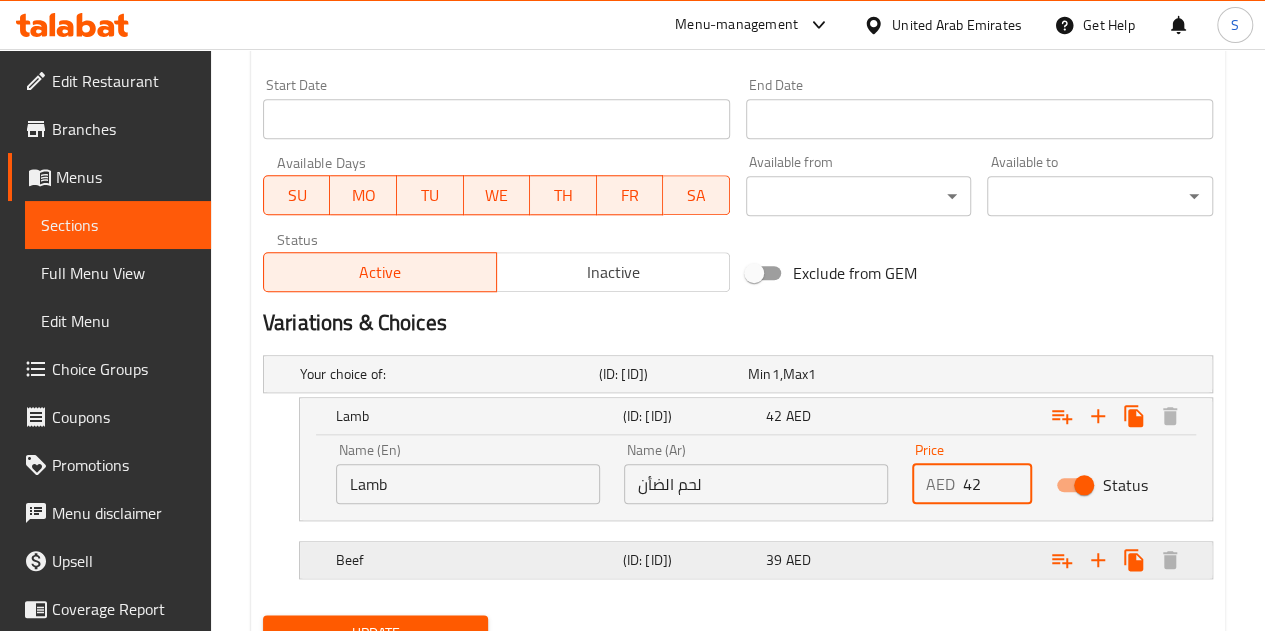 type on "42" 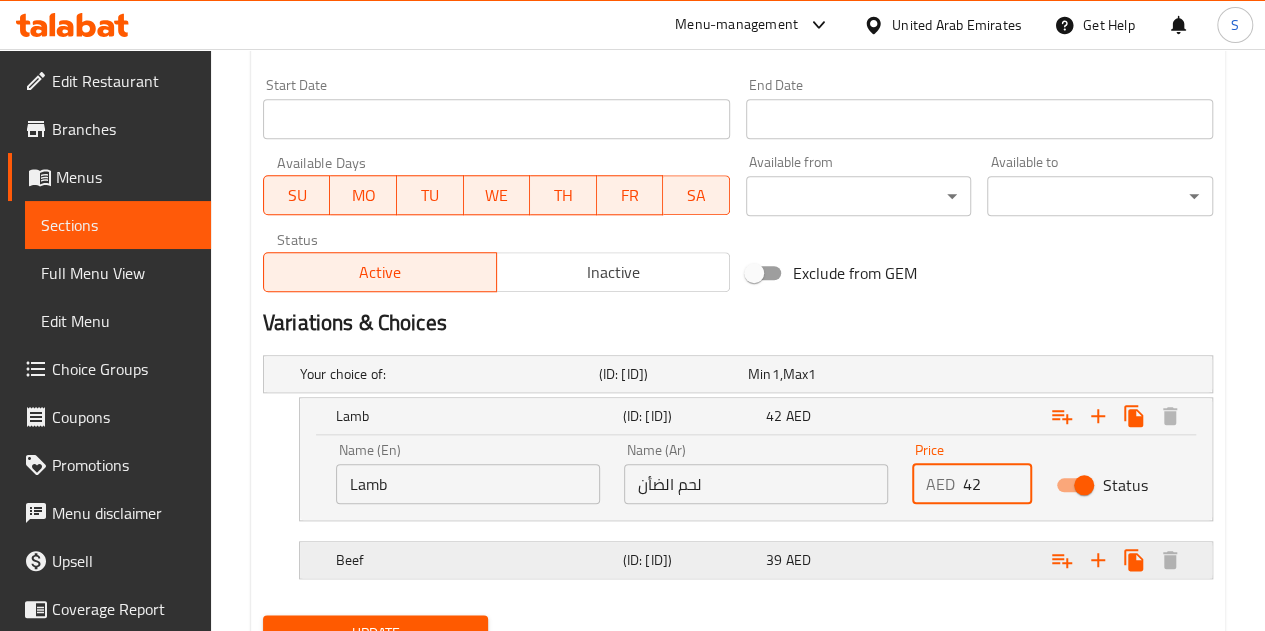 click on "39   AED" at bounding box center (818, 374) 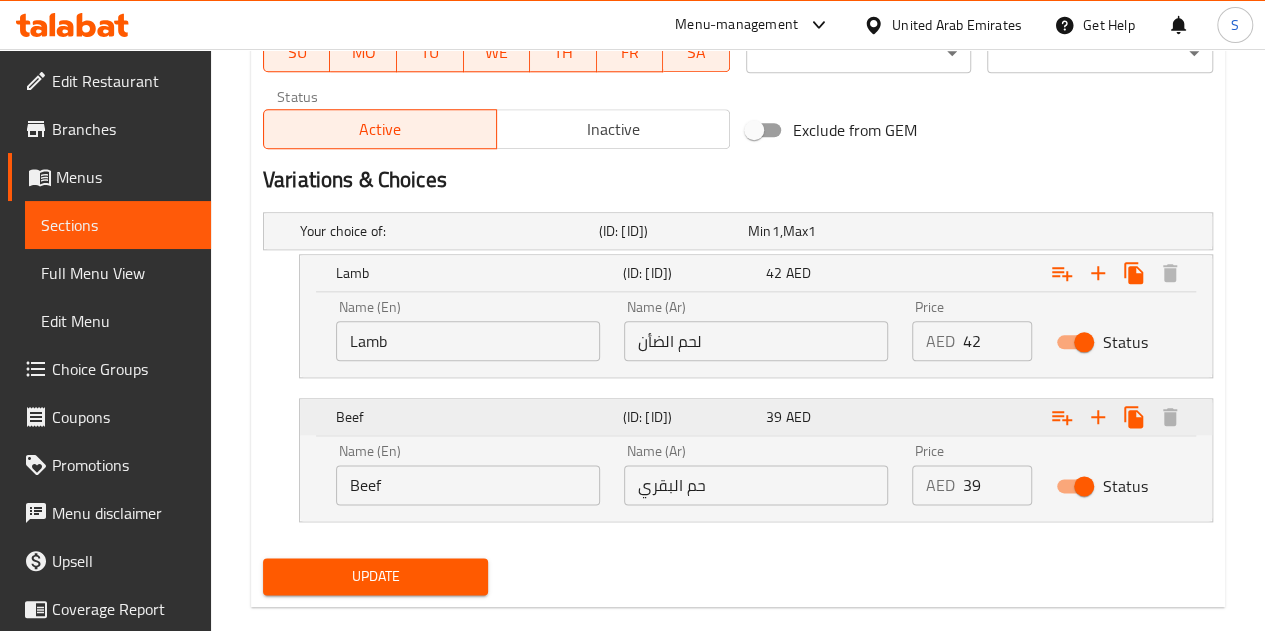 scroll, scrollTop: 997, scrollLeft: 0, axis: vertical 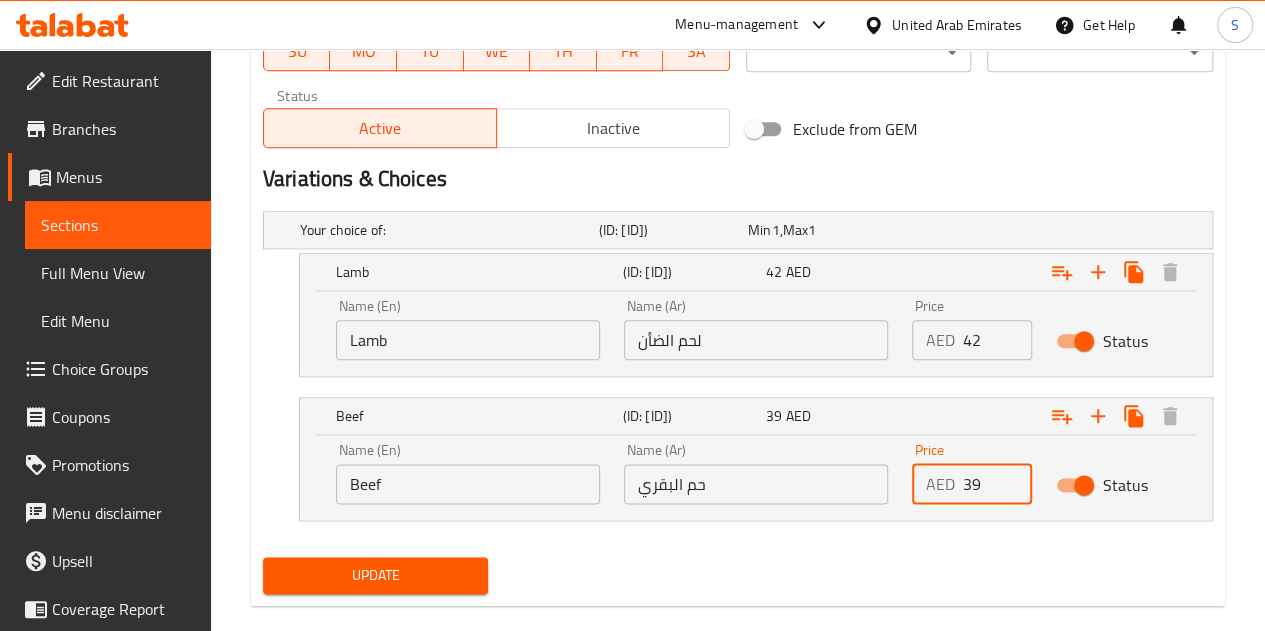 drag, startPoint x: 990, startPoint y: 481, endPoint x: 941, endPoint y: 477, distance: 49.162994 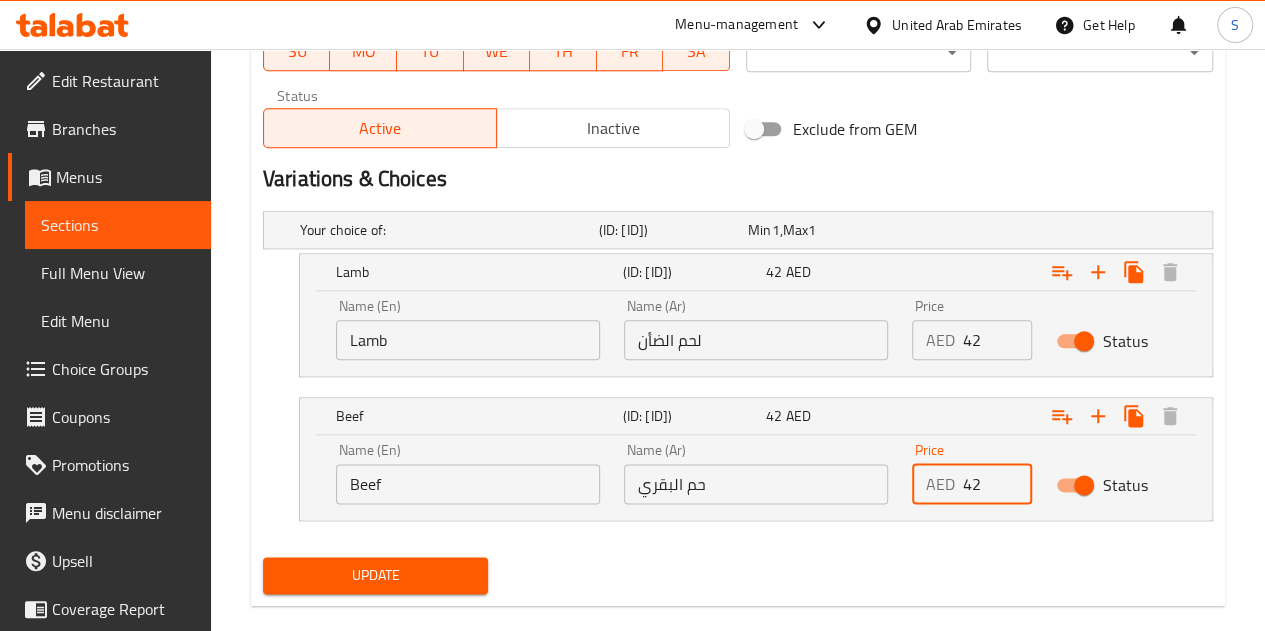 type on "42" 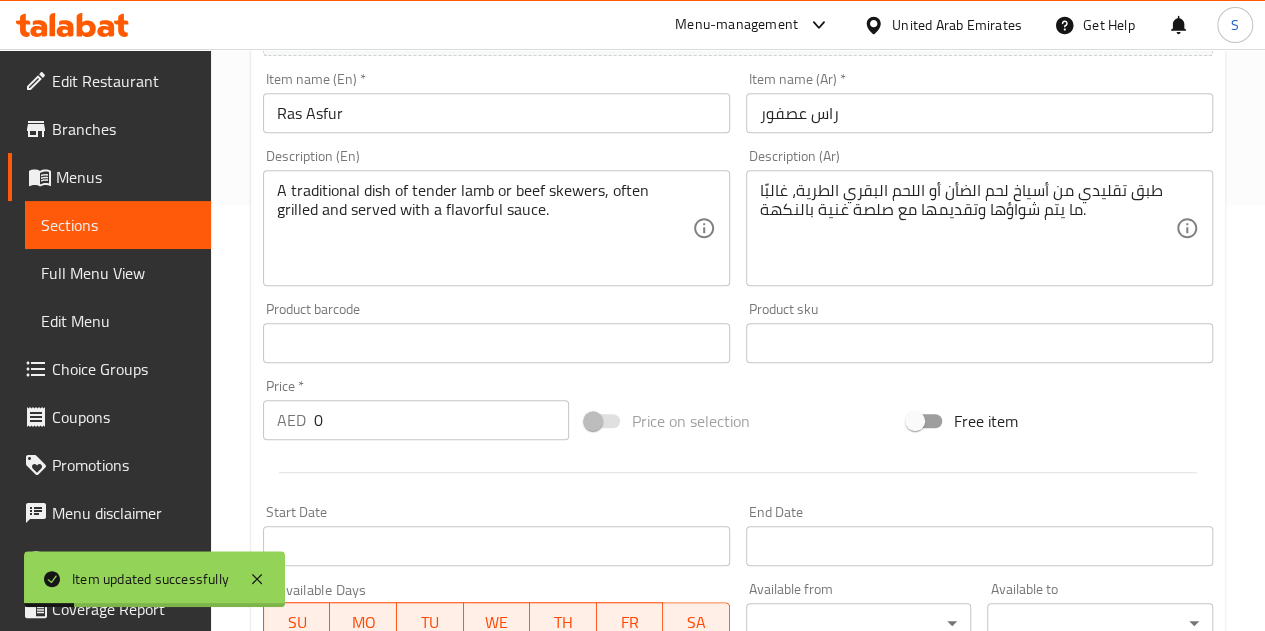 scroll, scrollTop: 0, scrollLeft: 0, axis: both 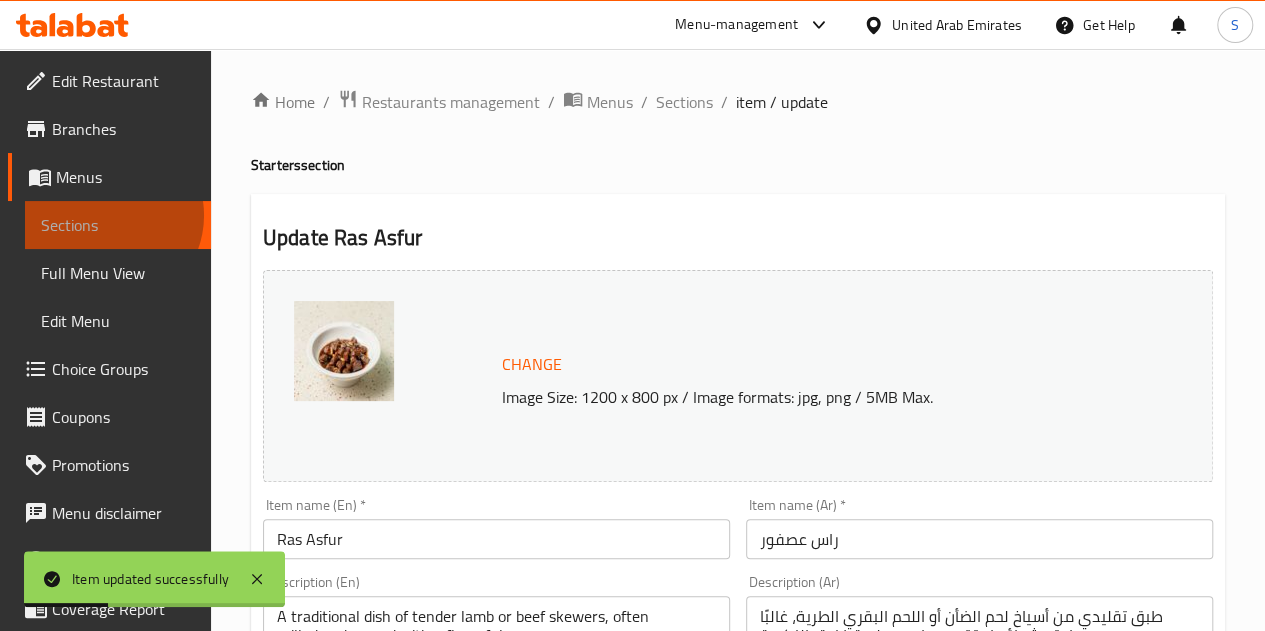 click on "Sections" at bounding box center (118, 225) 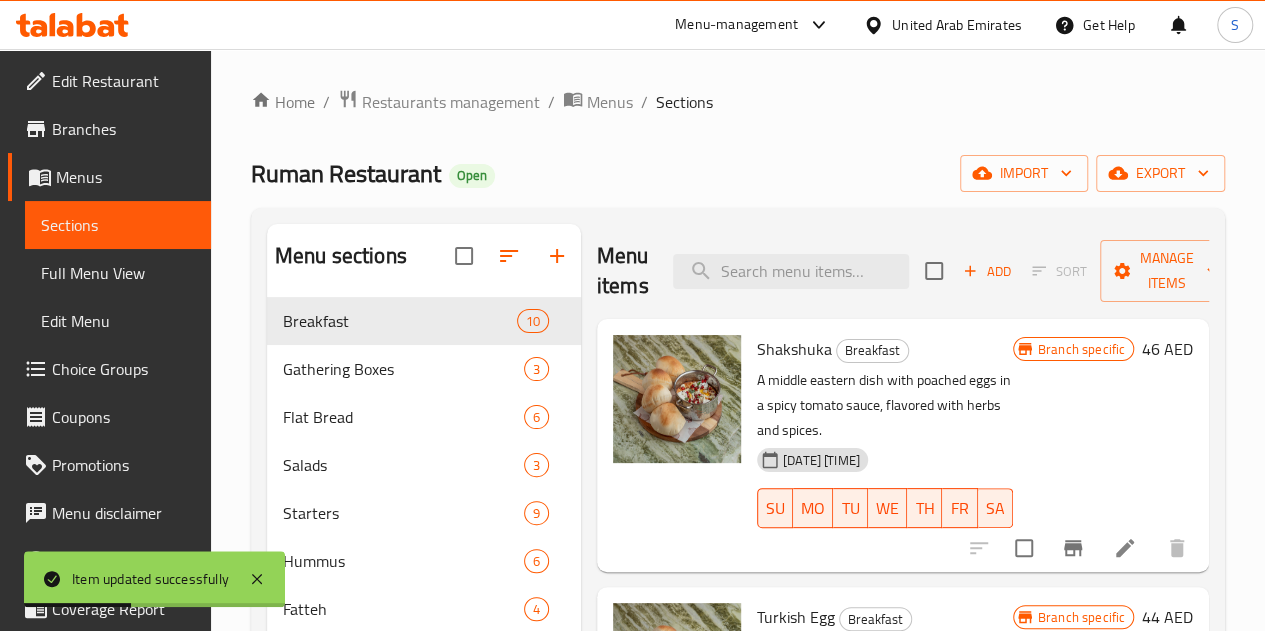 scroll, scrollTop: 16, scrollLeft: 0, axis: vertical 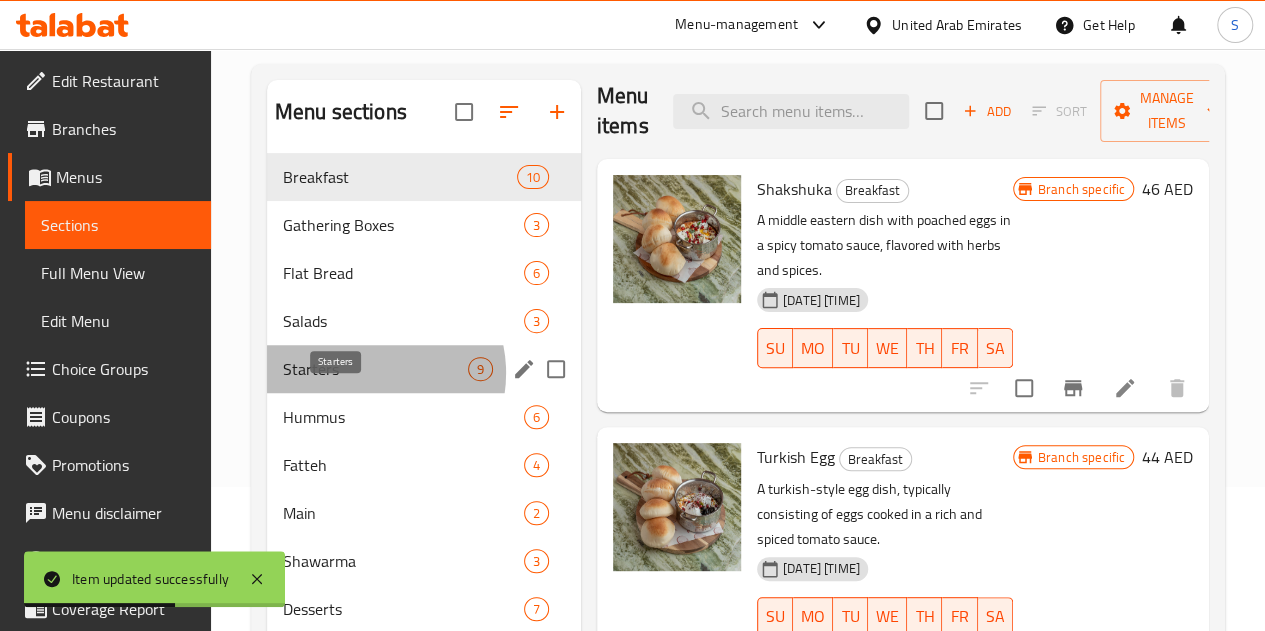 click on "Starters" at bounding box center [375, 369] 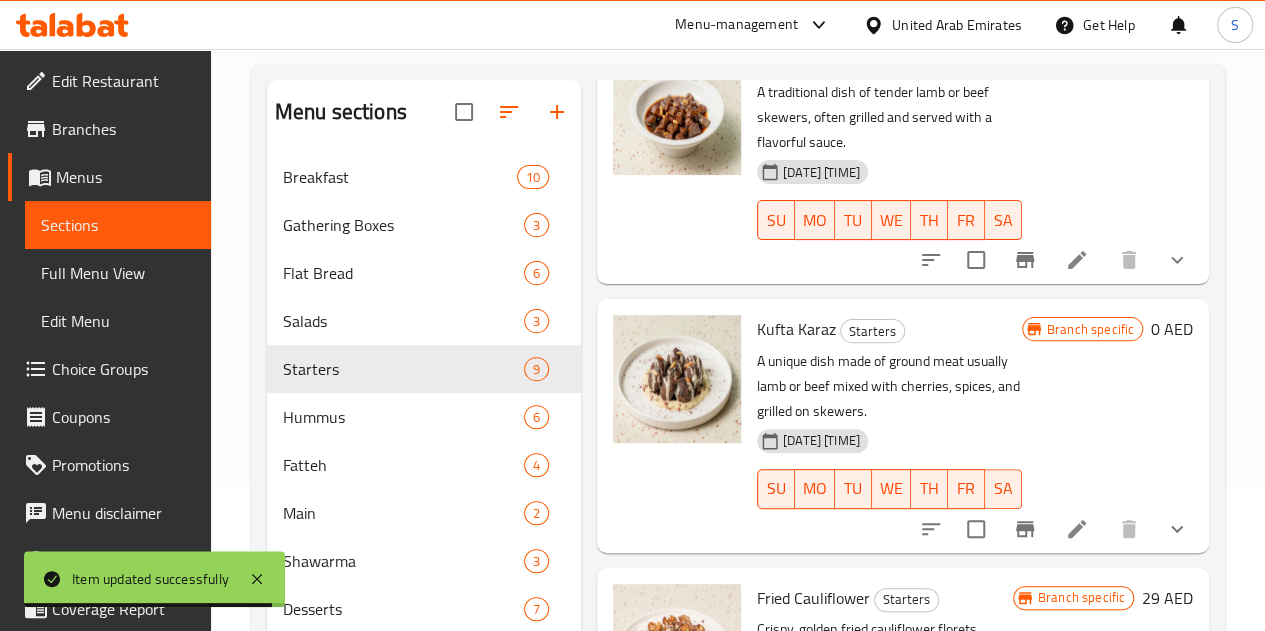 scroll, scrollTop: 145, scrollLeft: 0, axis: vertical 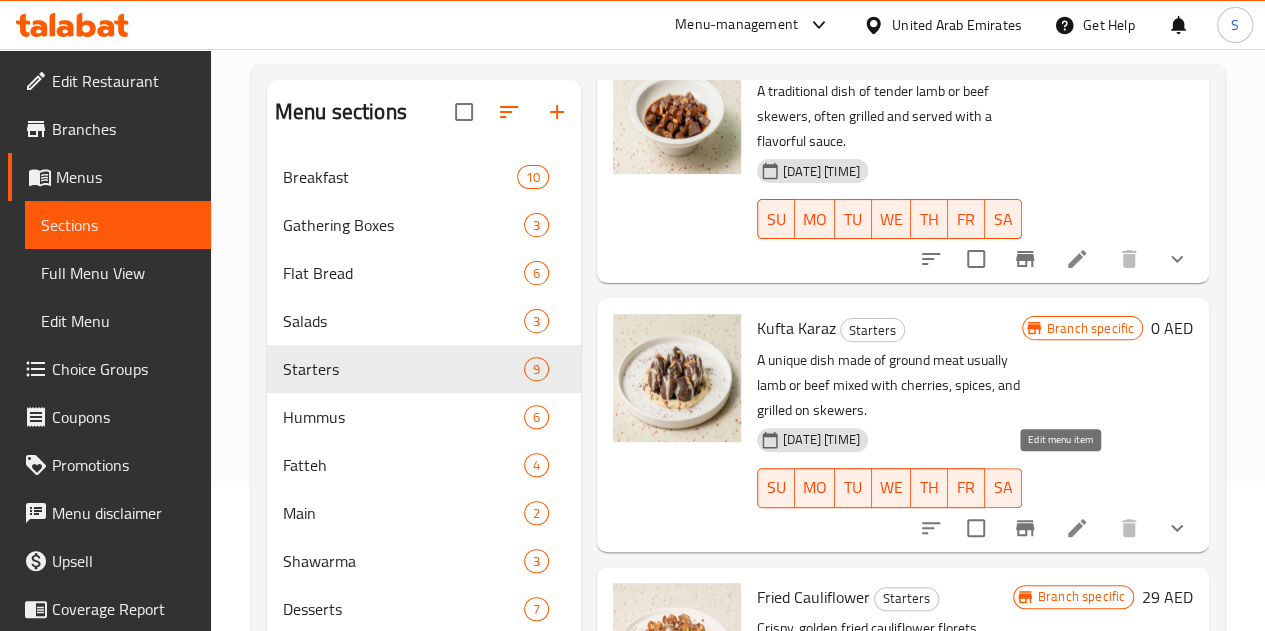 click 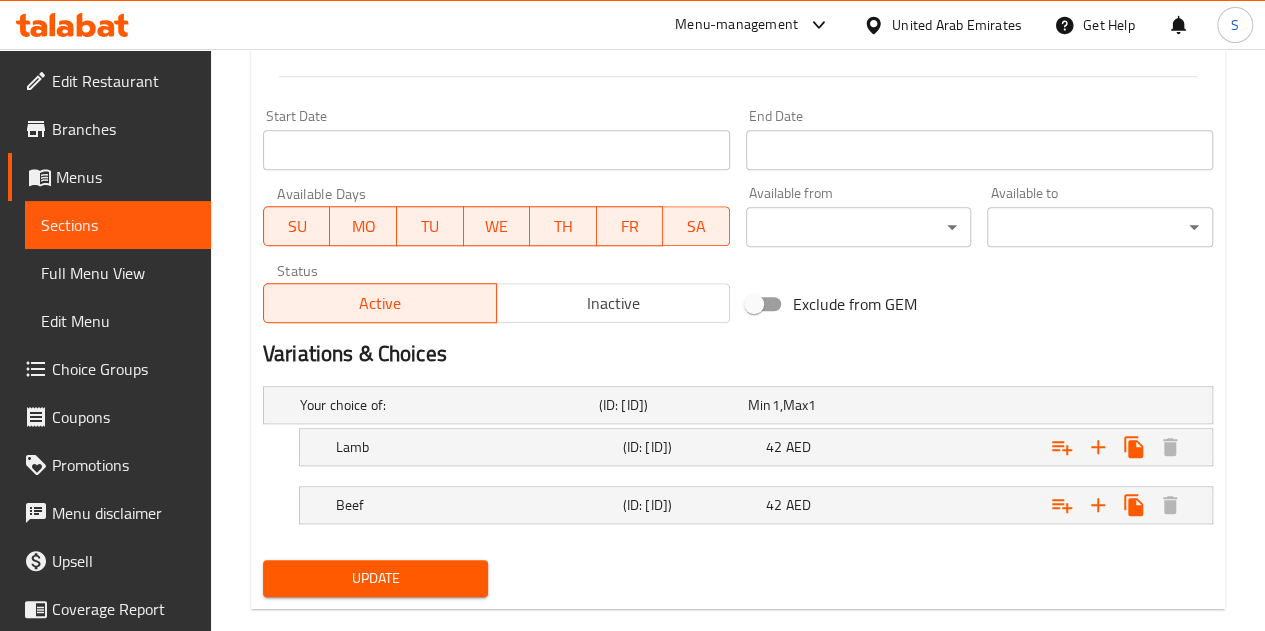 scroll, scrollTop: 853, scrollLeft: 0, axis: vertical 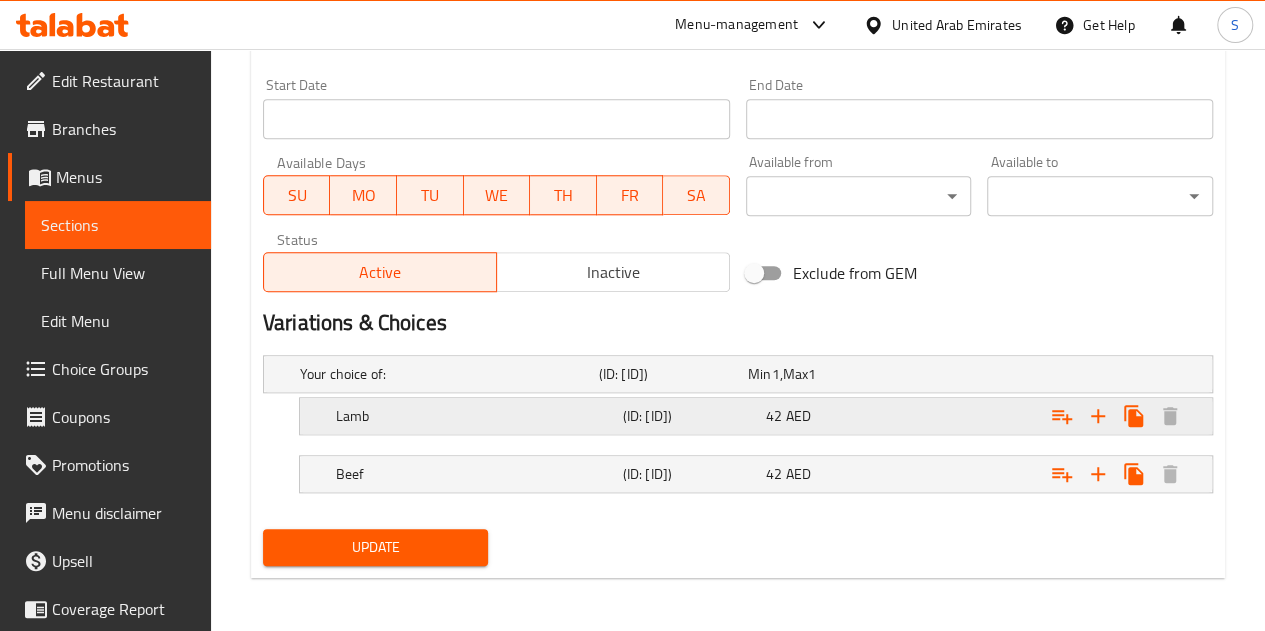 click on "[PRICE] AED" at bounding box center (818, 374) 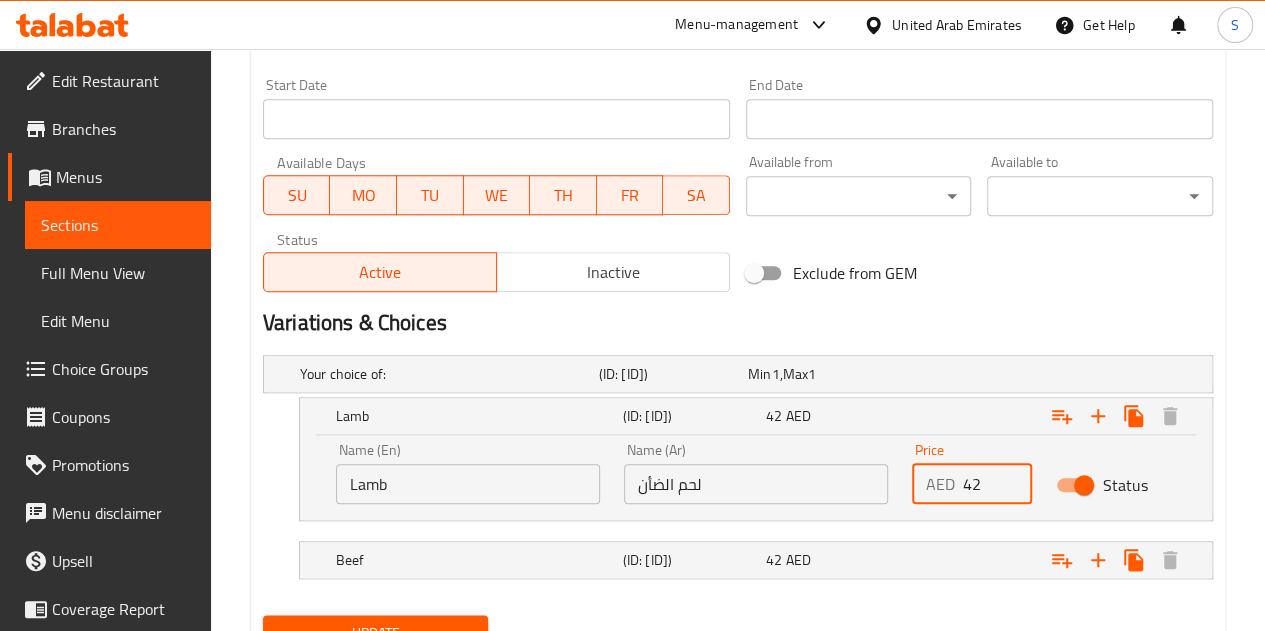 click on "42" at bounding box center [997, 484] 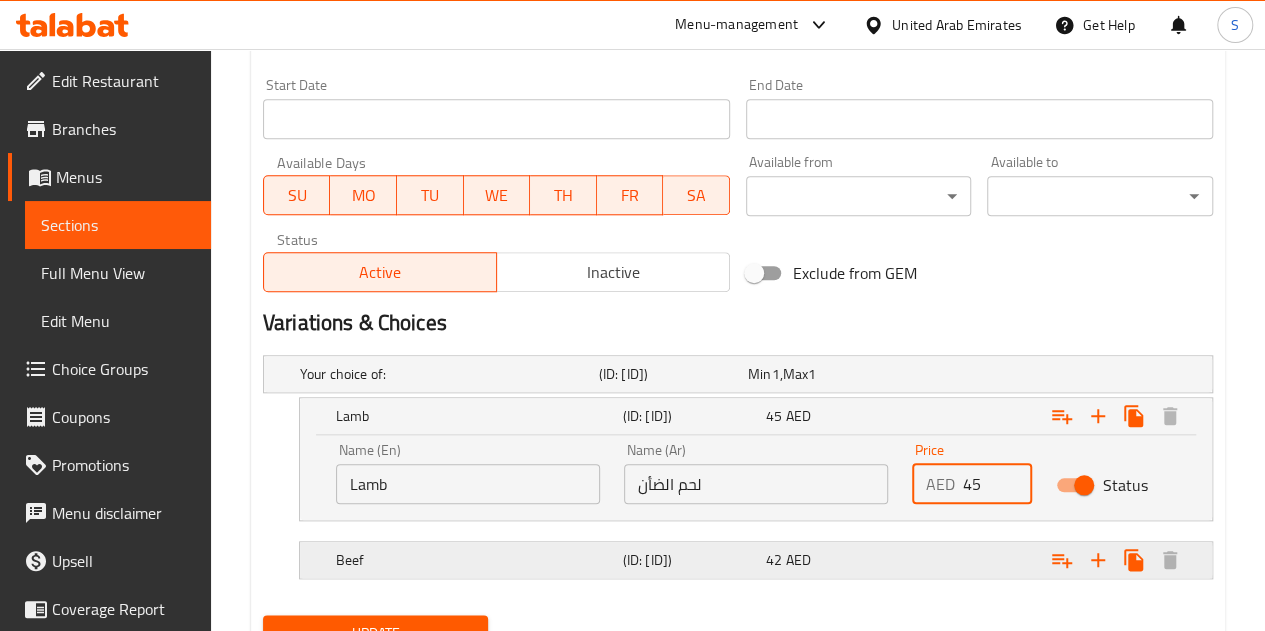 type on "45" 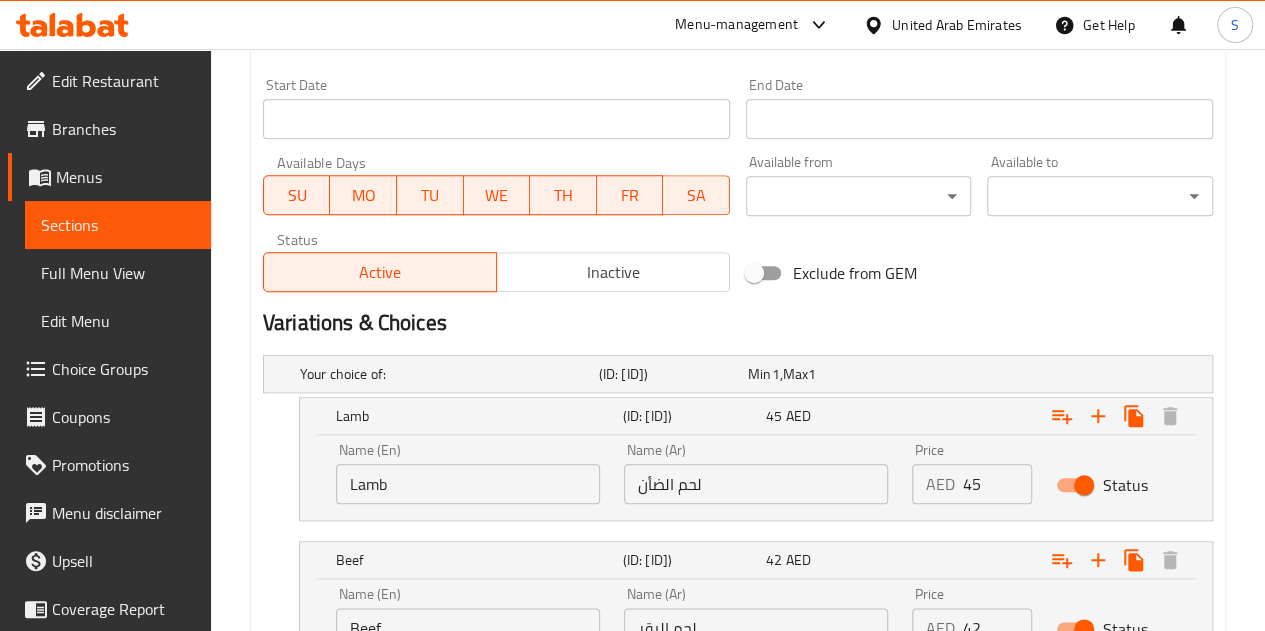 click on "42" at bounding box center (997, 628) 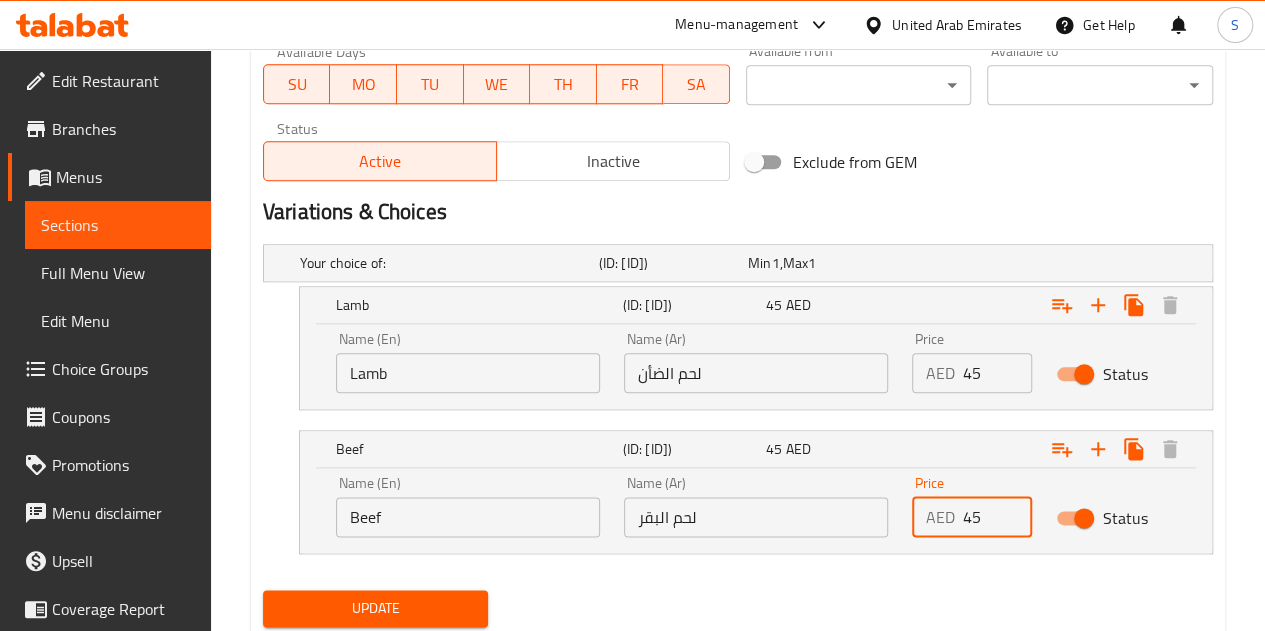 scroll, scrollTop: 1025, scrollLeft: 0, axis: vertical 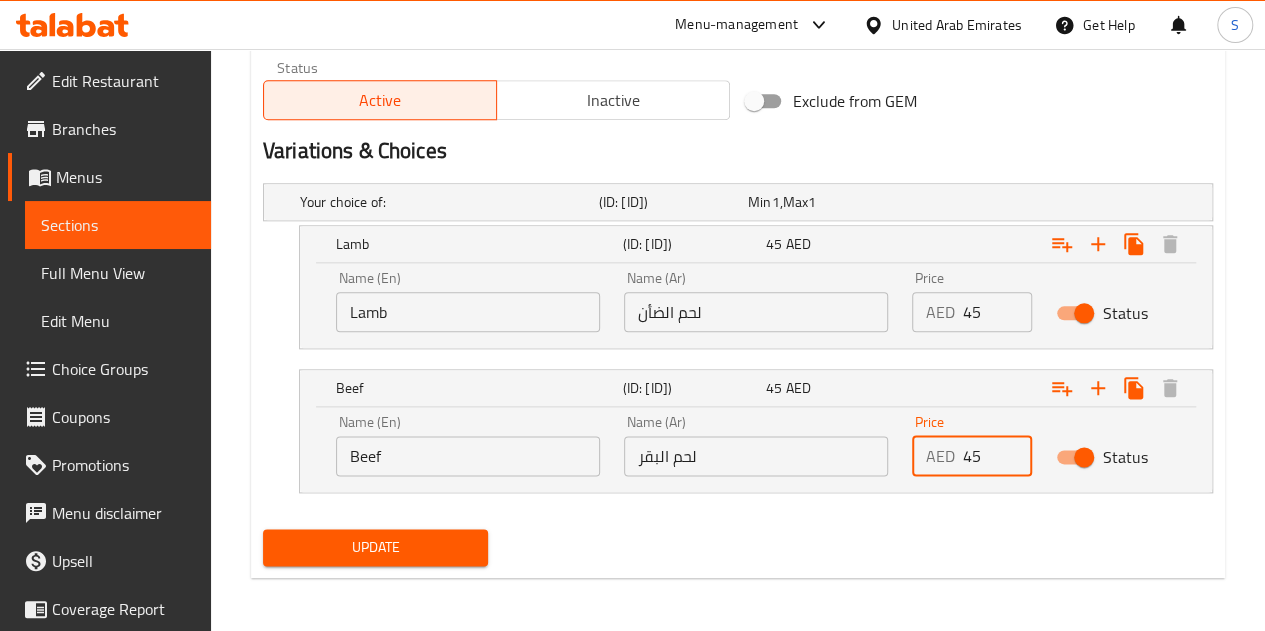 type on "45" 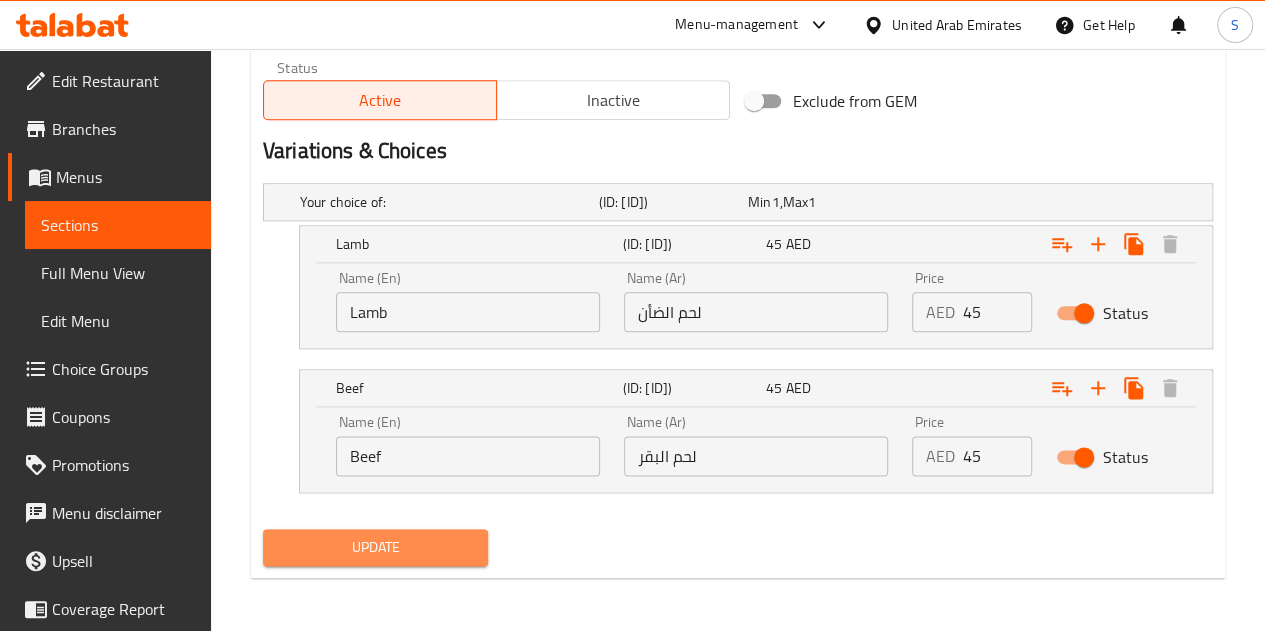 click on "Update" at bounding box center [376, 547] 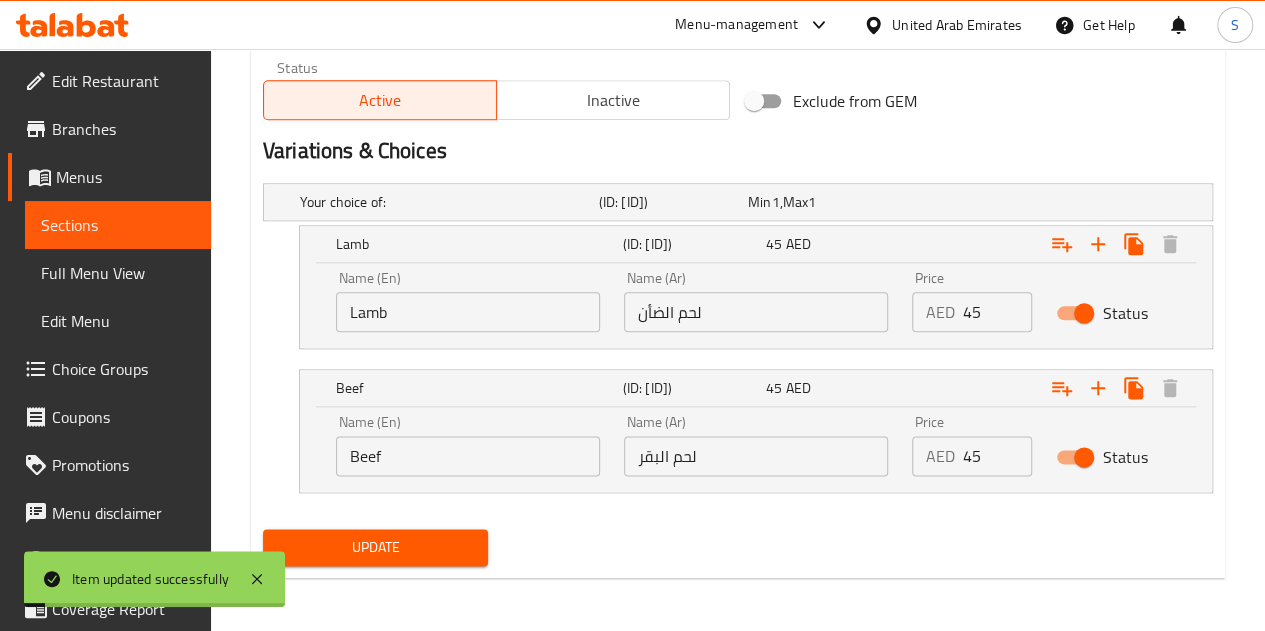 click on "Sections" at bounding box center (118, 225) 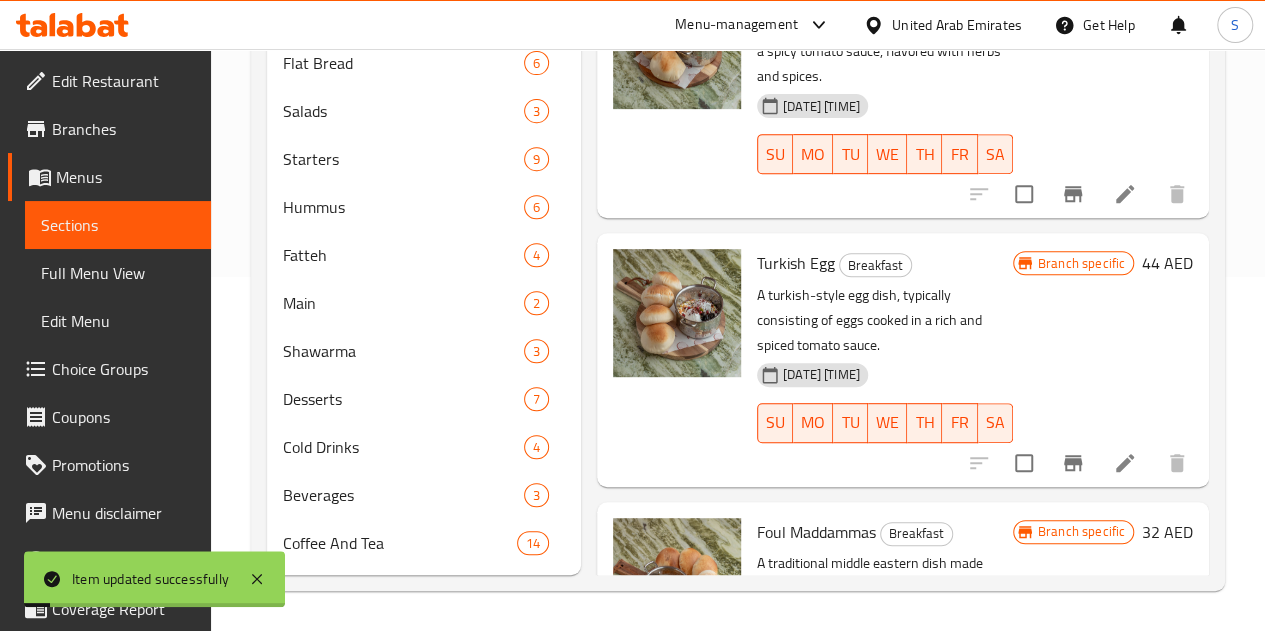 scroll, scrollTop: 383, scrollLeft: 0, axis: vertical 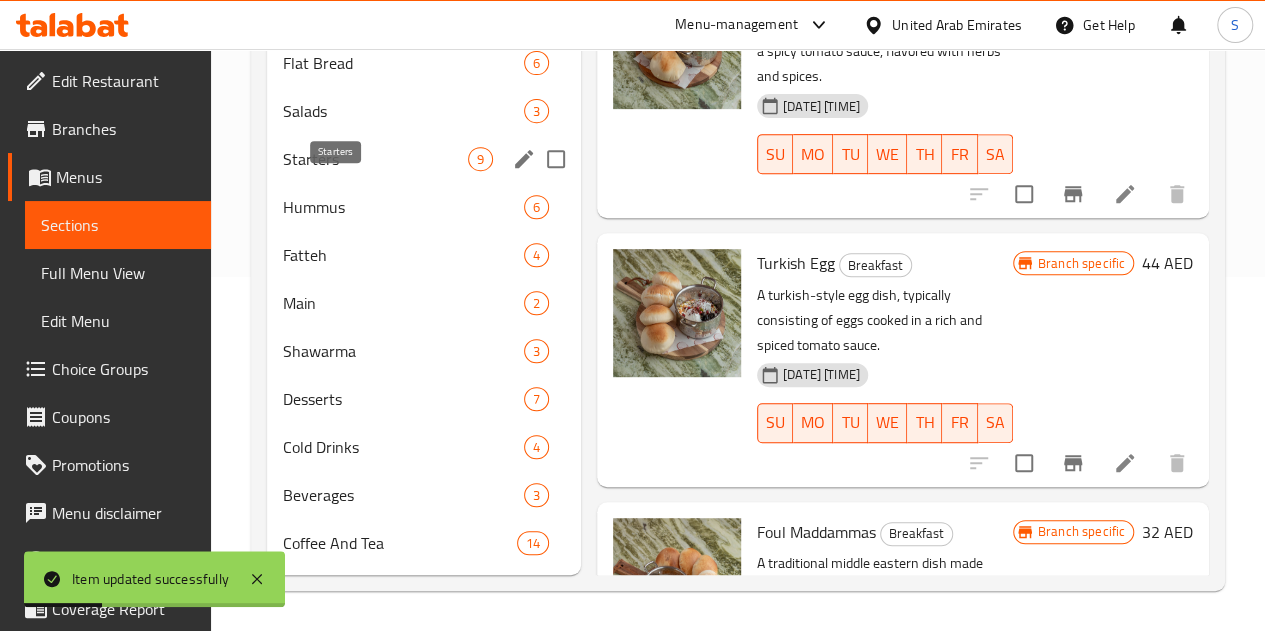 click on "Starters" at bounding box center [375, 159] 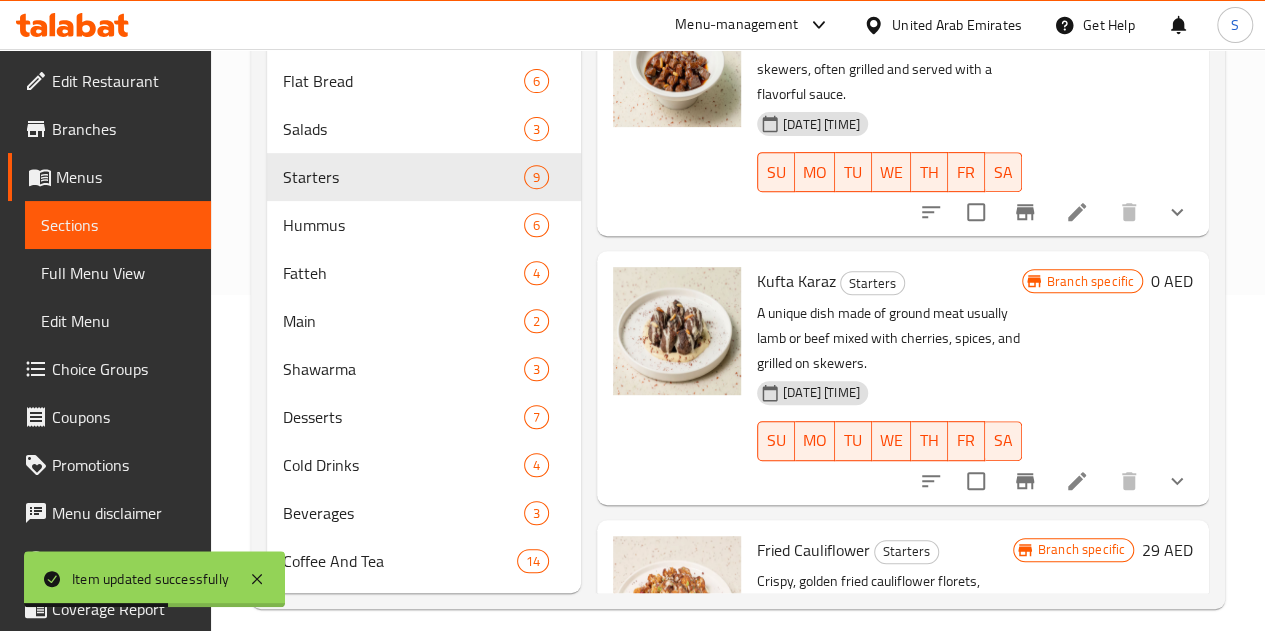scroll, scrollTop: 383, scrollLeft: 0, axis: vertical 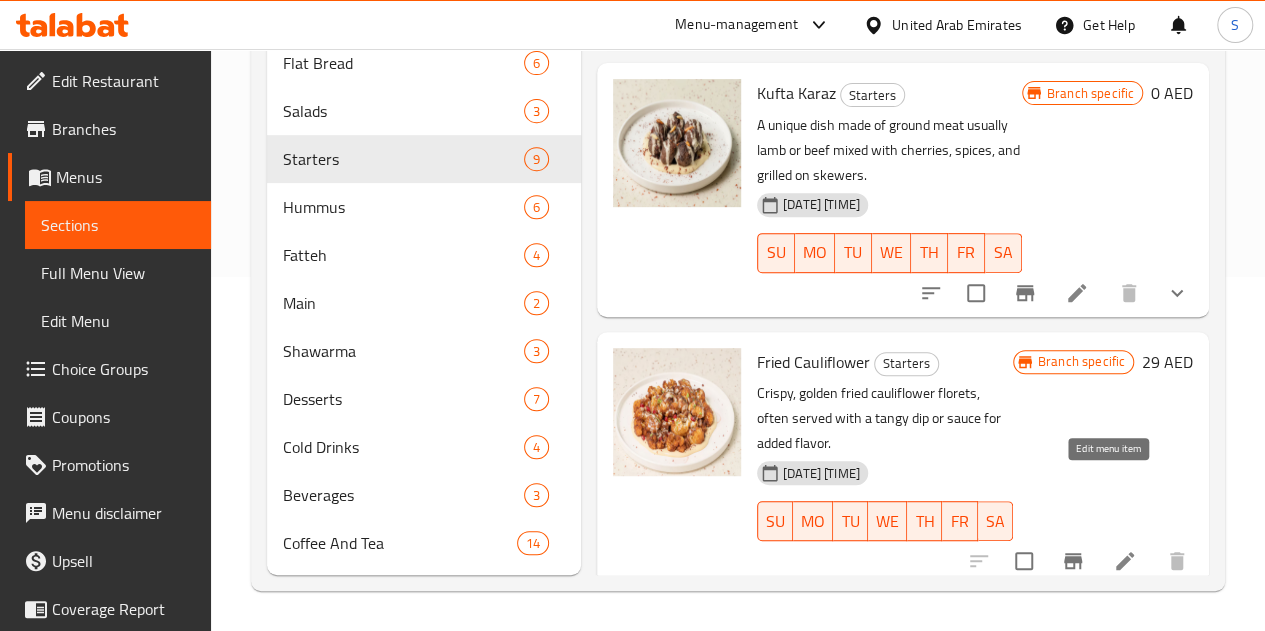 click 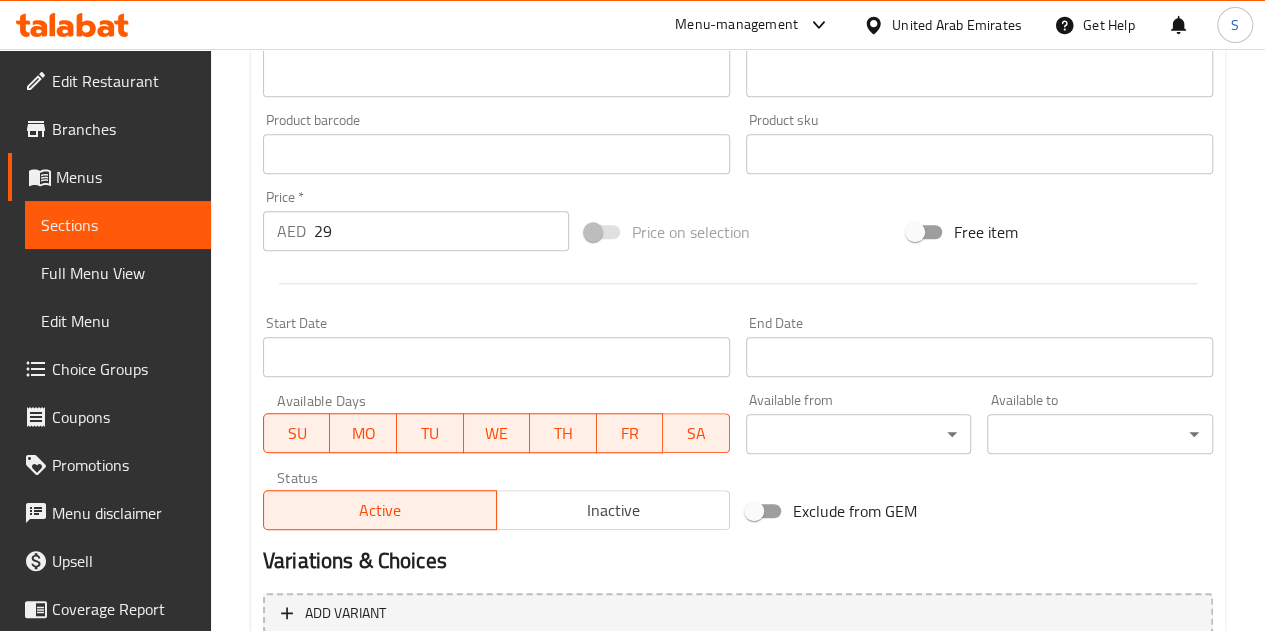 scroll, scrollTop: 616, scrollLeft: 0, axis: vertical 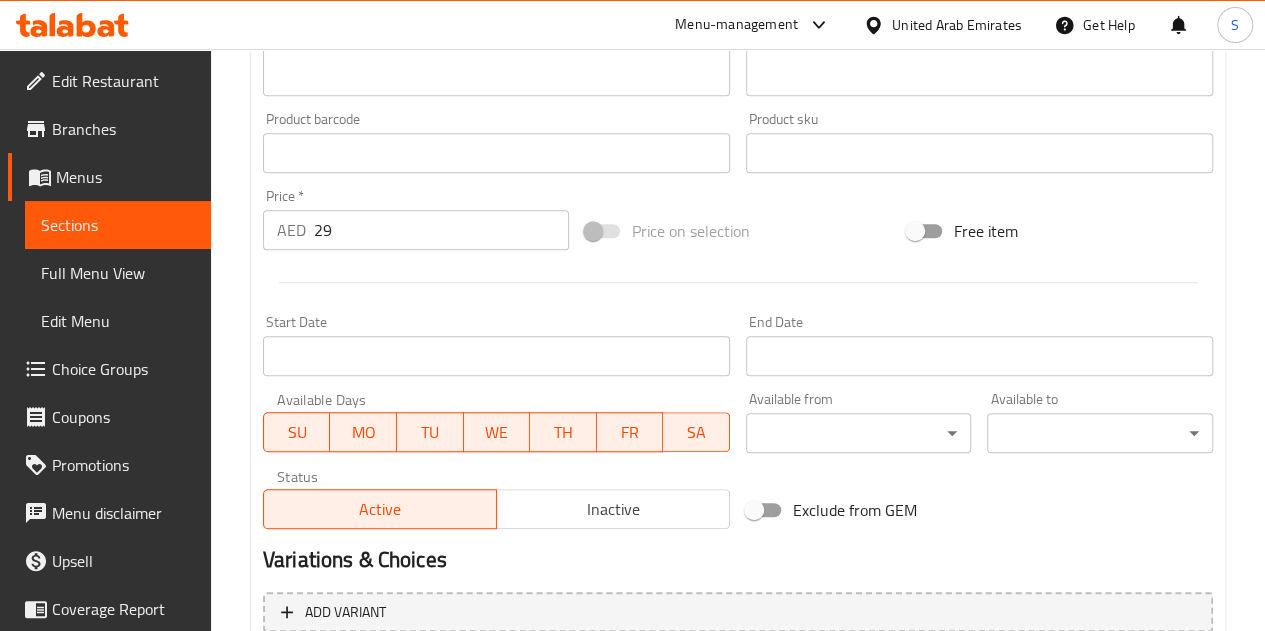 click on "29" at bounding box center [441, 230] 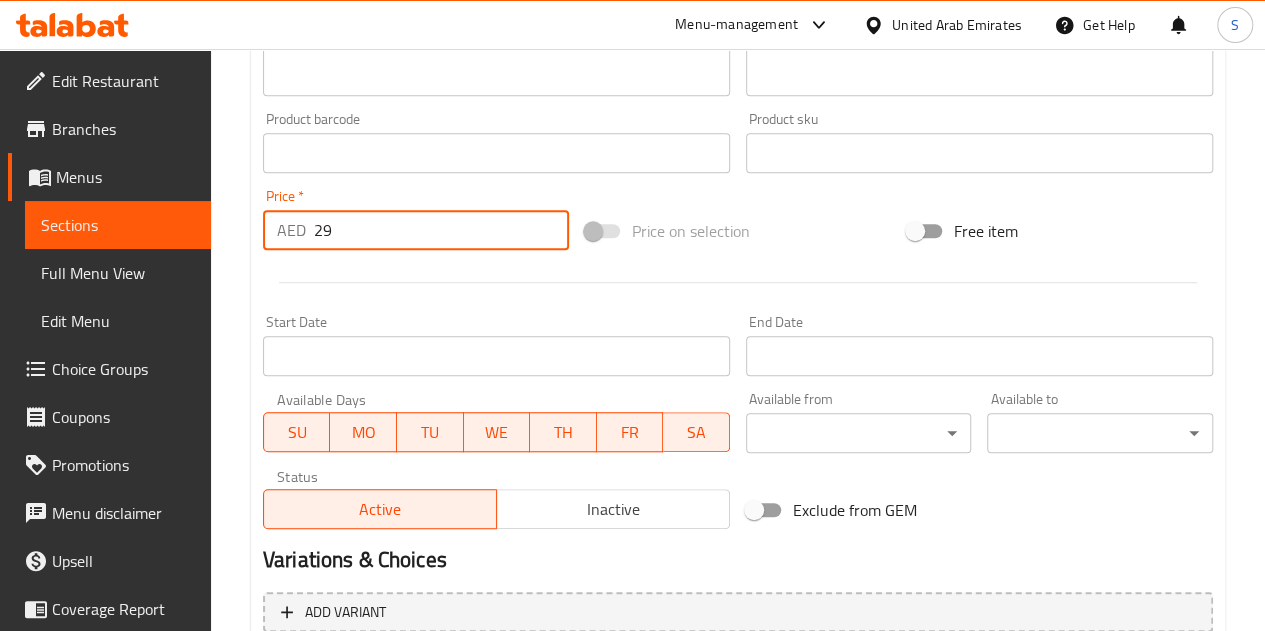 click on "29" at bounding box center [441, 230] 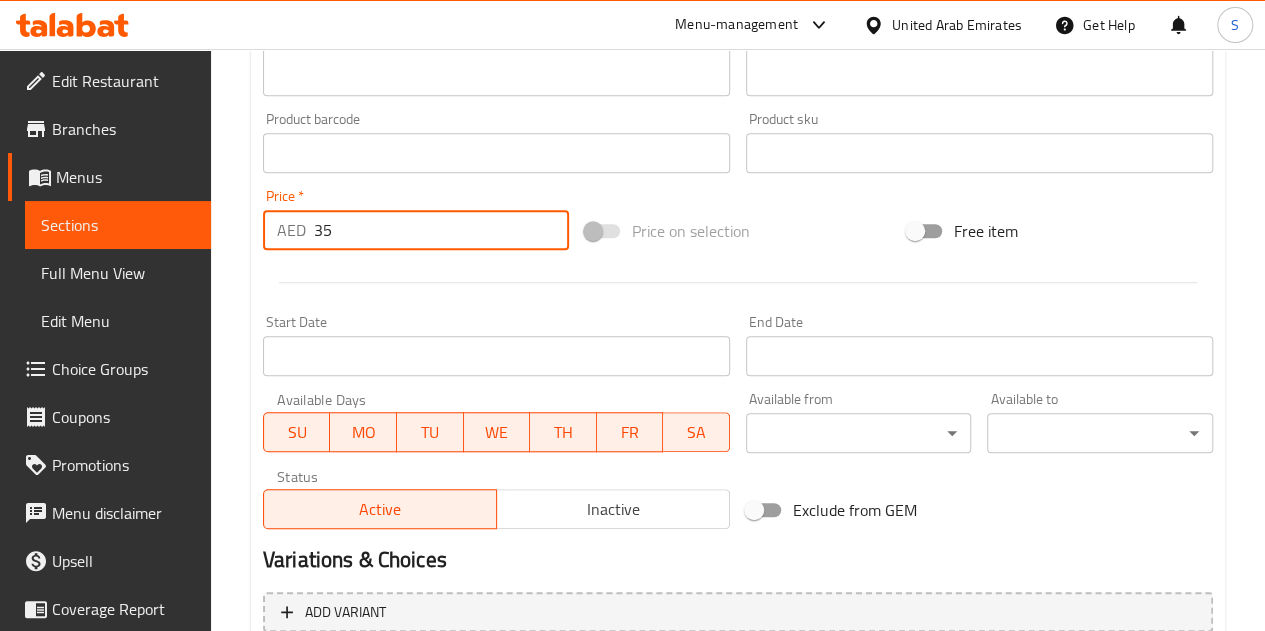 scroll, scrollTop: 811, scrollLeft: 0, axis: vertical 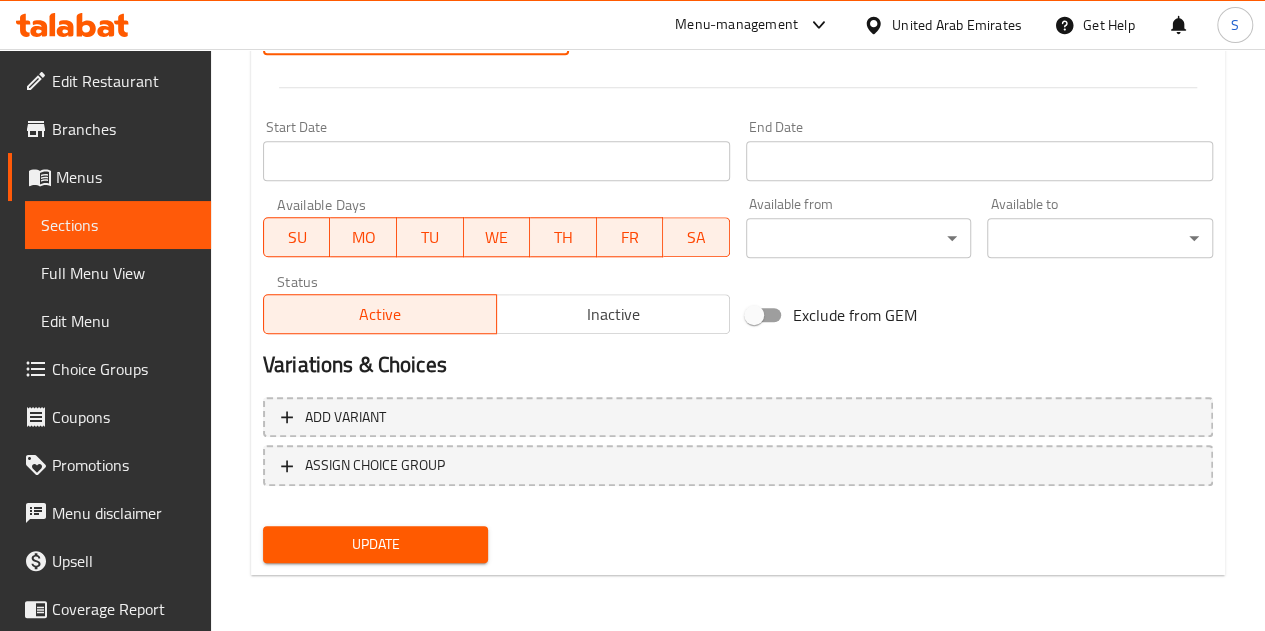 type on "35" 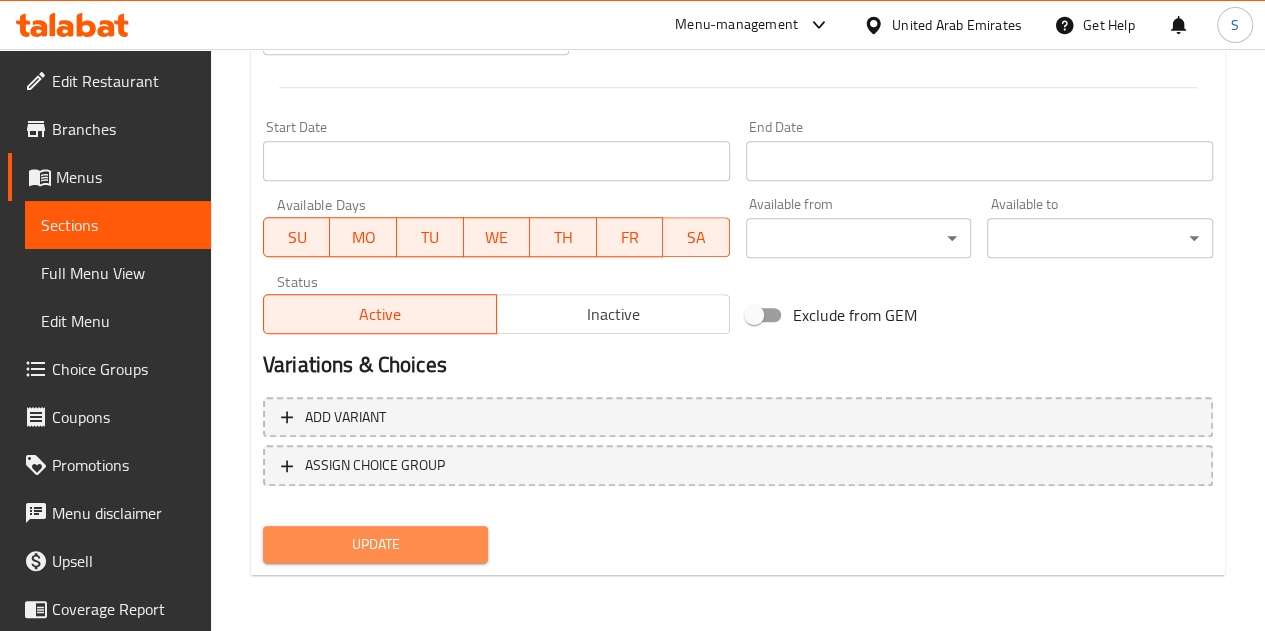 click on "Update" at bounding box center [376, 544] 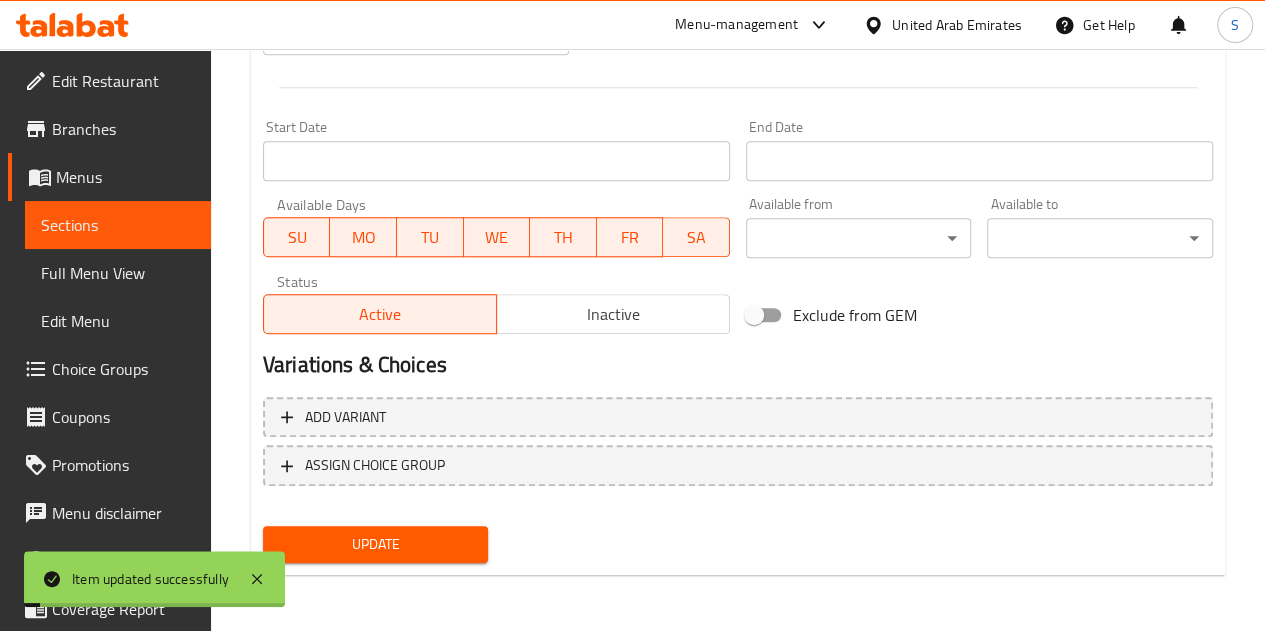 click on "Sections" at bounding box center (118, 225) 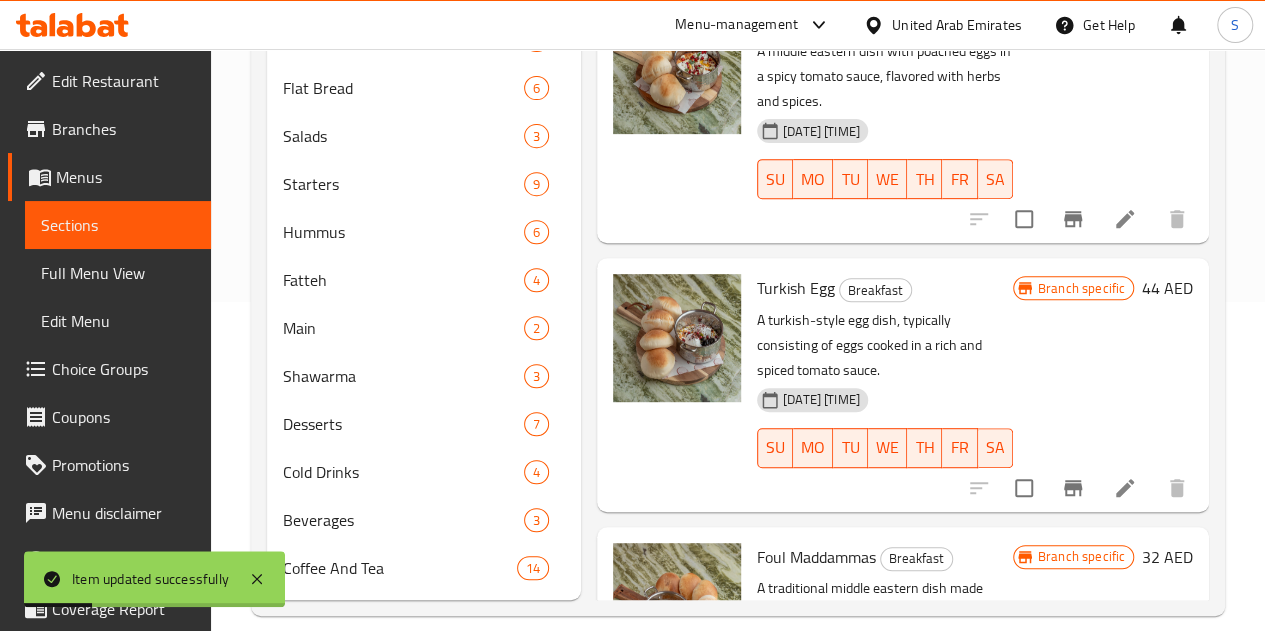 scroll, scrollTop: 338, scrollLeft: 0, axis: vertical 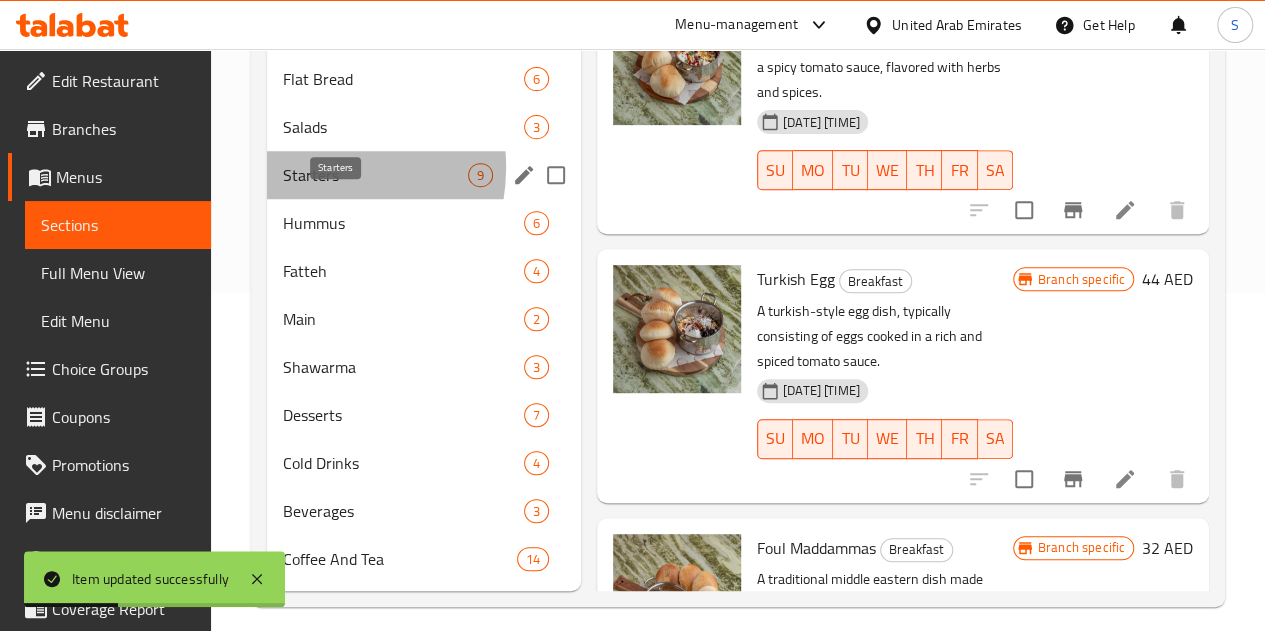 click on "Starters" at bounding box center (375, 175) 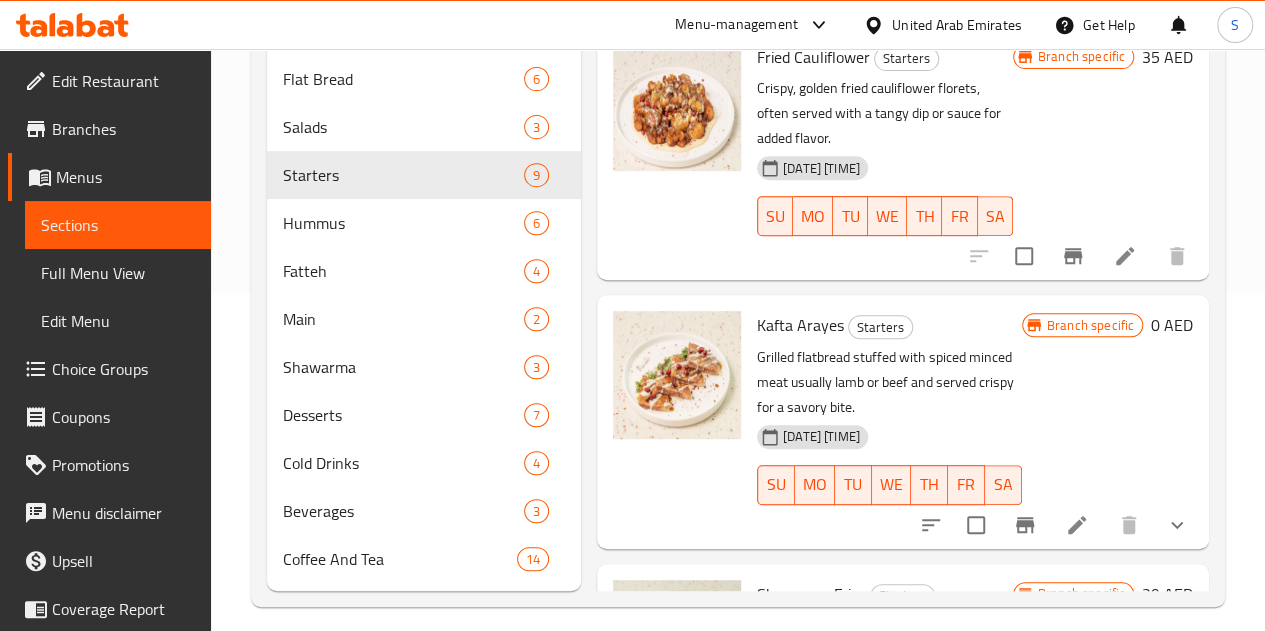scroll, scrollTop: 492, scrollLeft: 0, axis: vertical 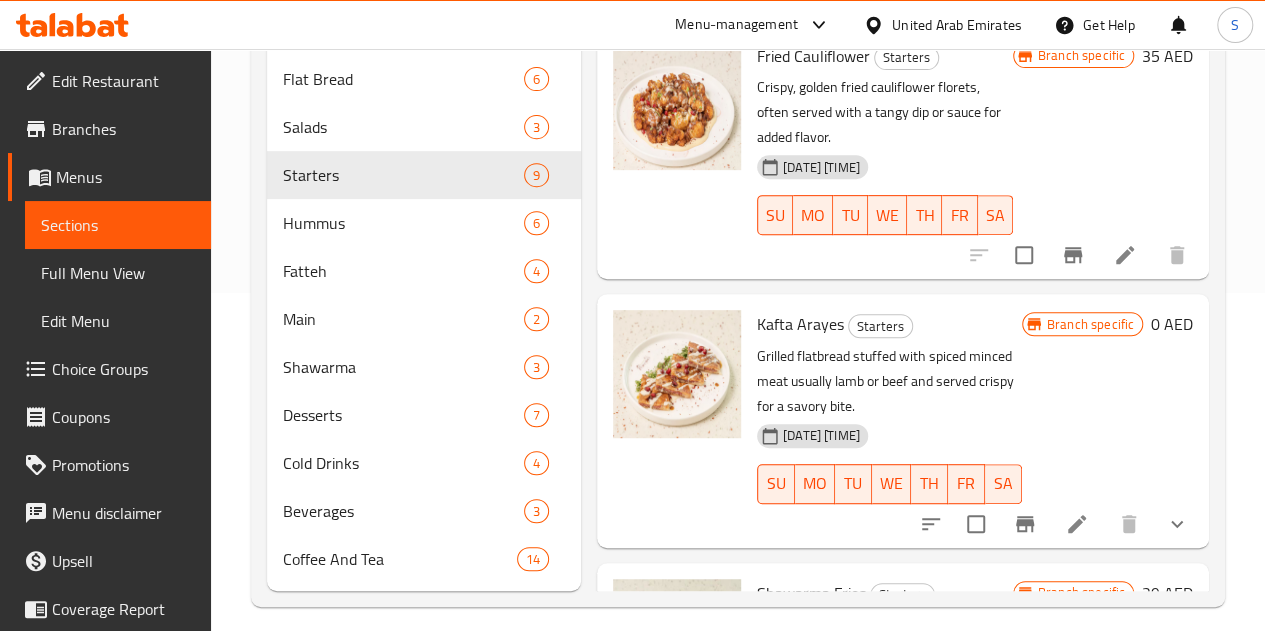 click 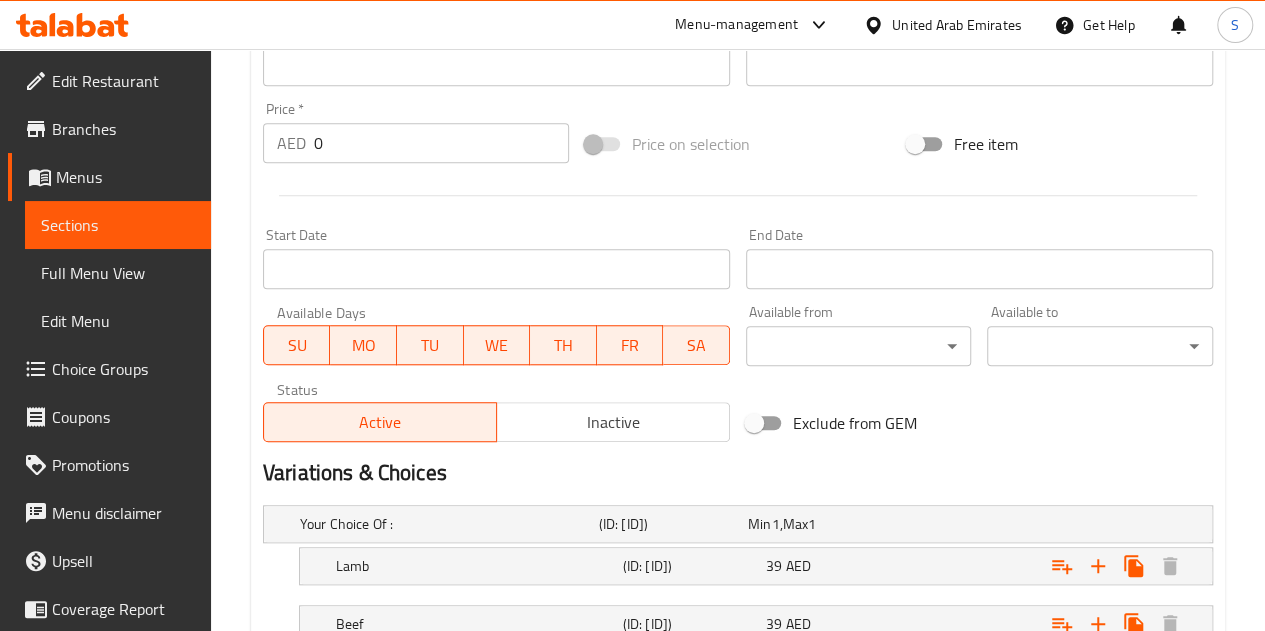 scroll, scrollTop: 853, scrollLeft: 0, axis: vertical 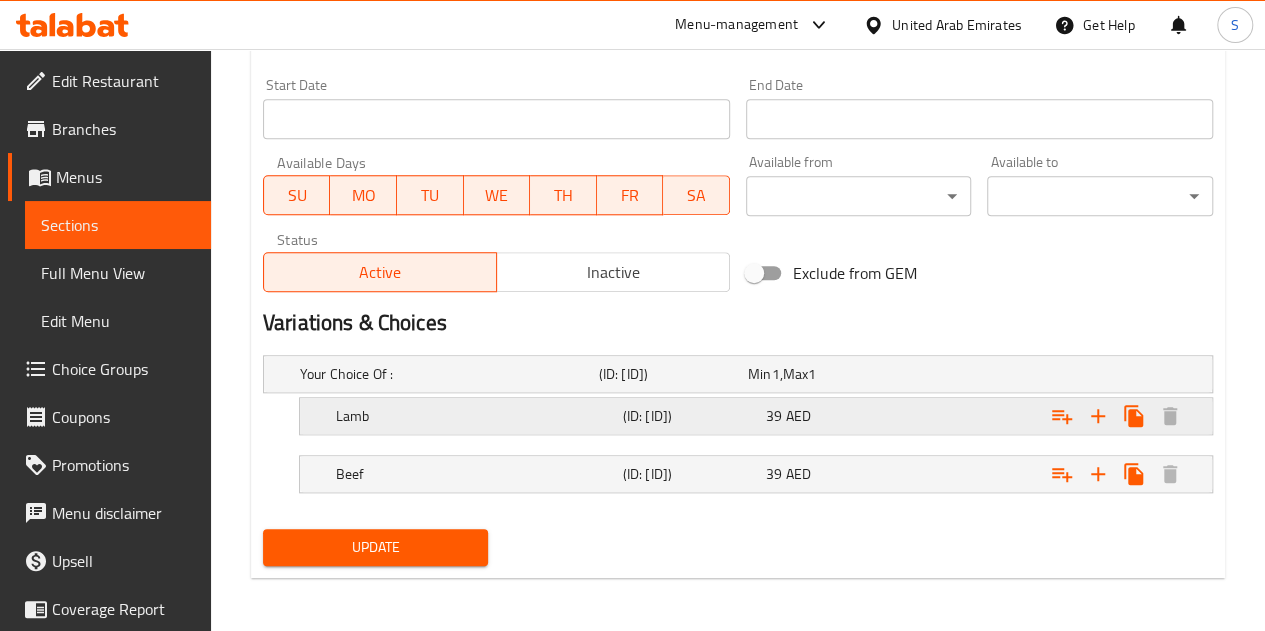 click at bounding box center (1042, 374) 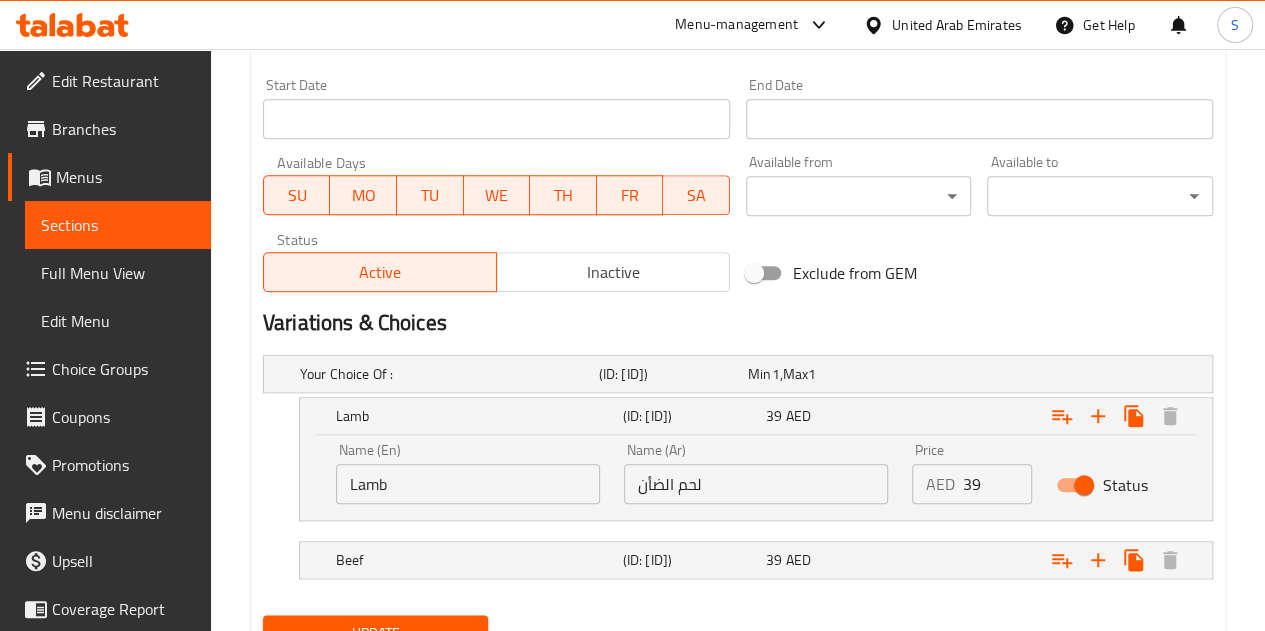 click on "39" at bounding box center (997, 484) 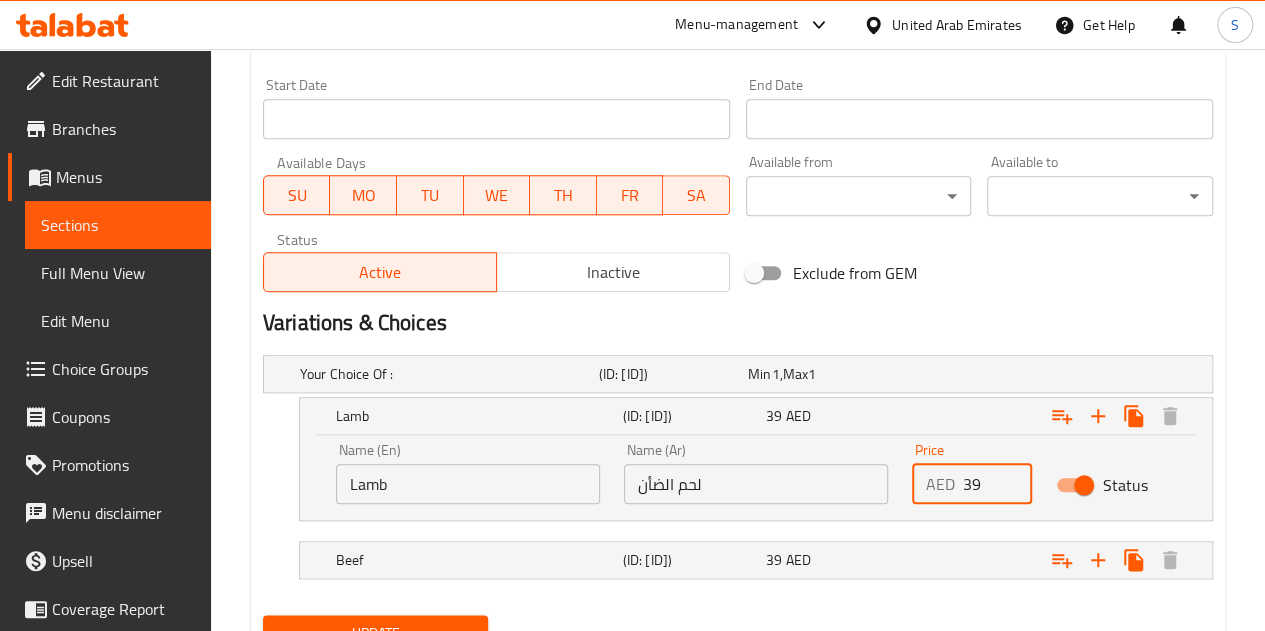type on "3" 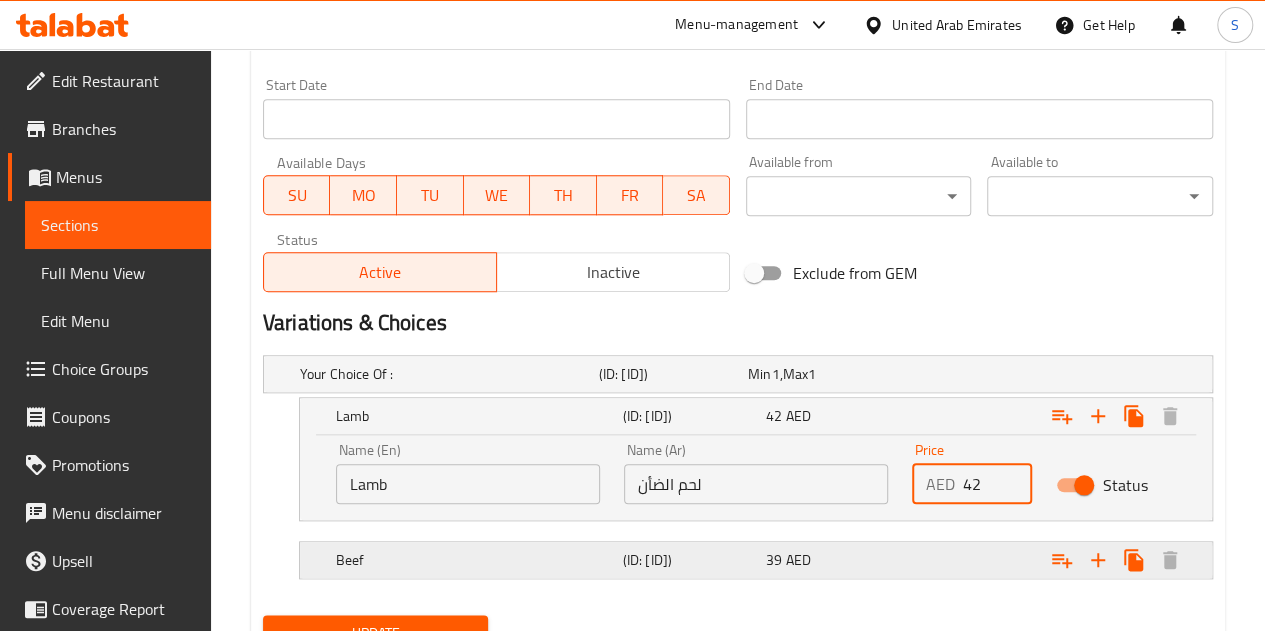 type on "42" 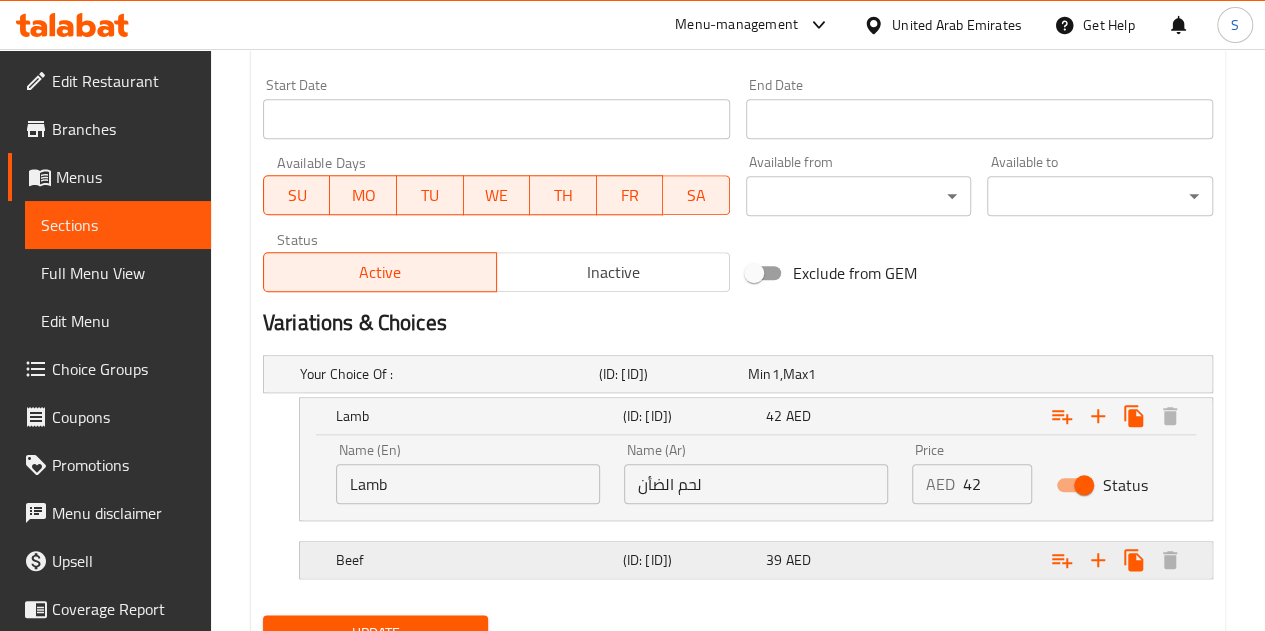 click at bounding box center (1042, 374) 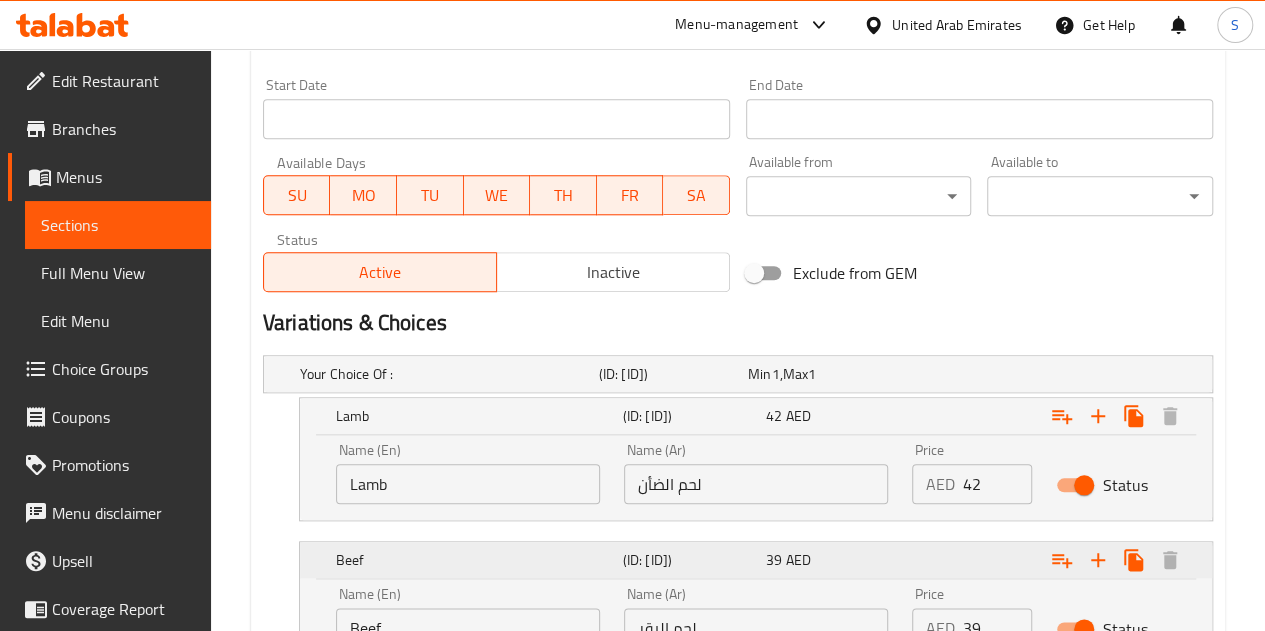 scroll, scrollTop: 955, scrollLeft: 0, axis: vertical 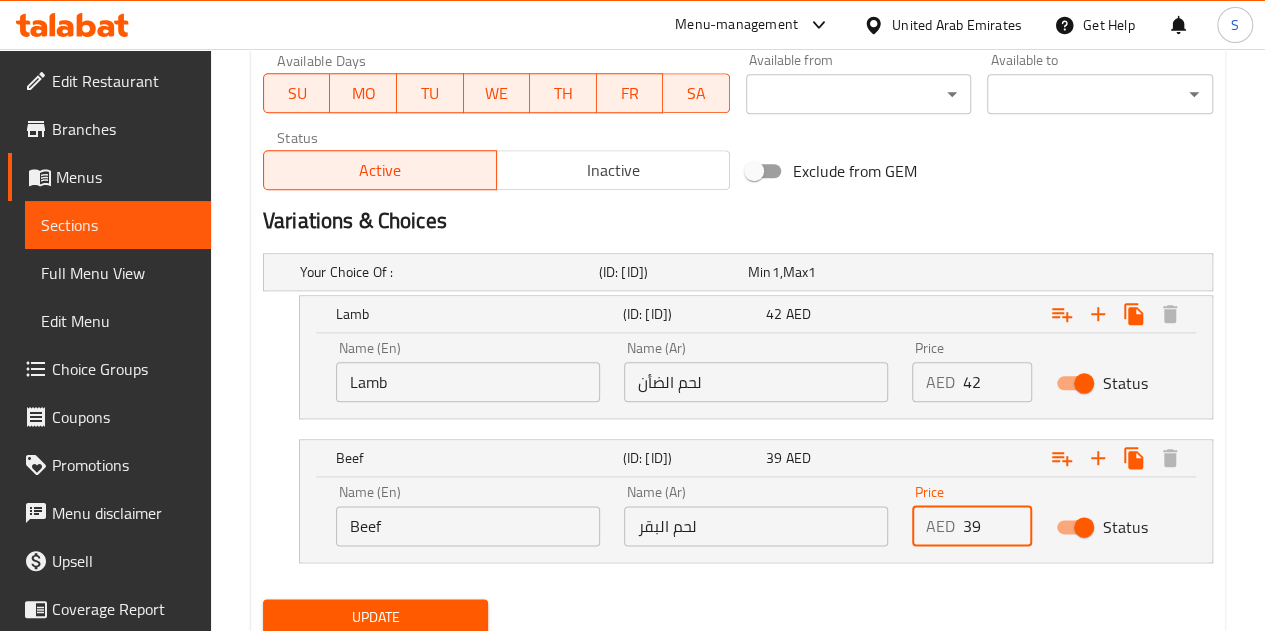 drag, startPoint x: 990, startPoint y: 527, endPoint x: 913, endPoint y: 523, distance: 77.10383 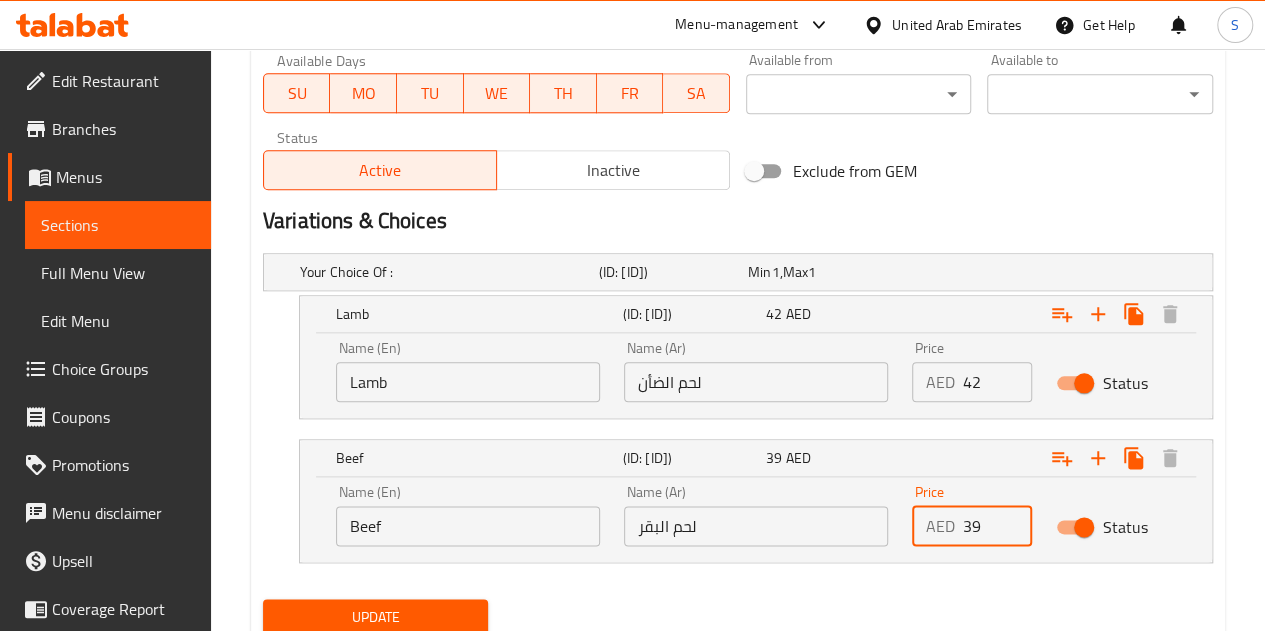 click on "AED [PRICE] Price" at bounding box center [972, 526] 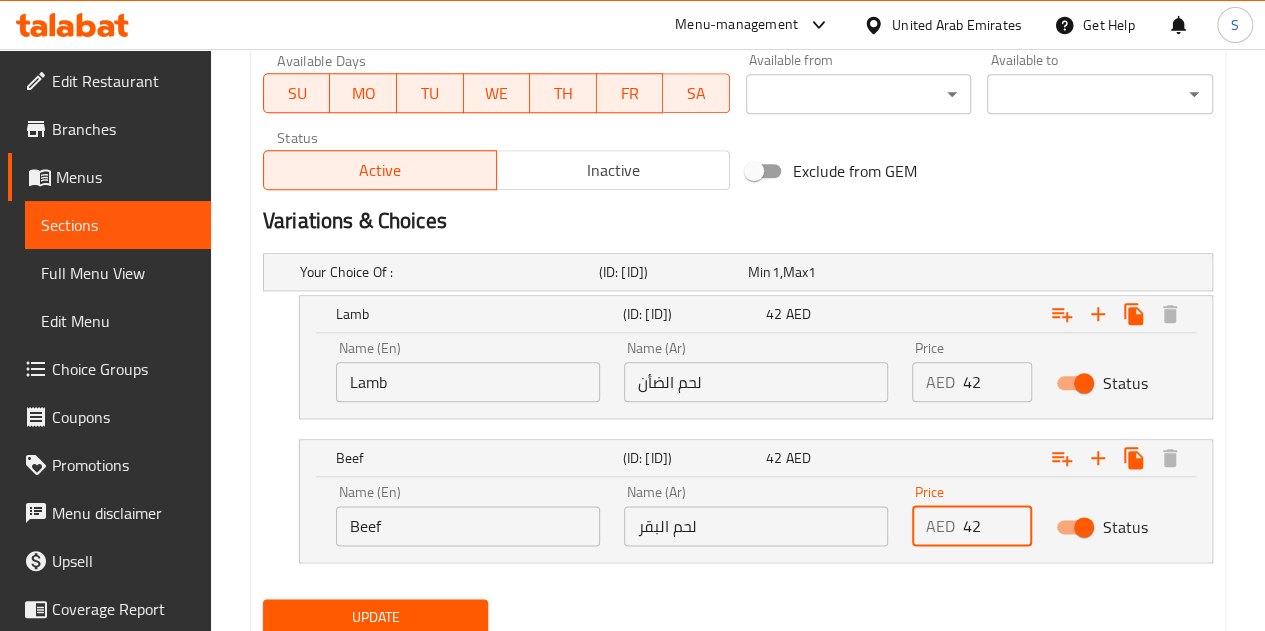 scroll, scrollTop: 1025, scrollLeft: 0, axis: vertical 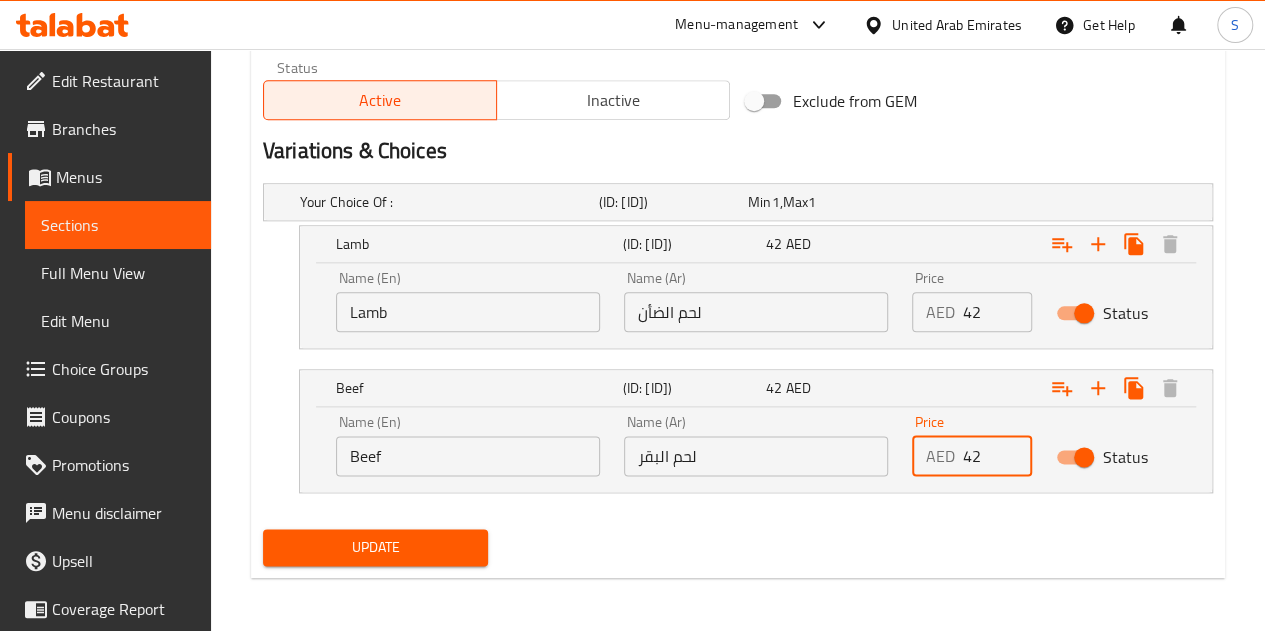 type on "42" 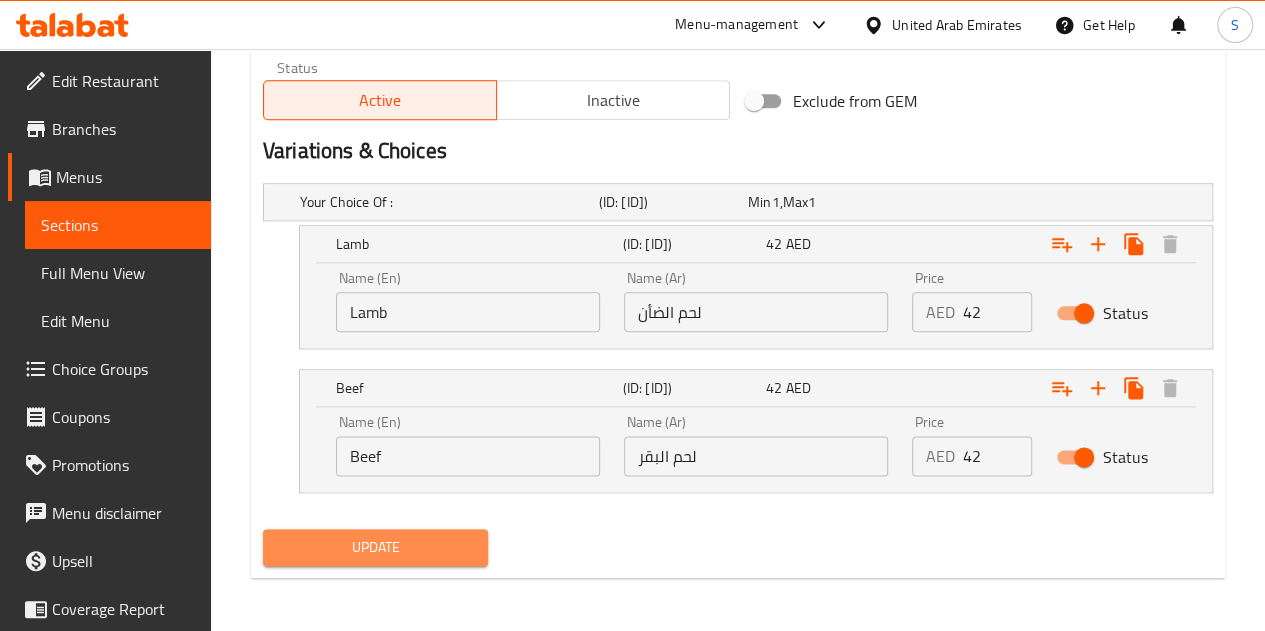 click on "Update" at bounding box center [376, 547] 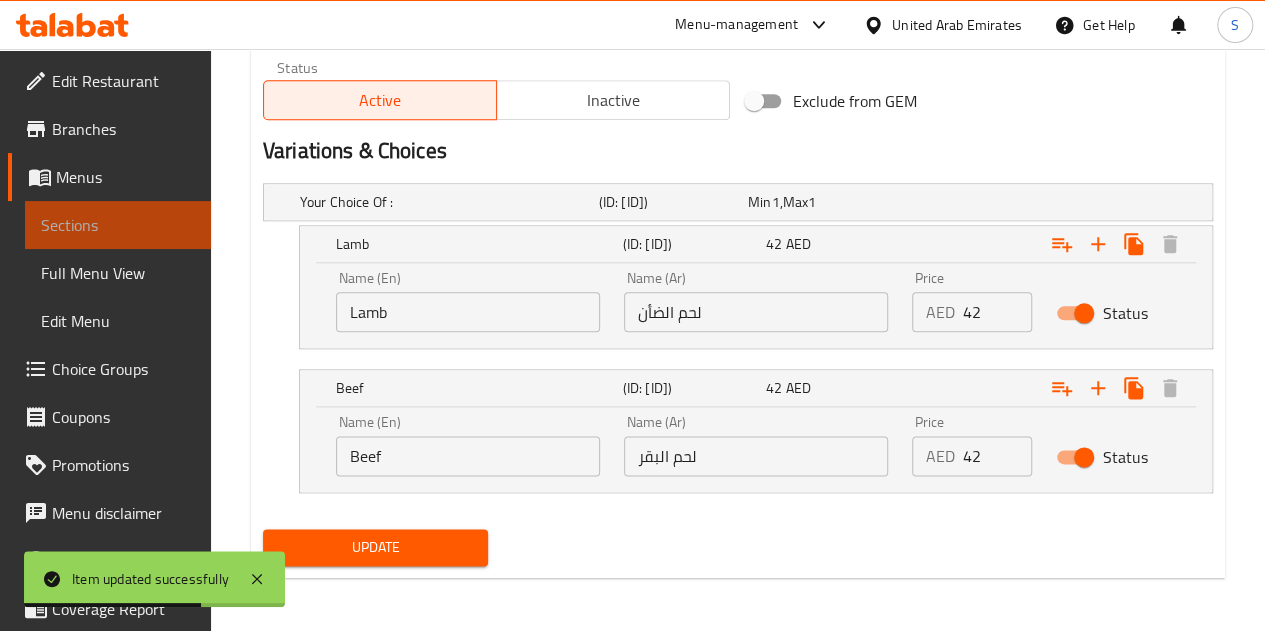 click on "Sections" at bounding box center [118, 225] 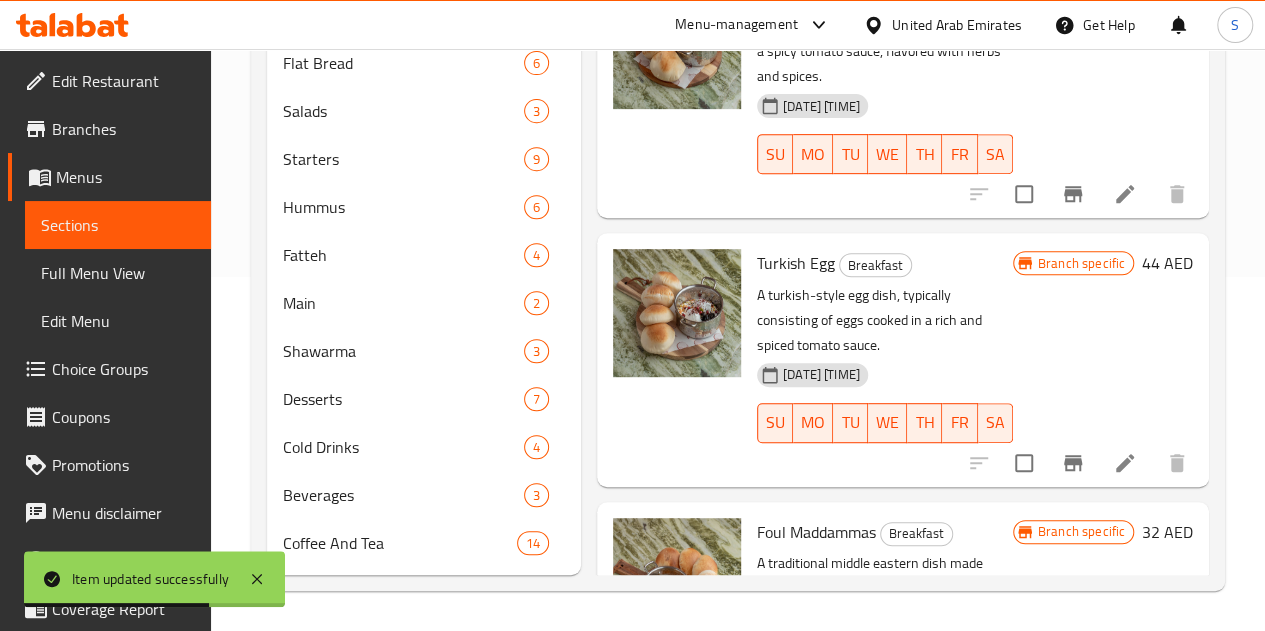 scroll, scrollTop: 383, scrollLeft: 0, axis: vertical 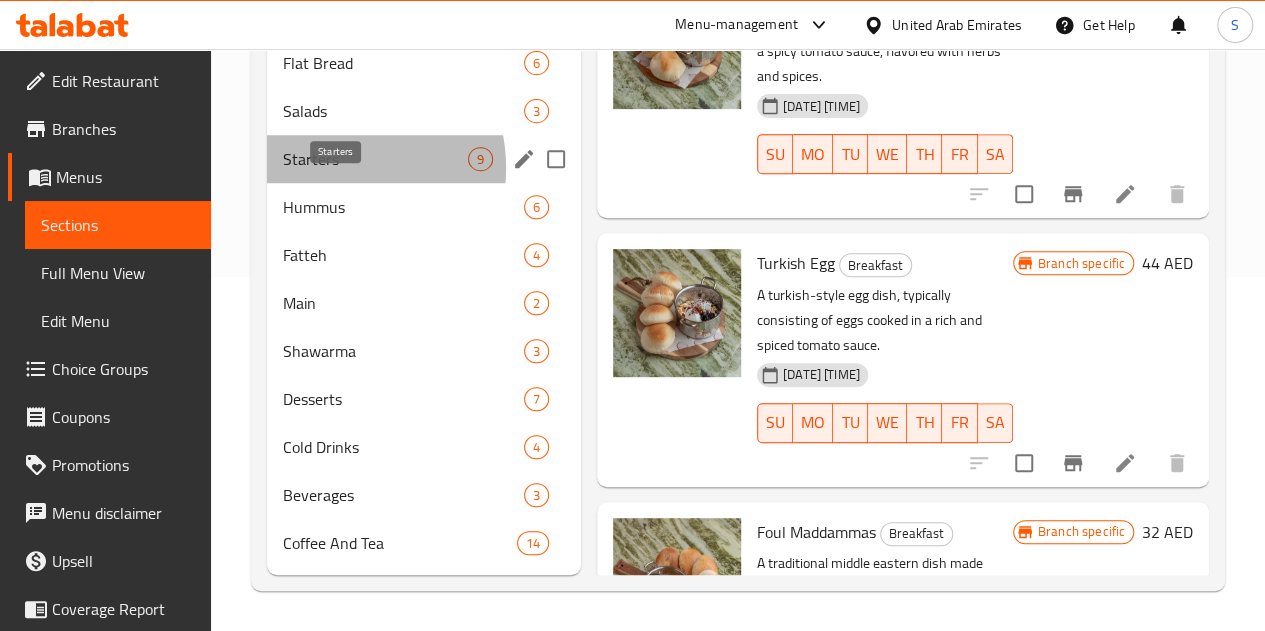 click on "Starters" at bounding box center [375, 159] 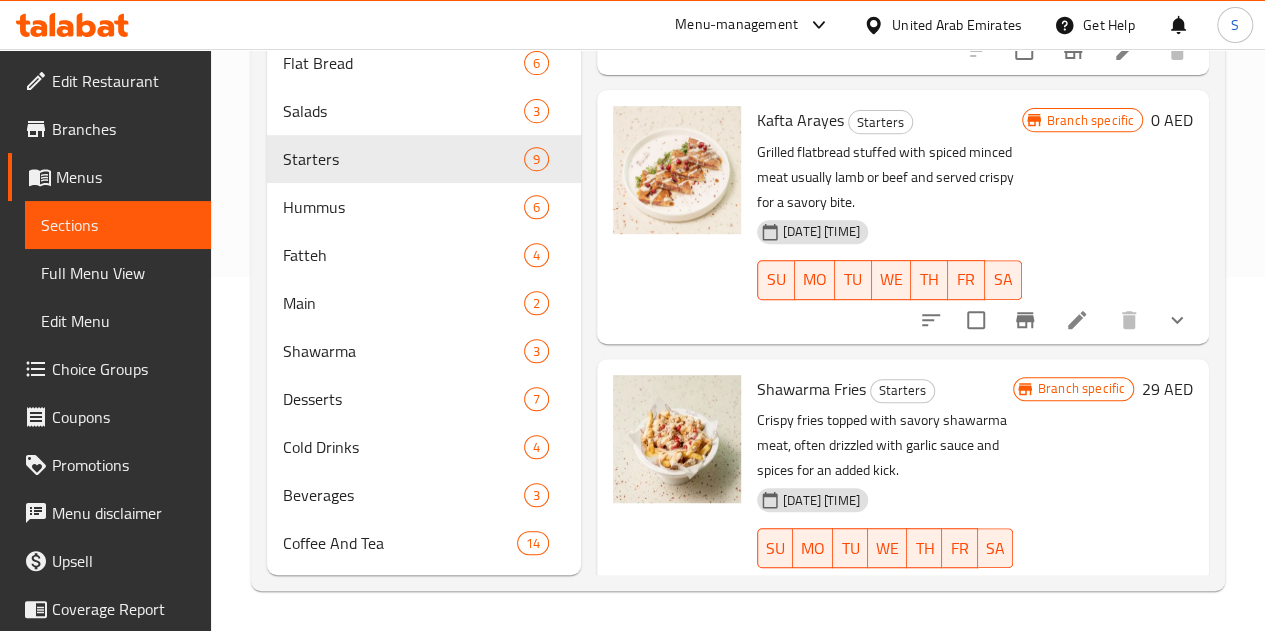 scroll, scrollTop: 681, scrollLeft: 0, axis: vertical 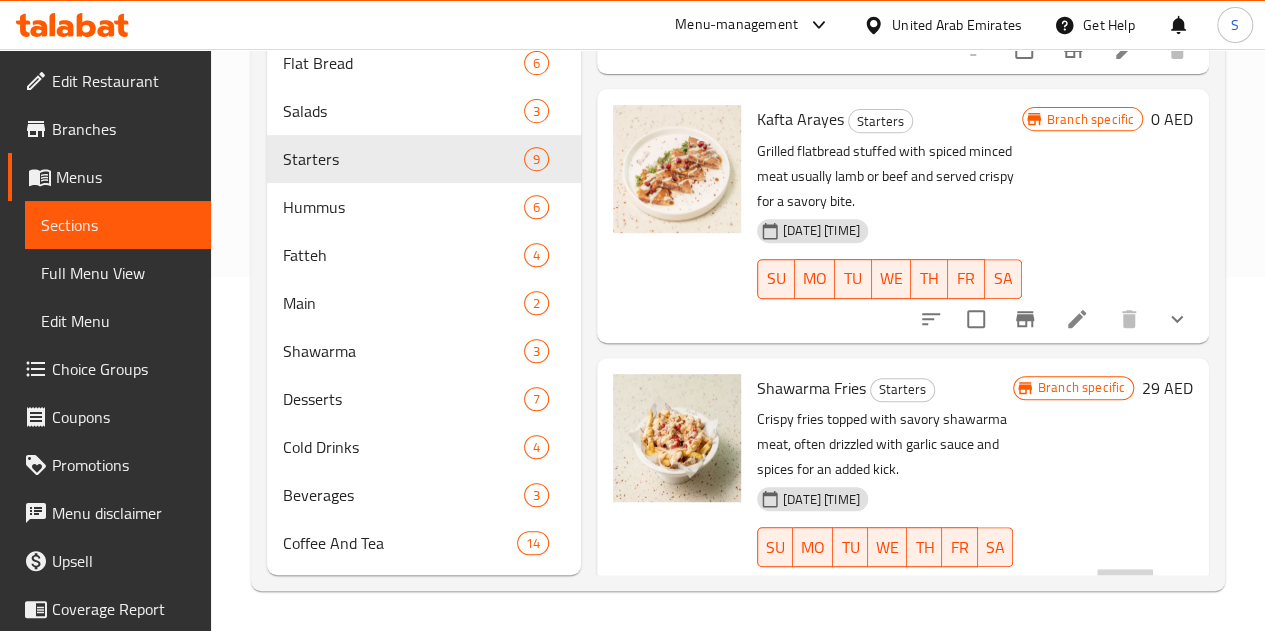 click 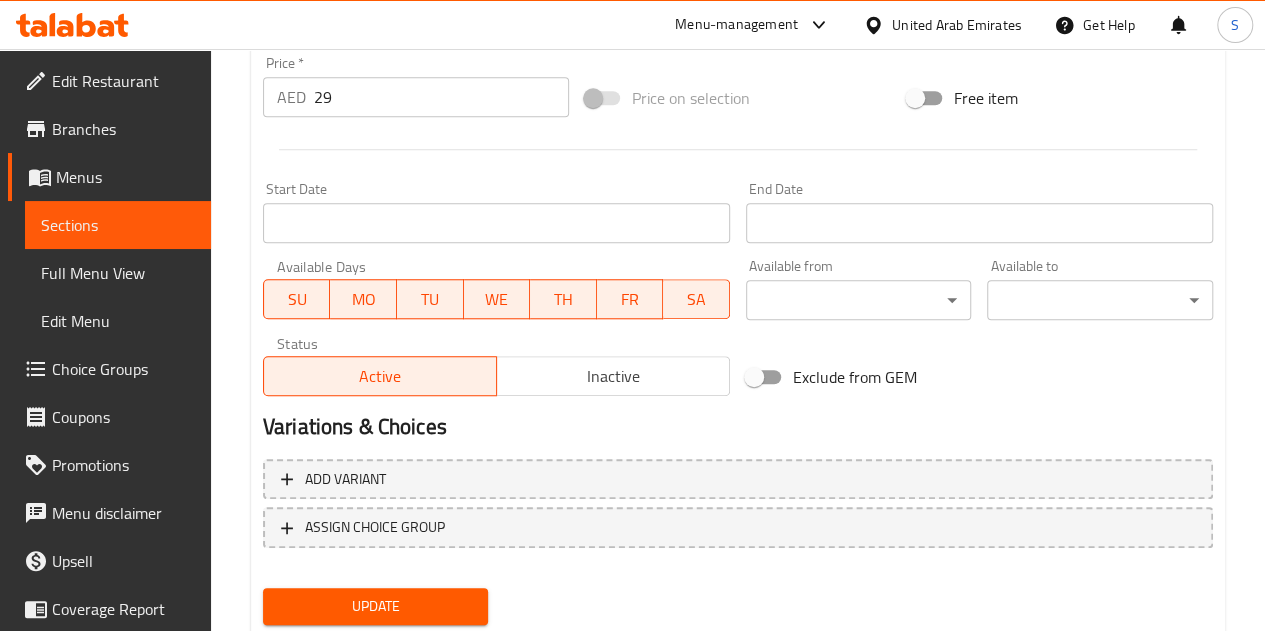 scroll, scrollTop: 750, scrollLeft: 0, axis: vertical 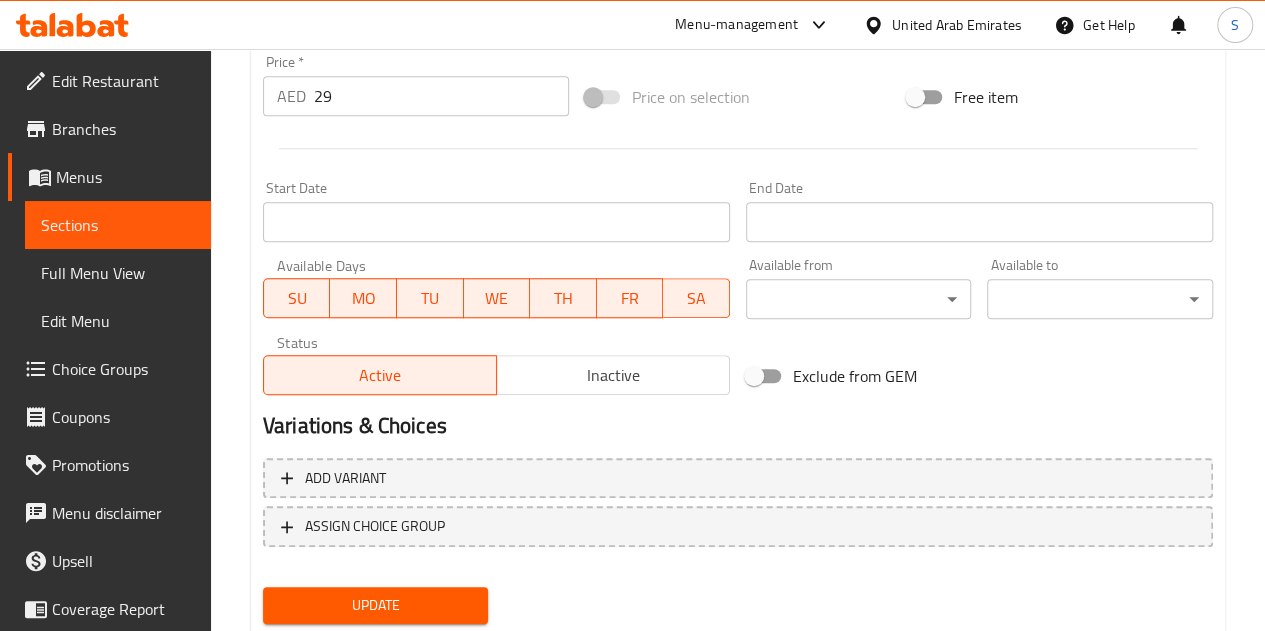 click on "29" at bounding box center [441, 96] 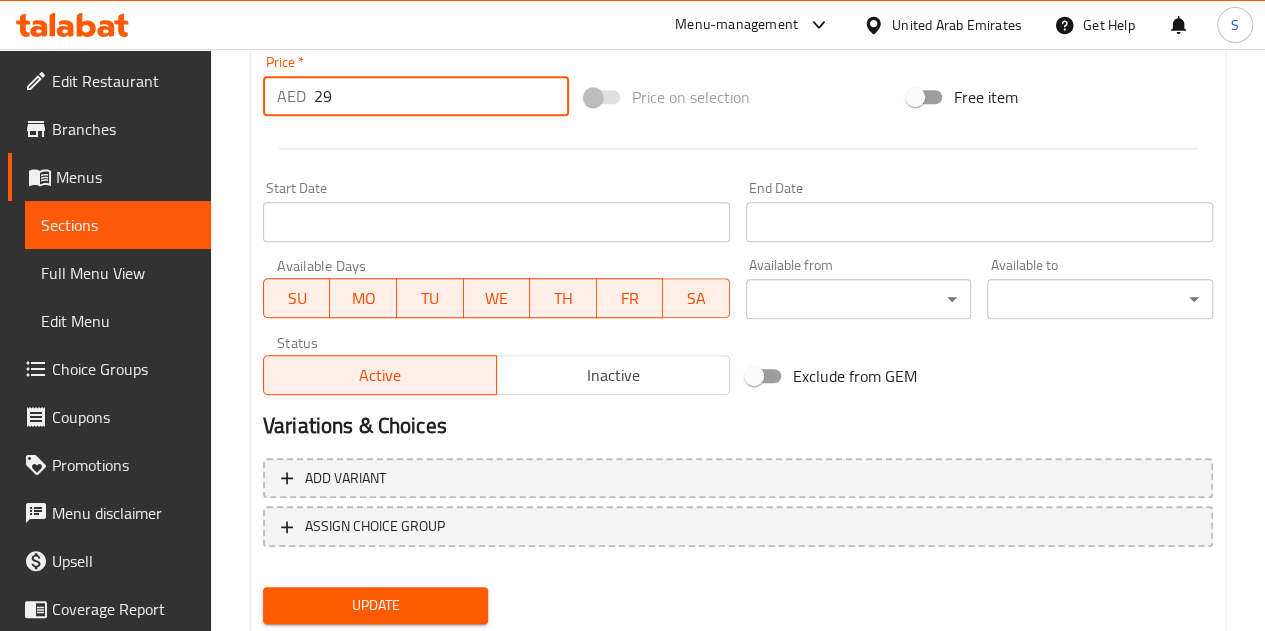 type on "2" 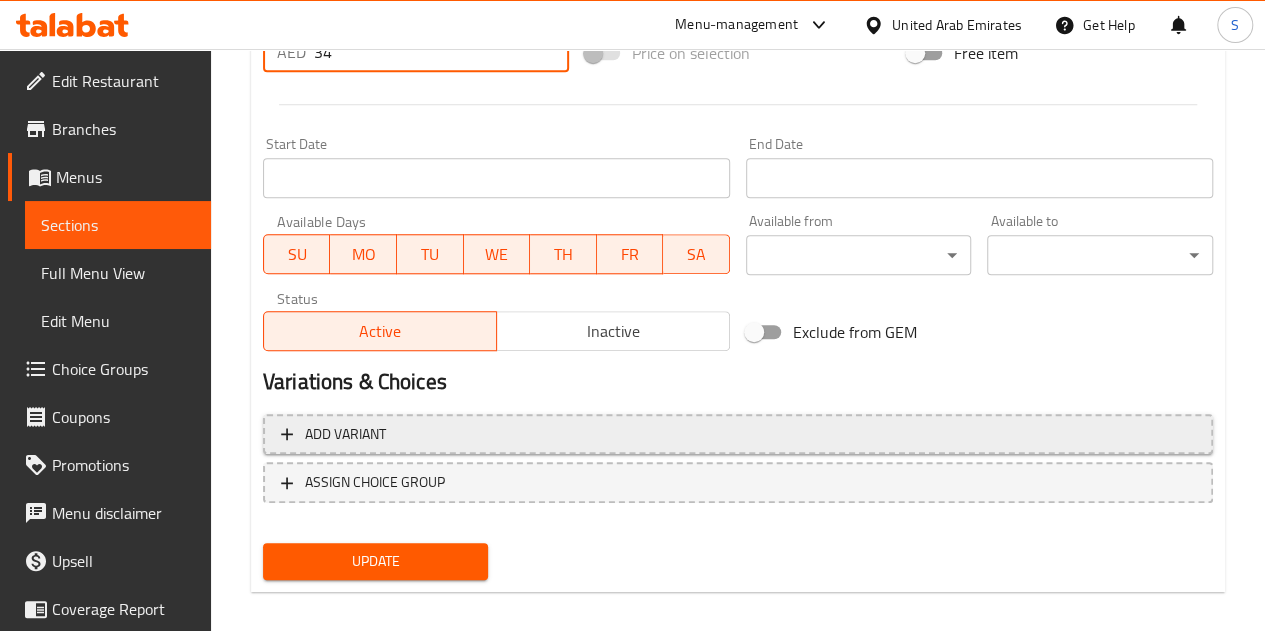 scroll, scrollTop: 795, scrollLeft: 0, axis: vertical 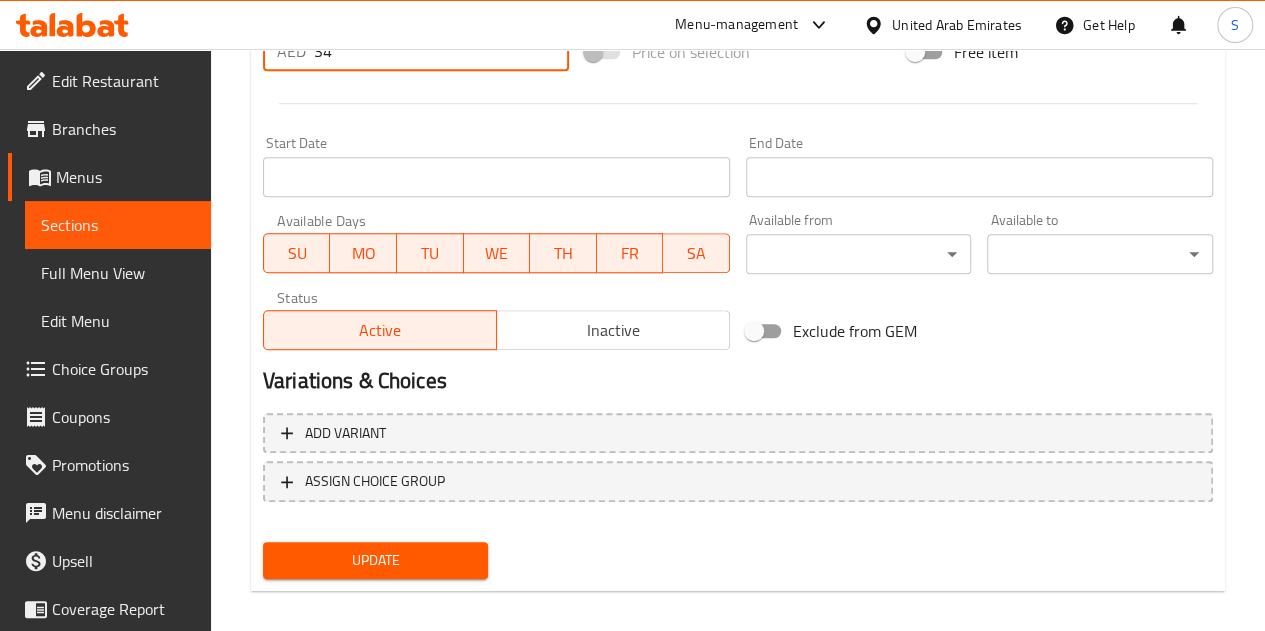 type on "34" 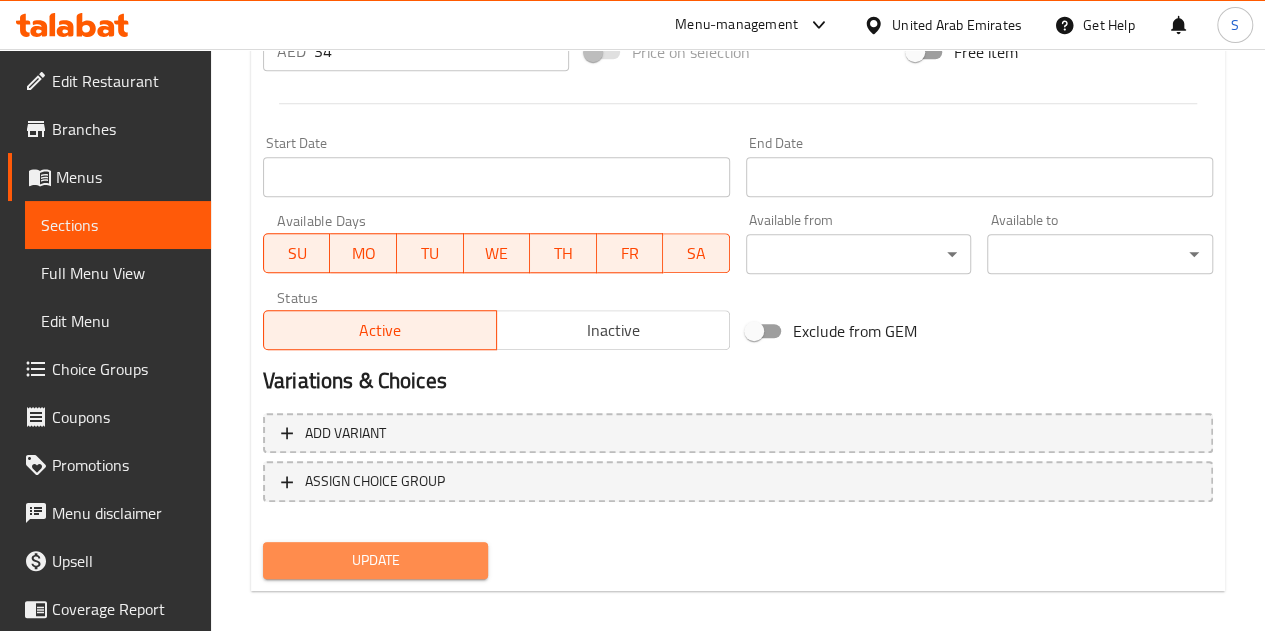 click on "Update" at bounding box center [376, 560] 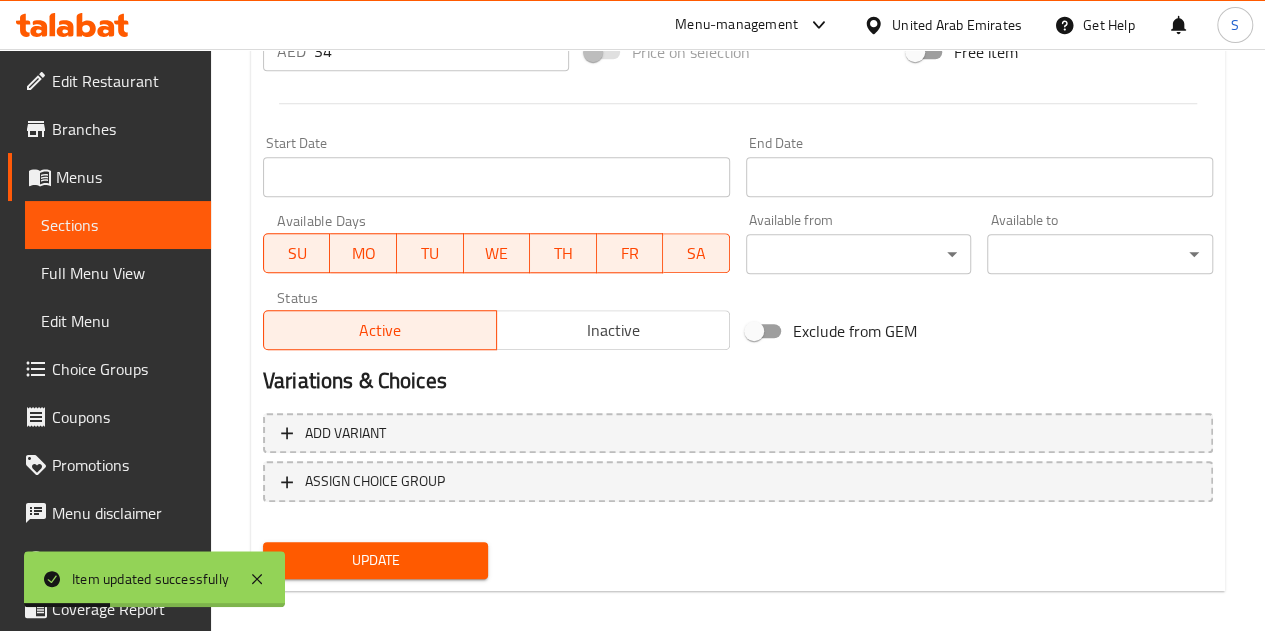 click on "Sections" at bounding box center [118, 225] 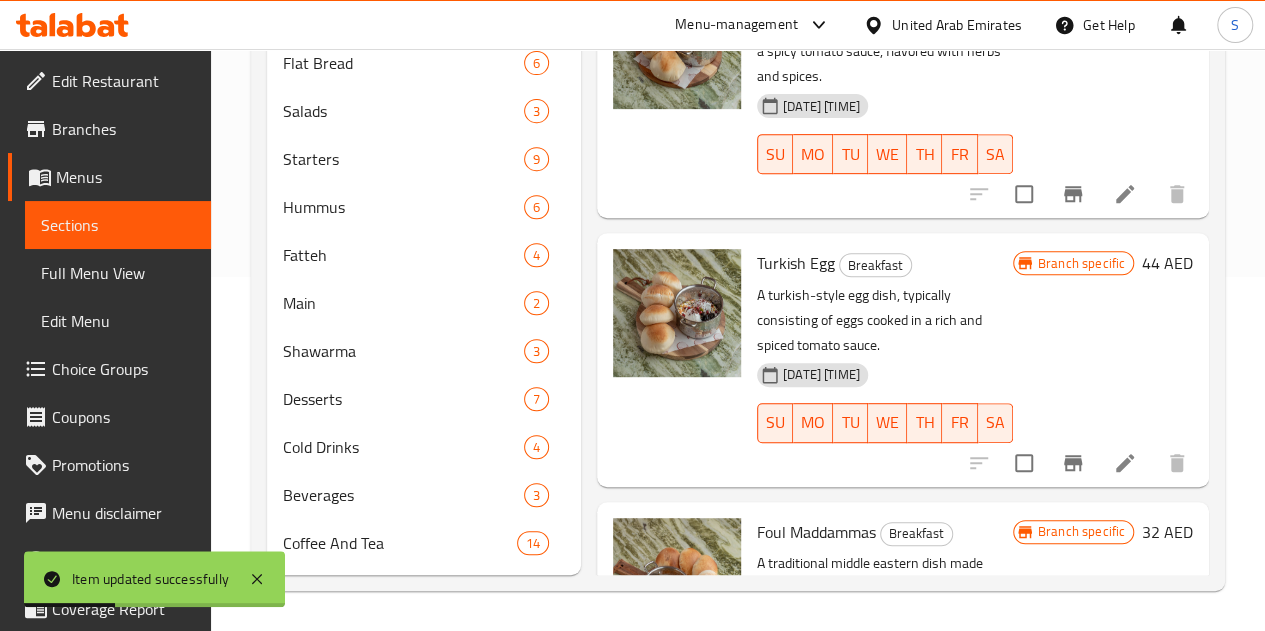 scroll, scrollTop: 383, scrollLeft: 0, axis: vertical 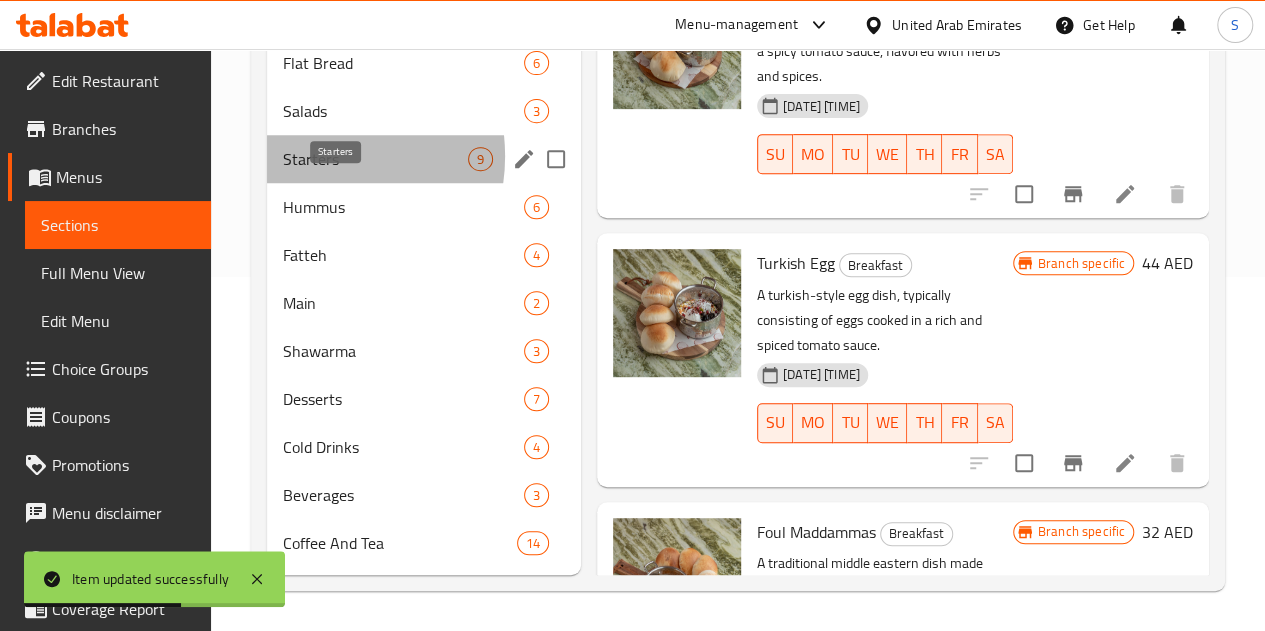 click on "Starters" at bounding box center (375, 159) 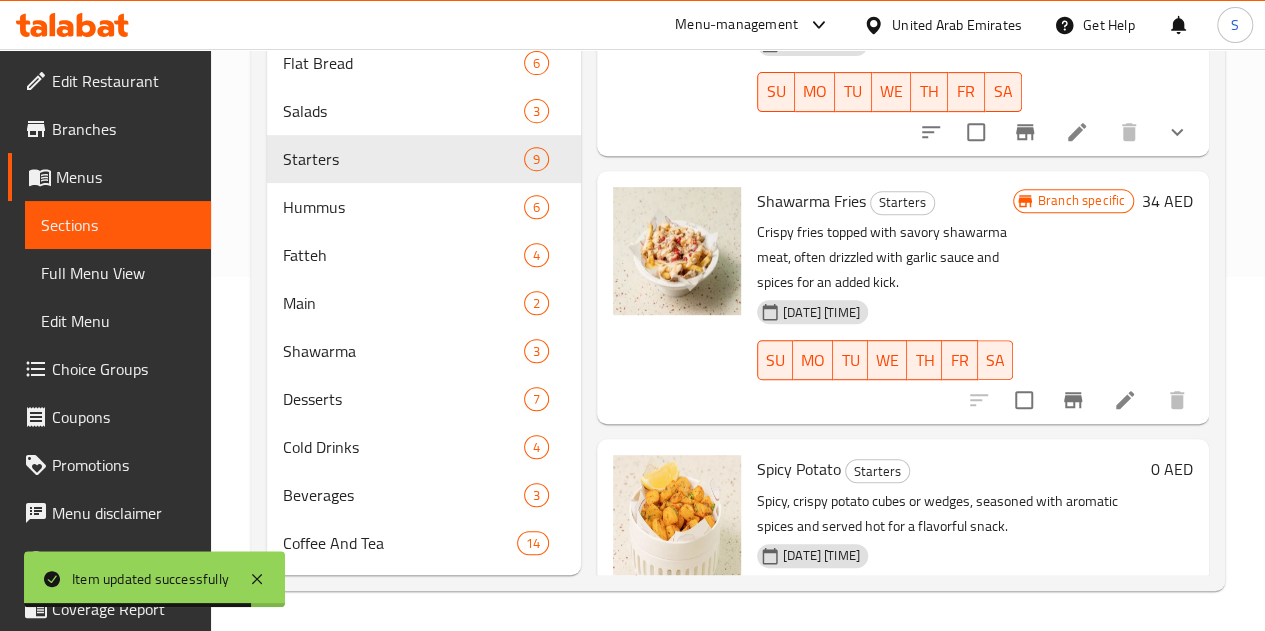 scroll, scrollTop: 870, scrollLeft: 0, axis: vertical 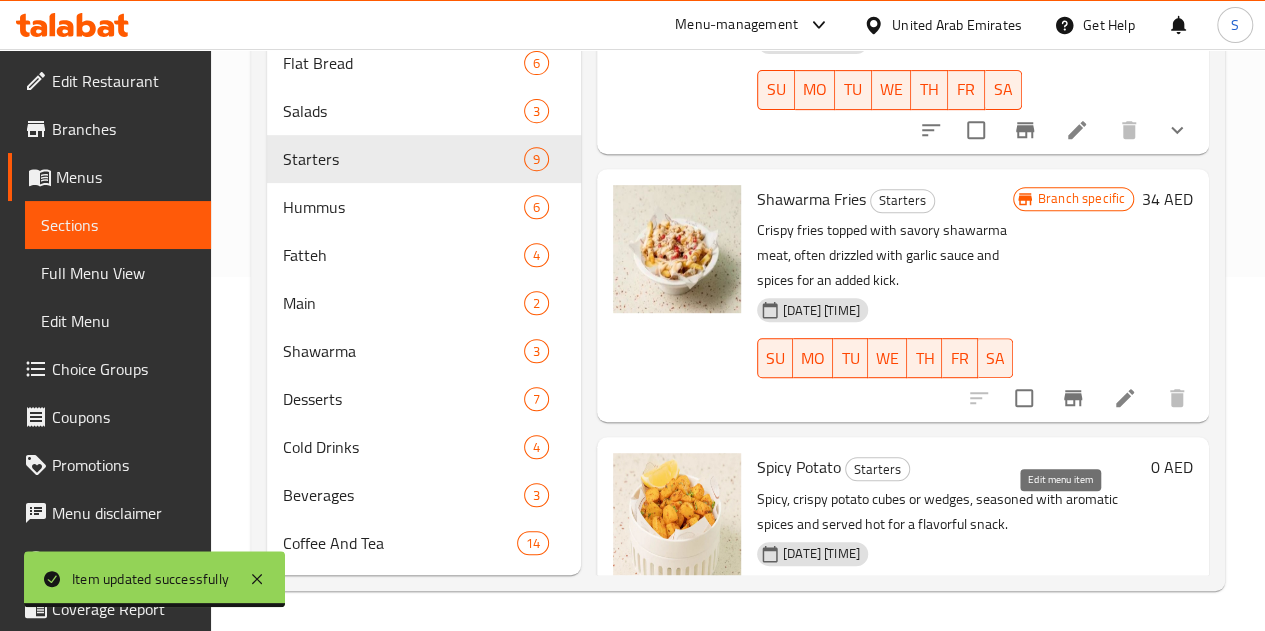 click 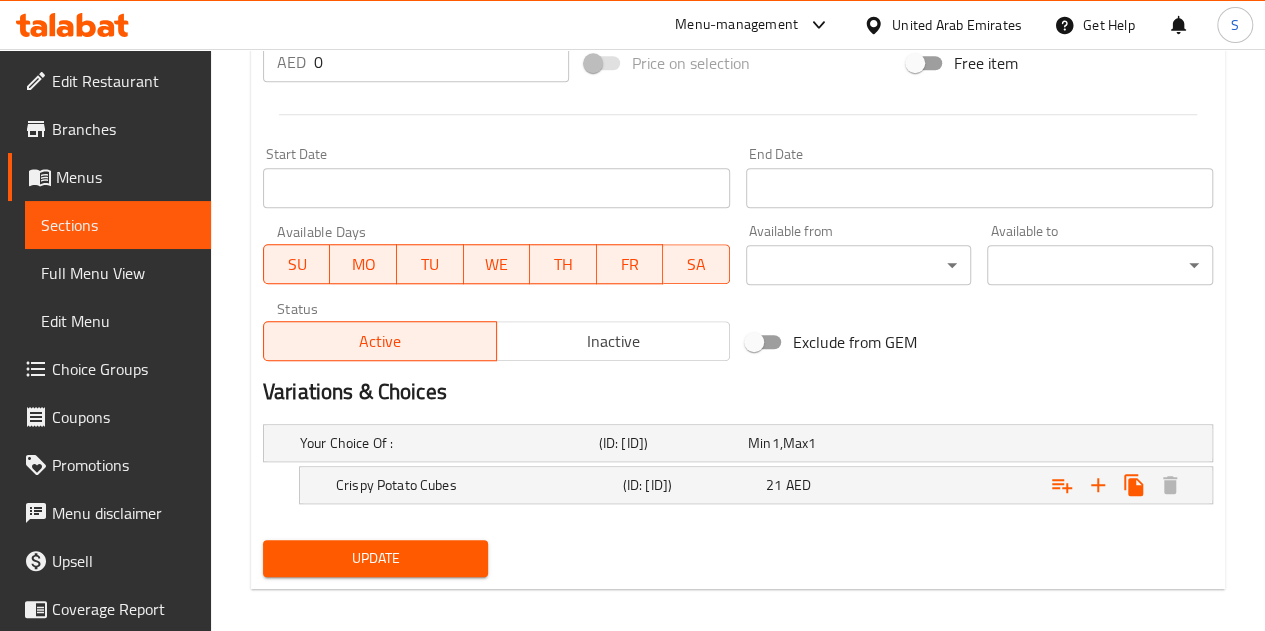 scroll, scrollTop: 796, scrollLeft: 0, axis: vertical 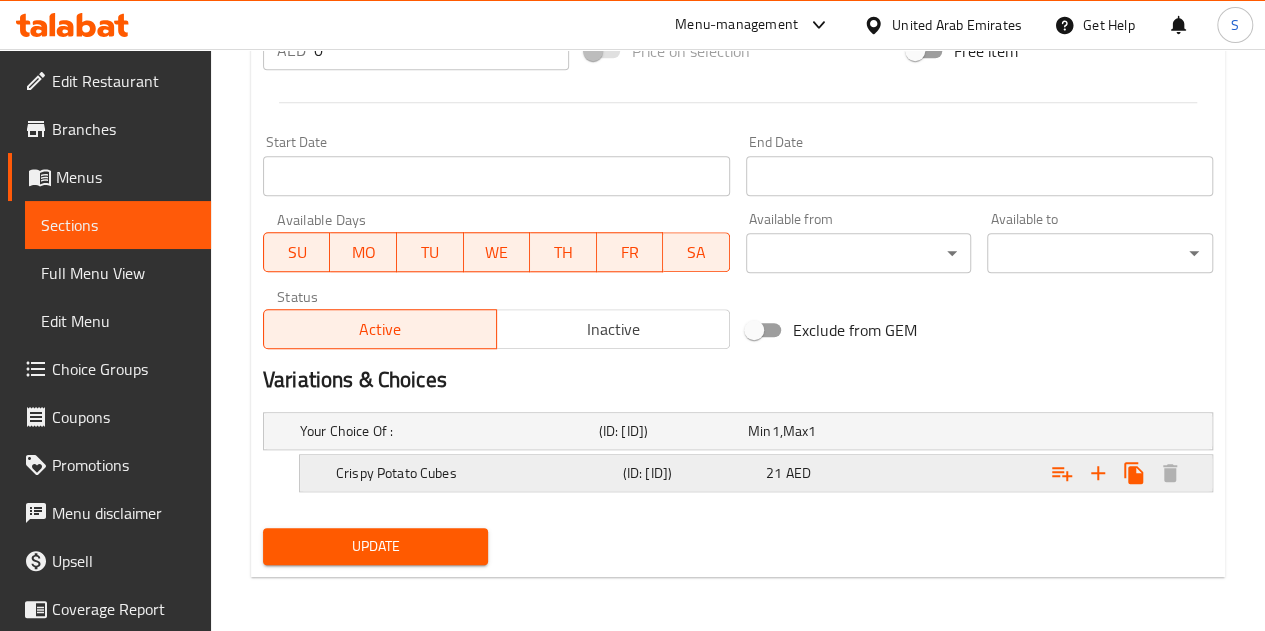 click at bounding box center (1042, 431) 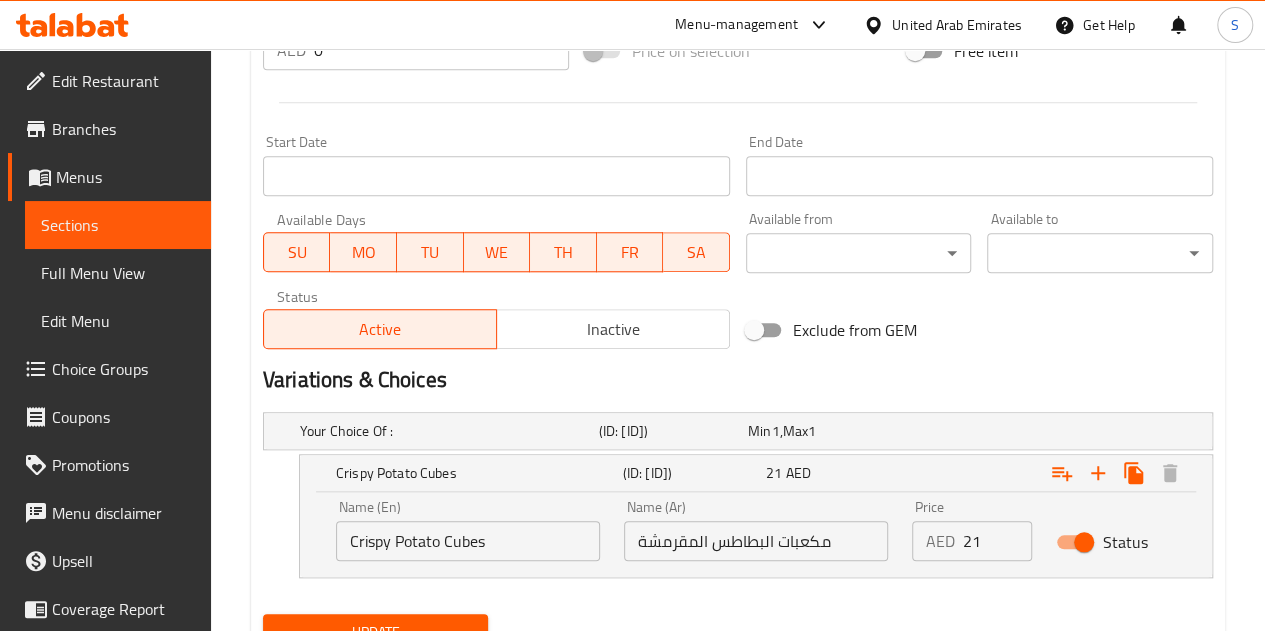 click on "21" at bounding box center [997, 541] 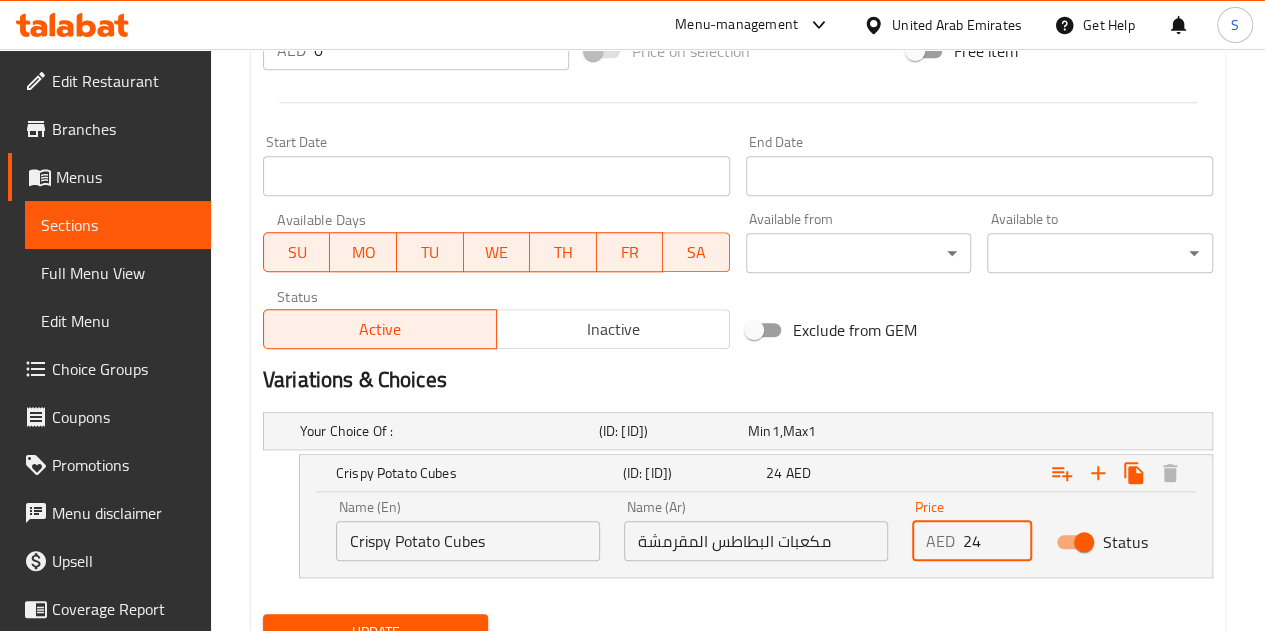 scroll, scrollTop: 862, scrollLeft: 0, axis: vertical 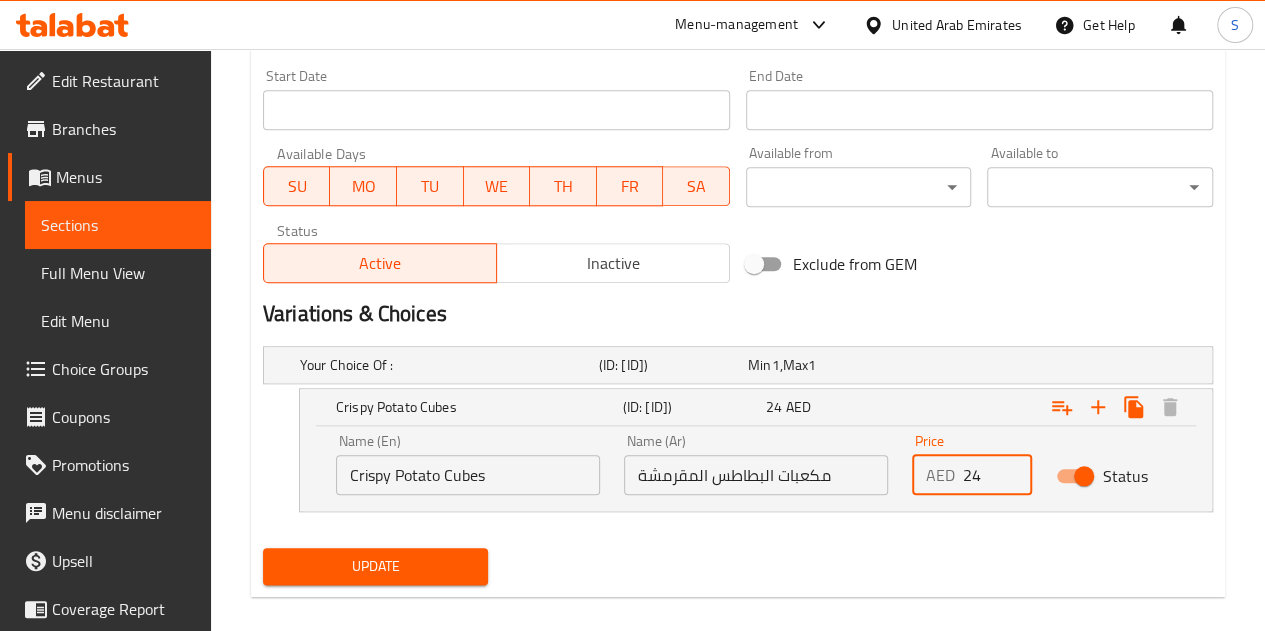 type on "24" 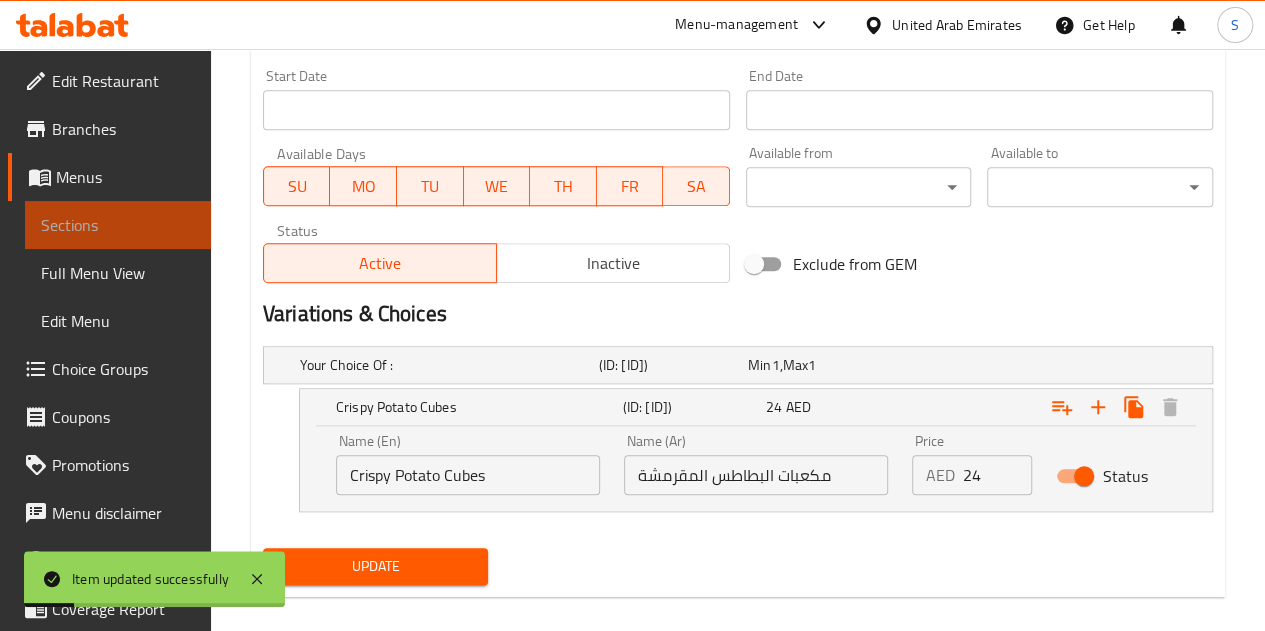 click on "Sections" at bounding box center (118, 225) 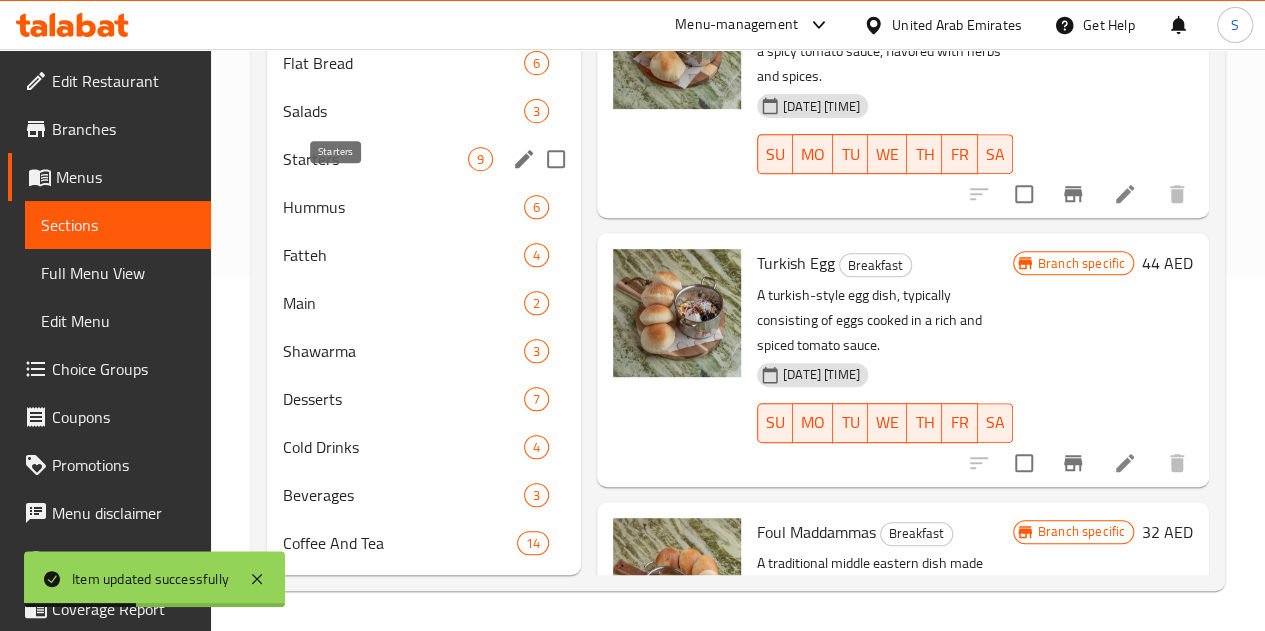 click on "Starters" at bounding box center (375, 159) 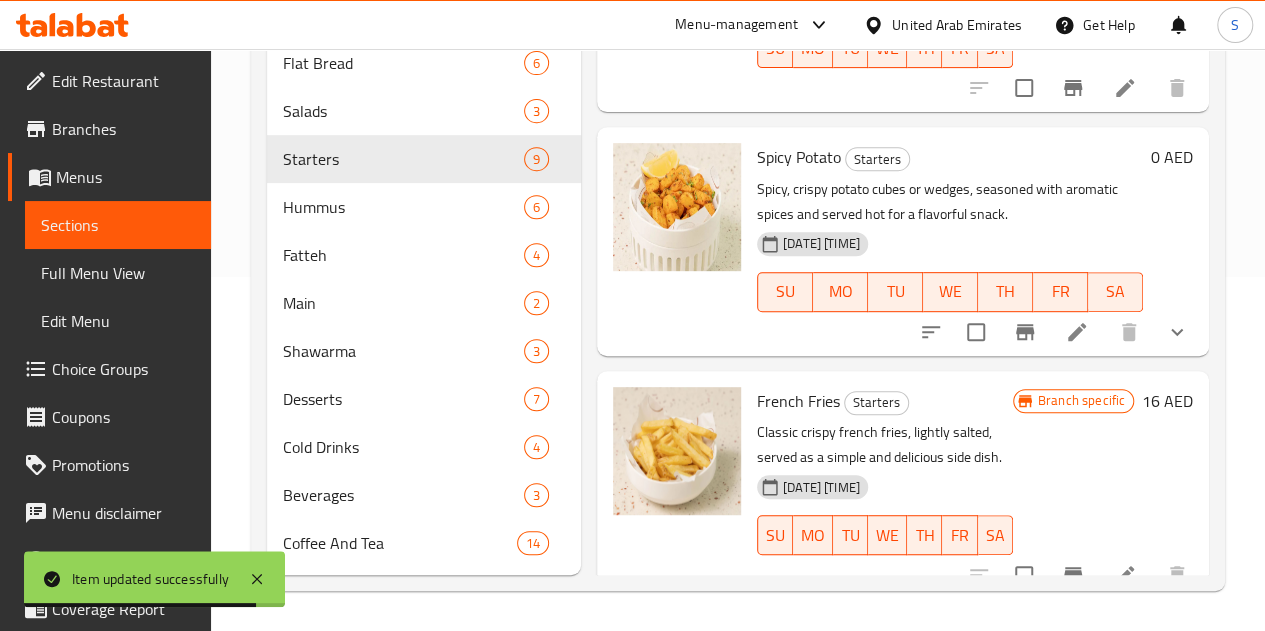 scroll, scrollTop: 1183, scrollLeft: 0, axis: vertical 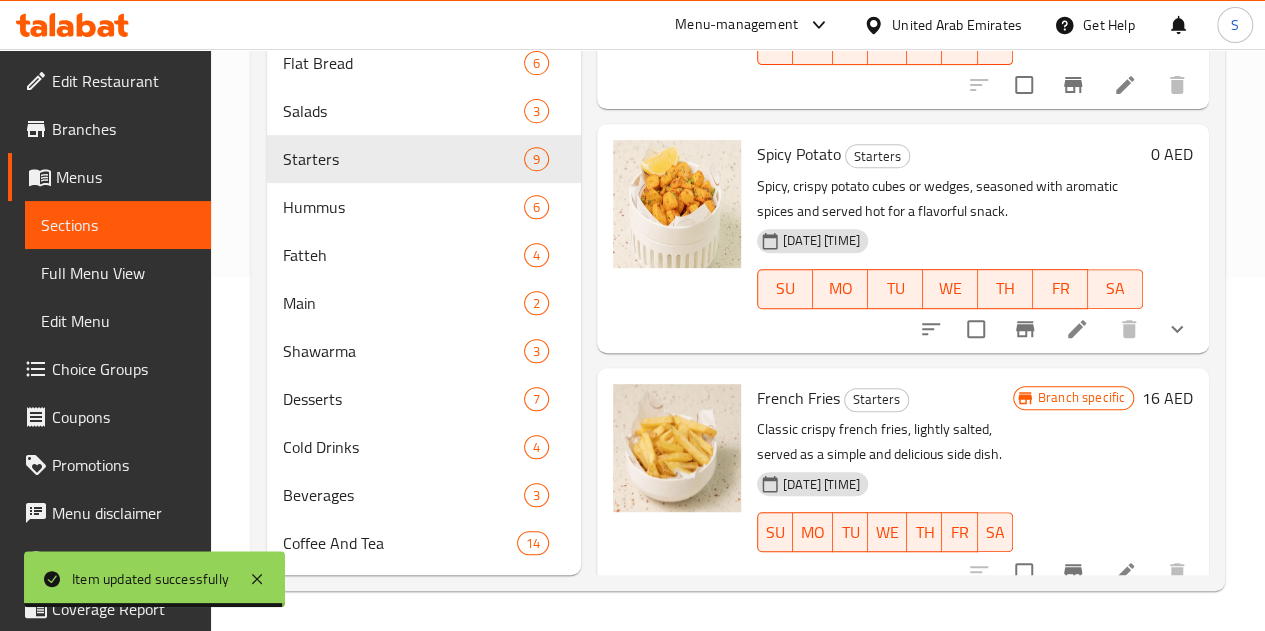 click 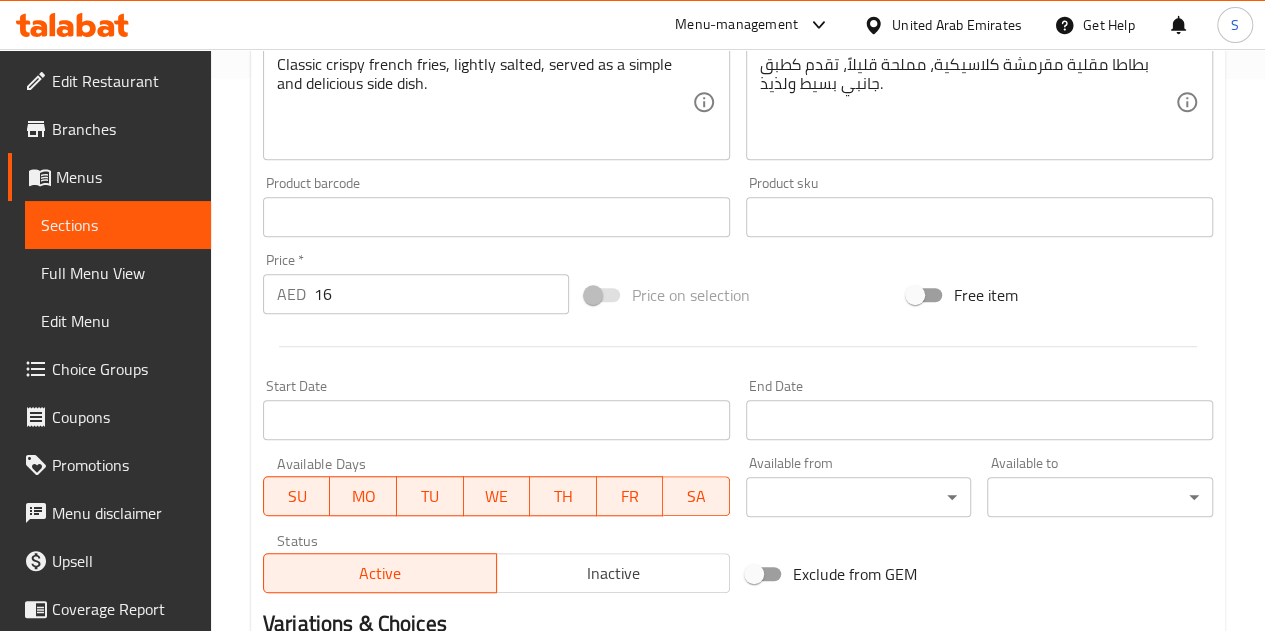 scroll, scrollTop: 538, scrollLeft: 0, axis: vertical 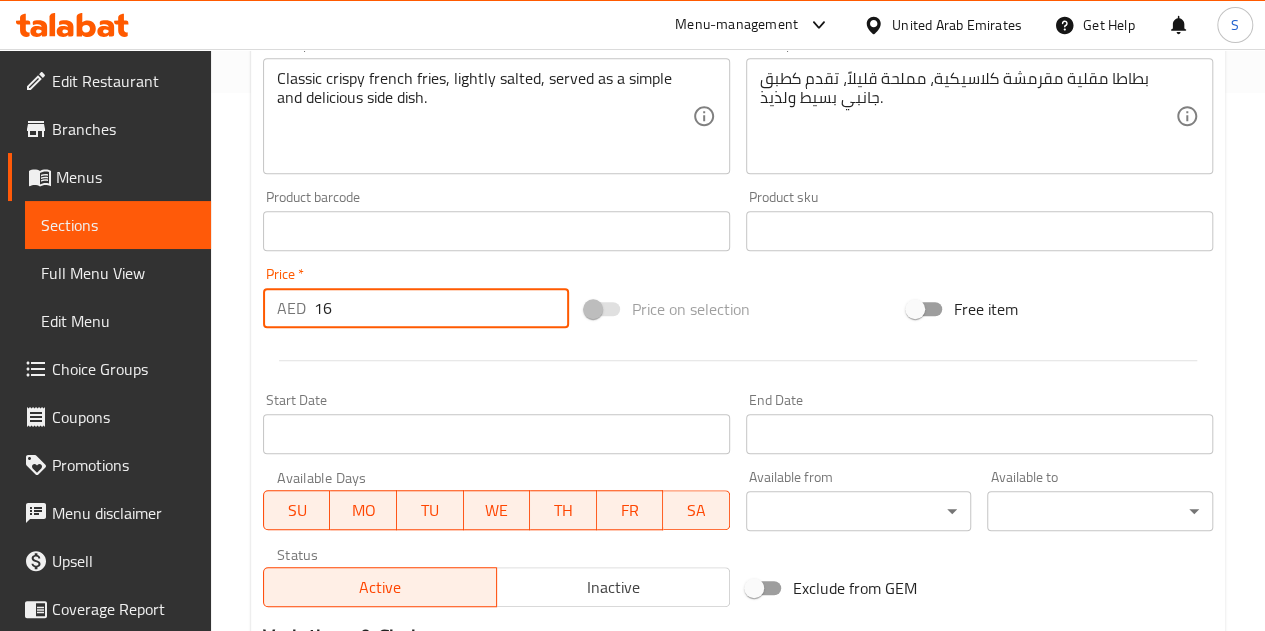 click on "16" at bounding box center (441, 308) 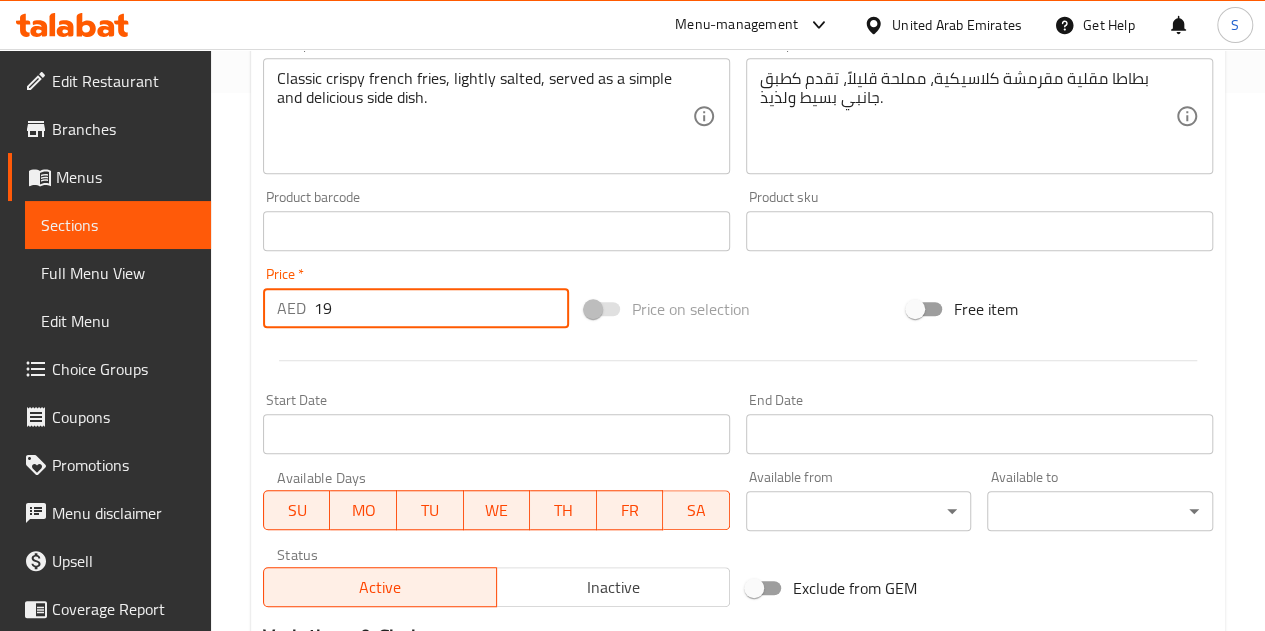 scroll, scrollTop: 811, scrollLeft: 0, axis: vertical 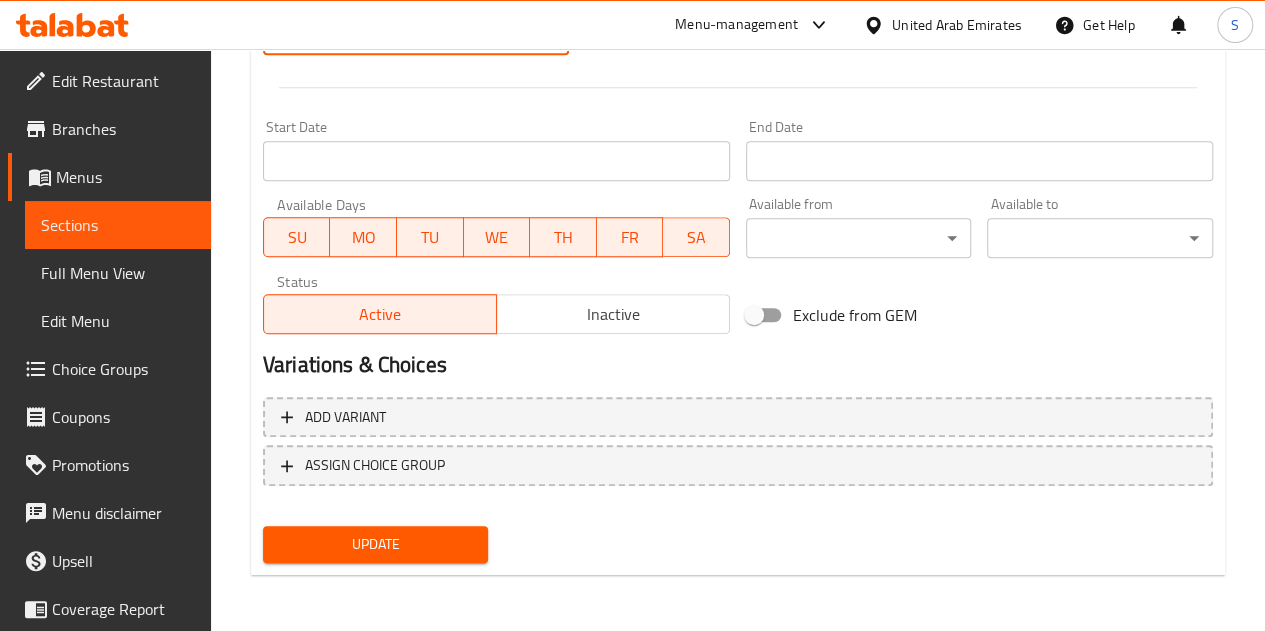 type on "19" 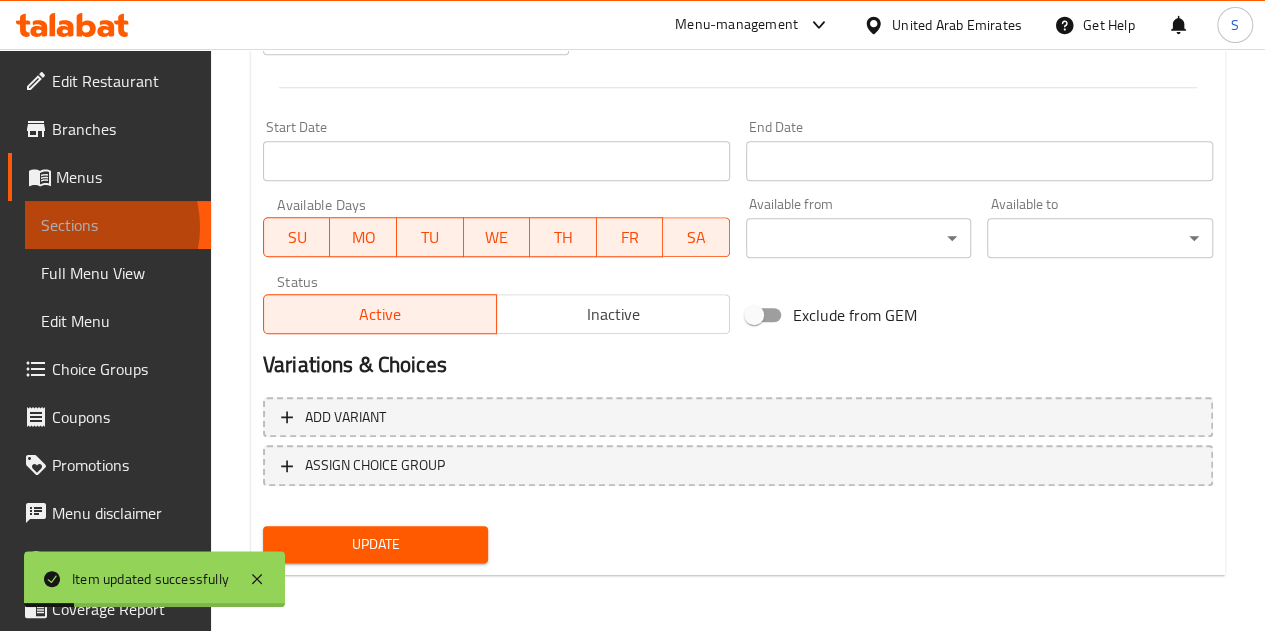 click on "Sections" at bounding box center [118, 225] 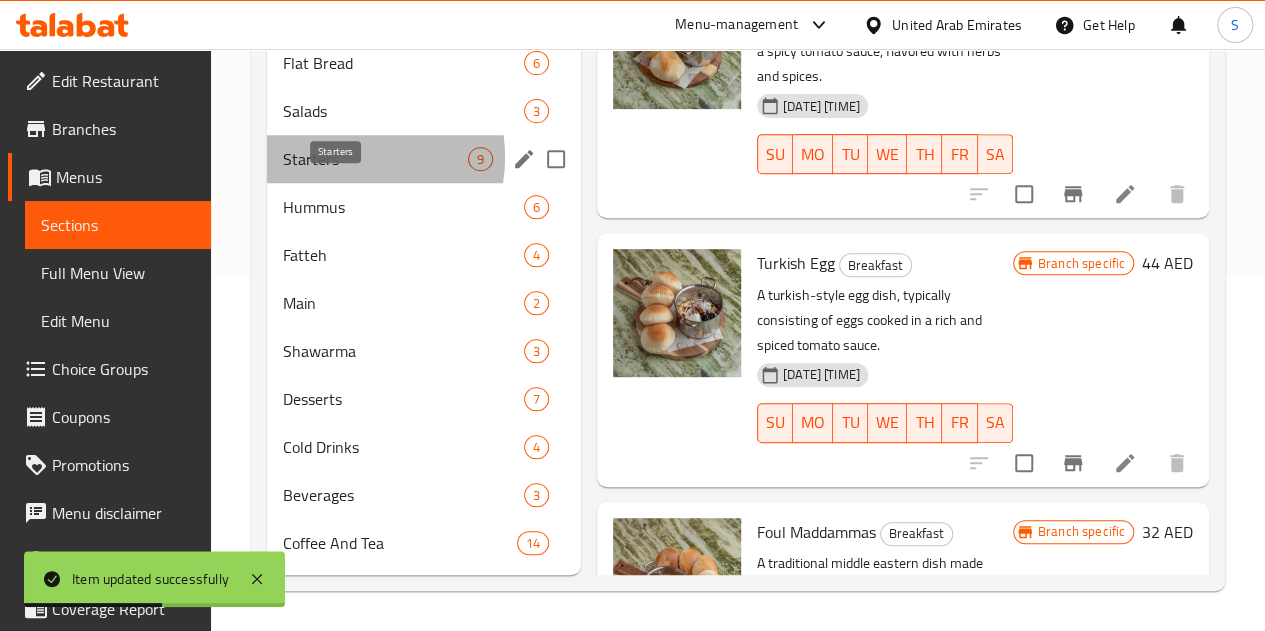 click on "Starters" at bounding box center [375, 159] 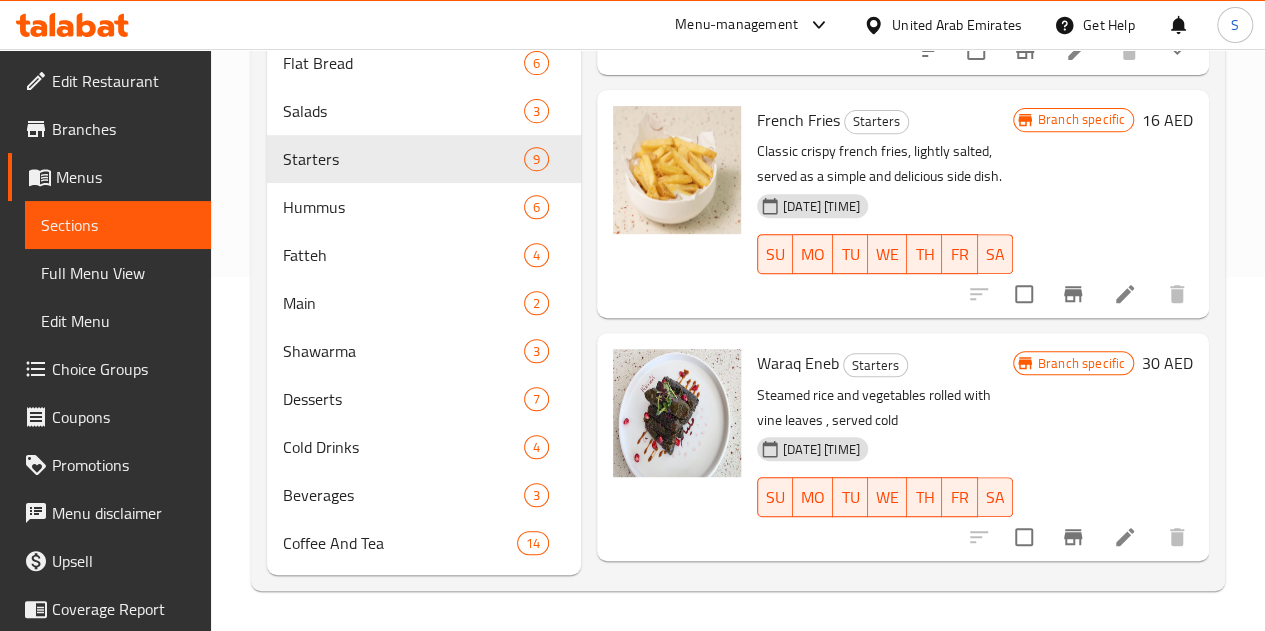 scroll, scrollTop: 1464, scrollLeft: 0, axis: vertical 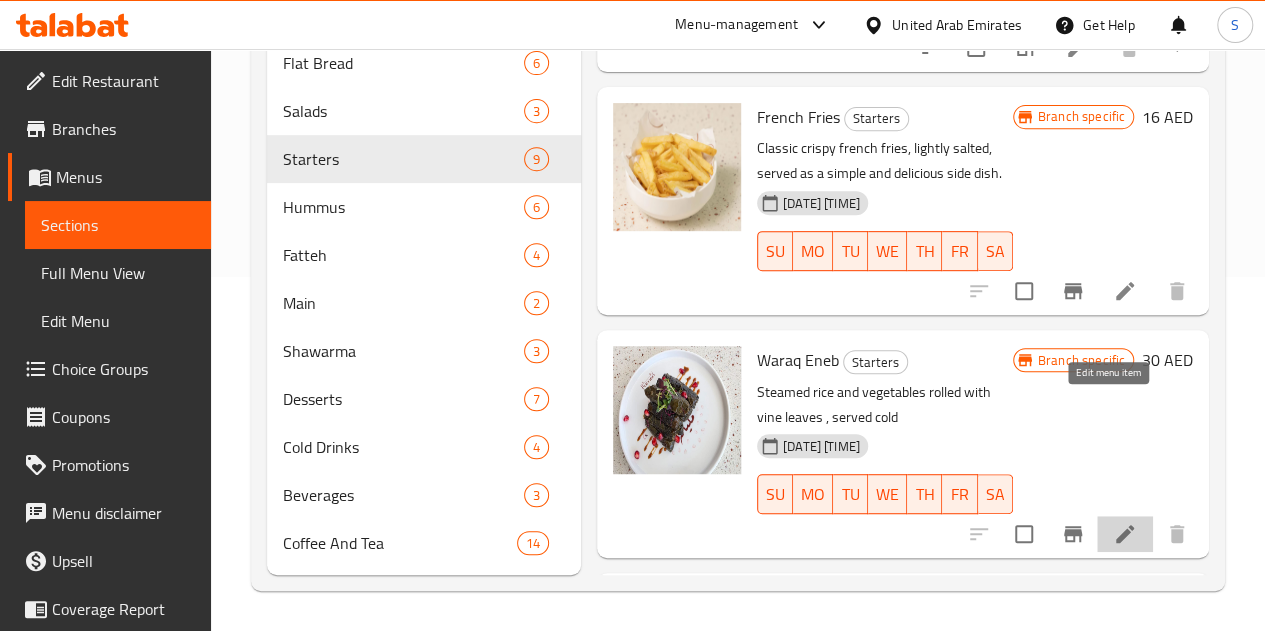 click 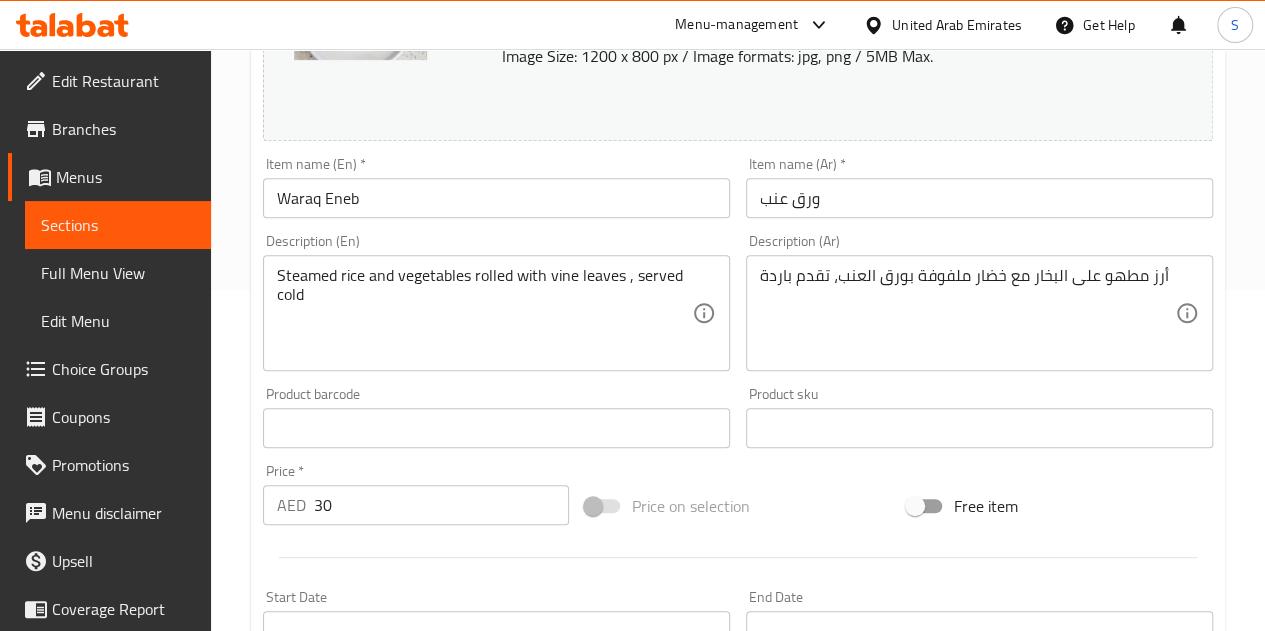 scroll, scrollTop: 324, scrollLeft: 0, axis: vertical 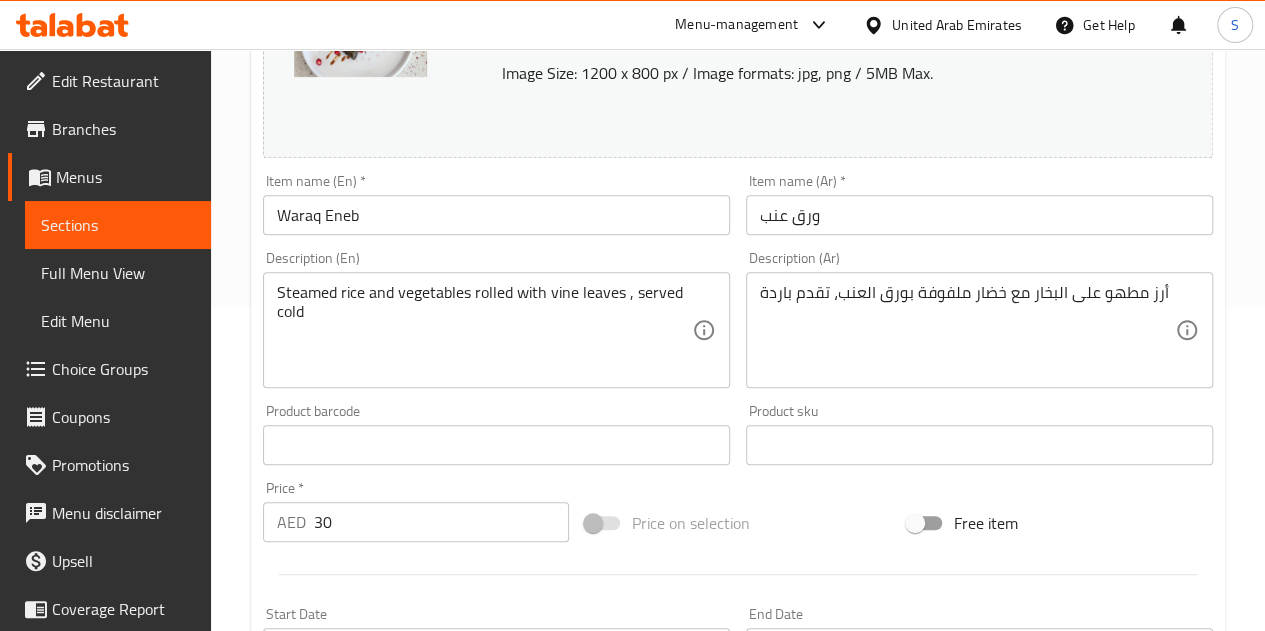 click on "30" at bounding box center (441, 522) 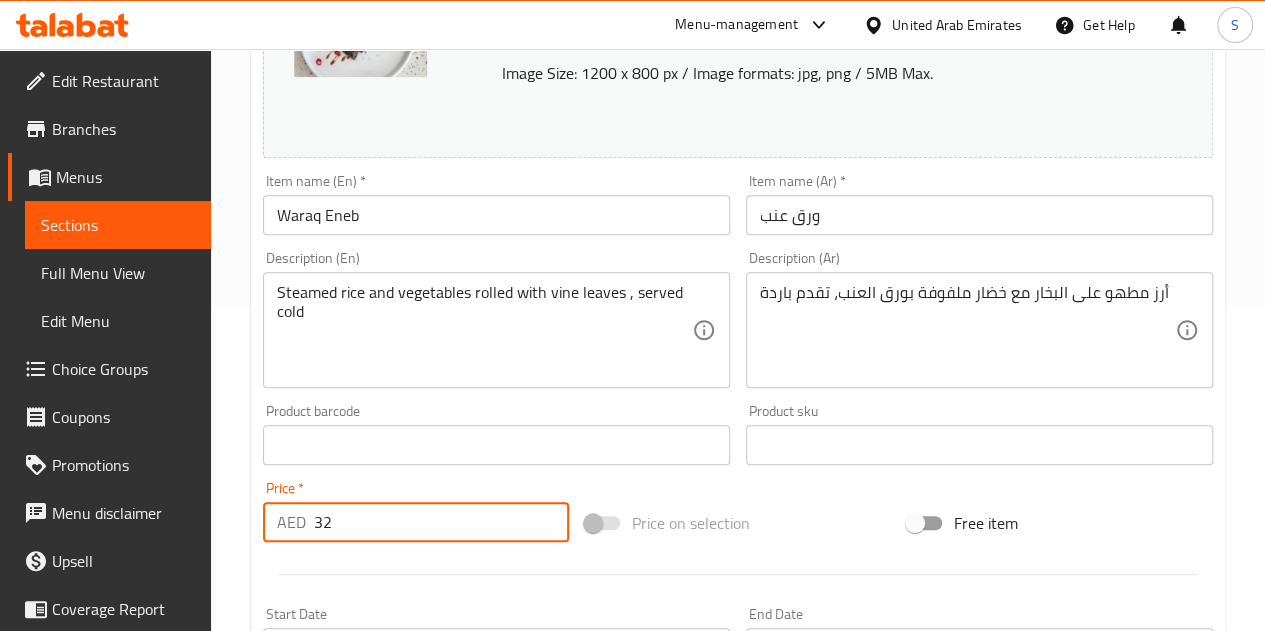scroll, scrollTop: 811, scrollLeft: 0, axis: vertical 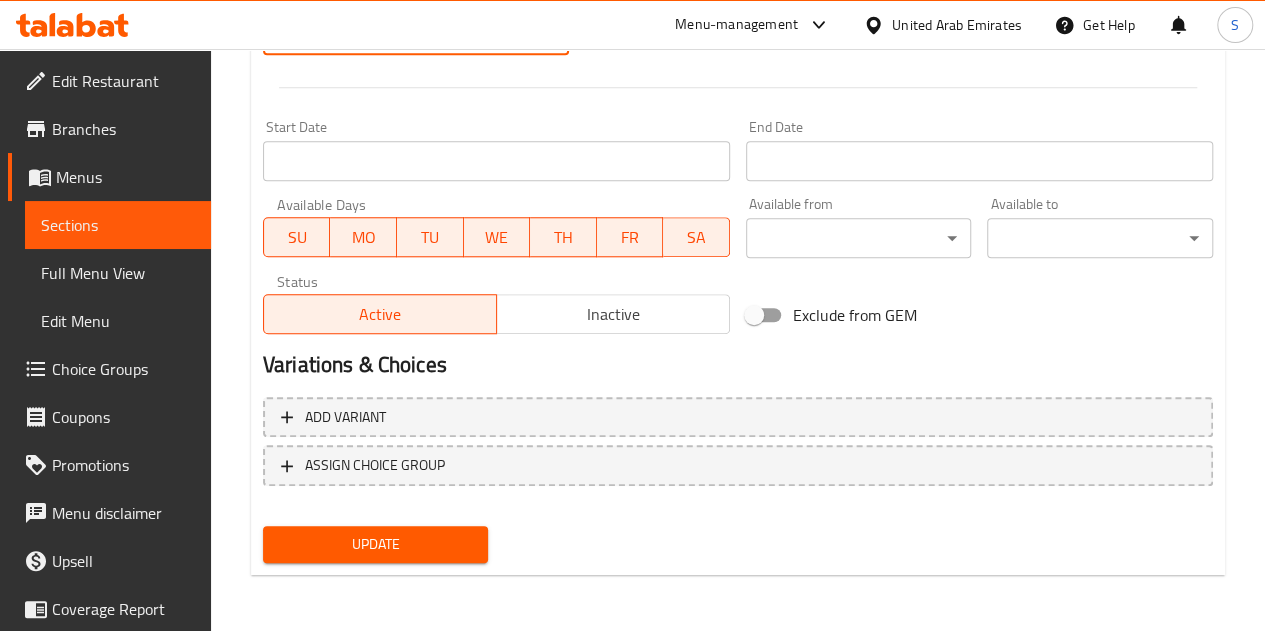 type on "32" 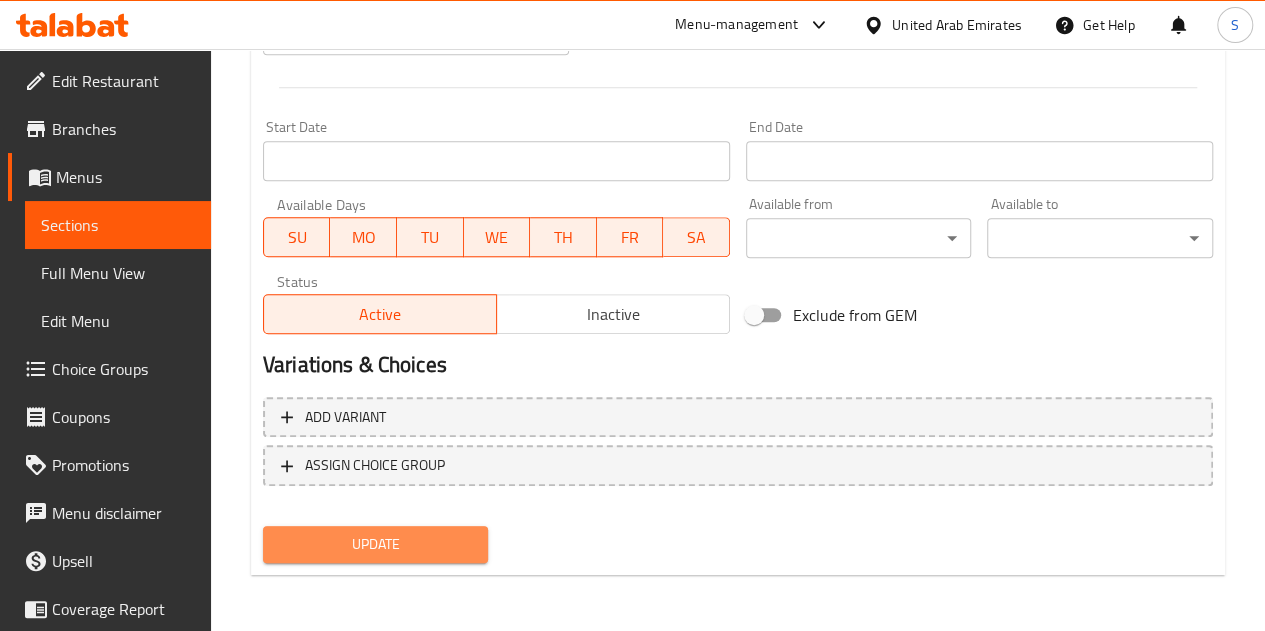 click on "Update" at bounding box center [376, 544] 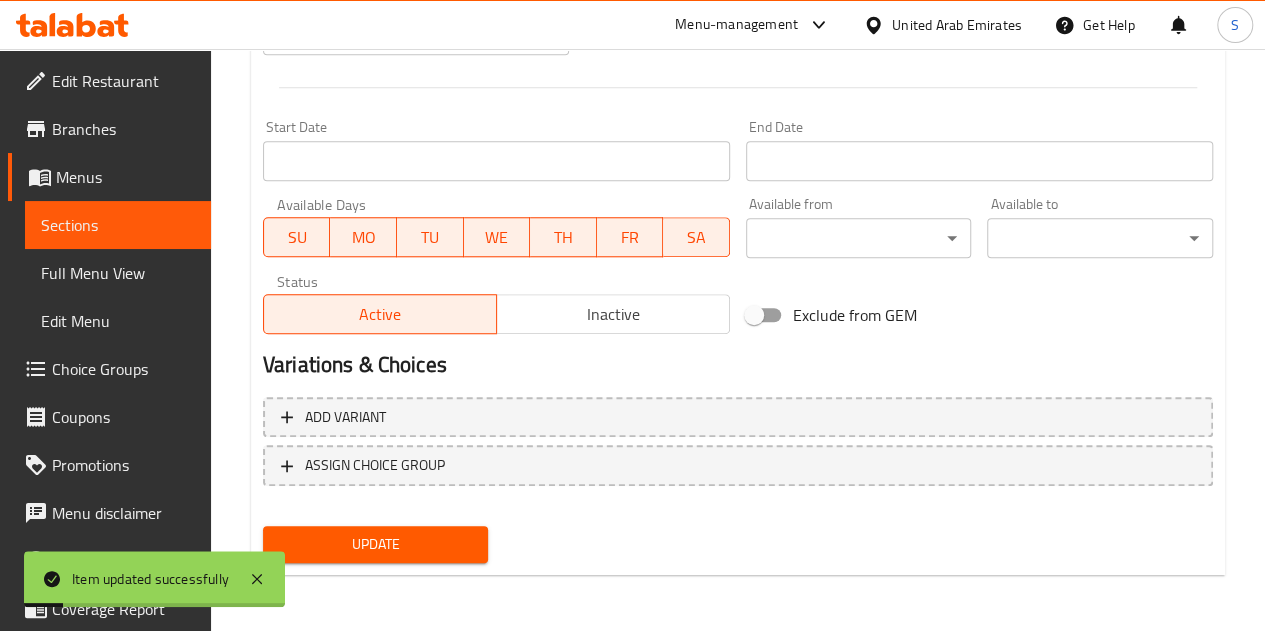 click on "Sections" at bounding box center (118, 225) 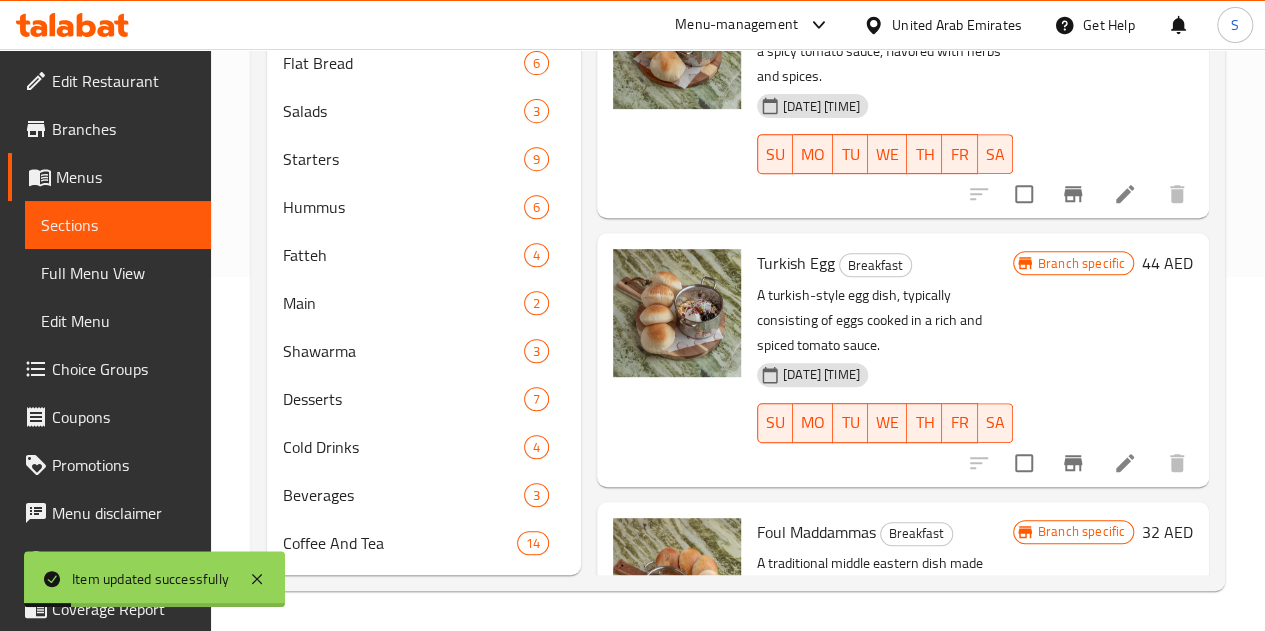 scroll, scrollTop: 383, scrollLeft: 0, axis: vertical 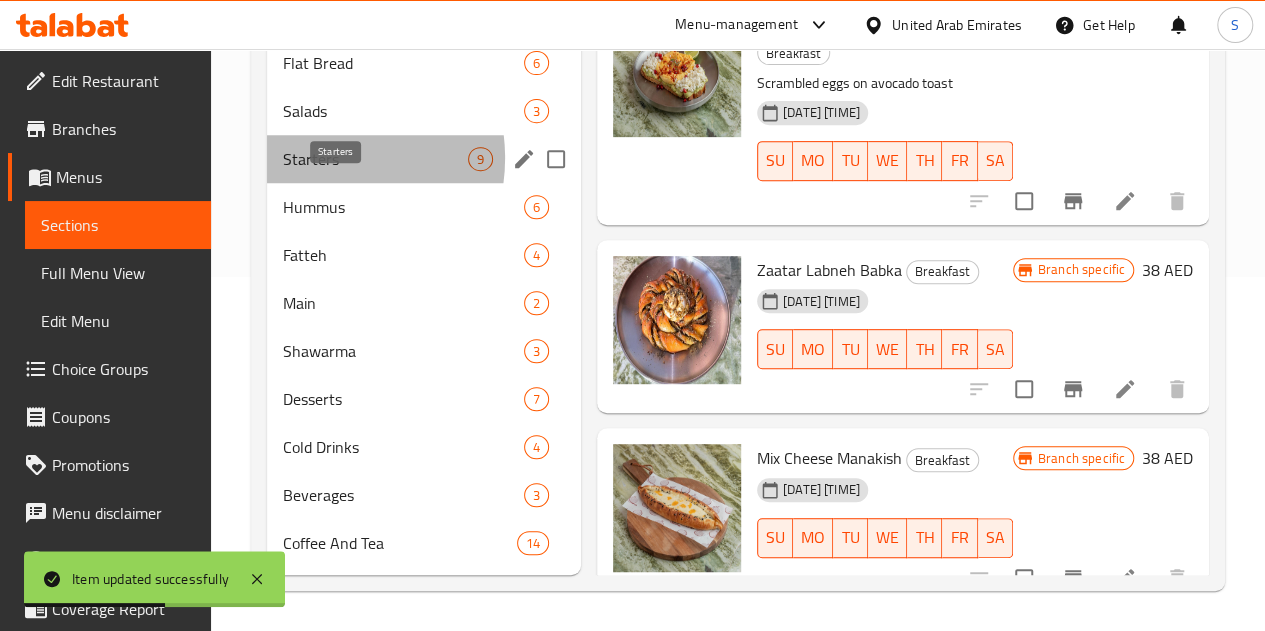 click on "Starters" at bounding box center [375, 159] 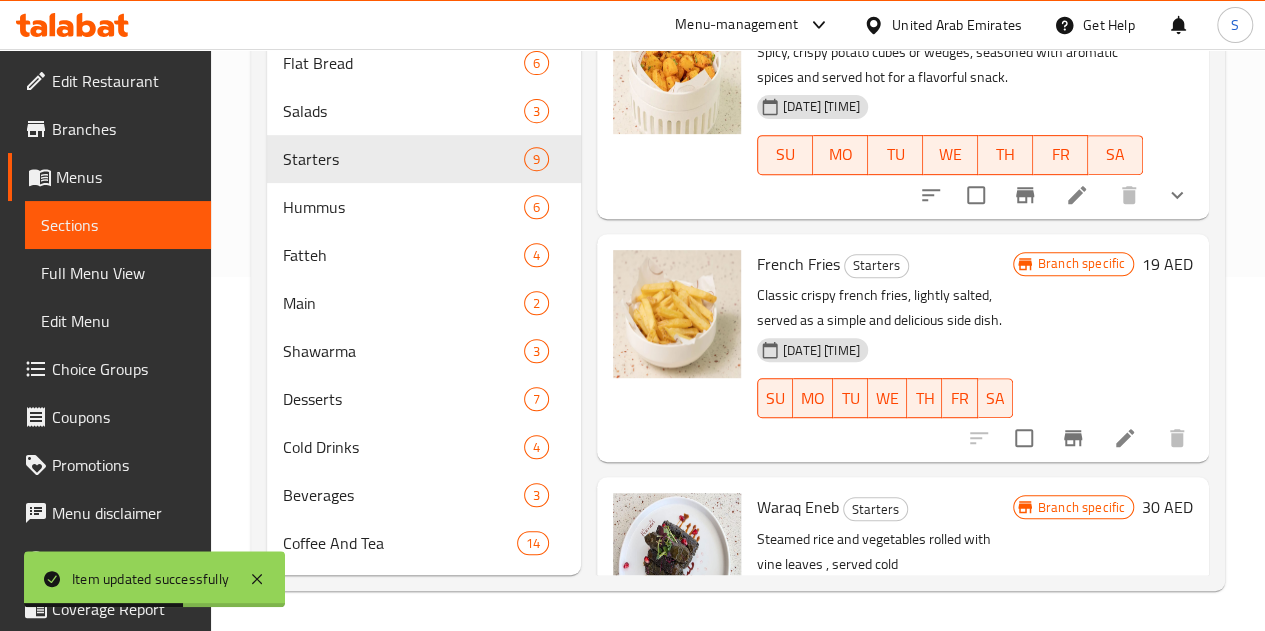 scroll, scrollTop: 1511, scrollLeft: 0, axis: vertical 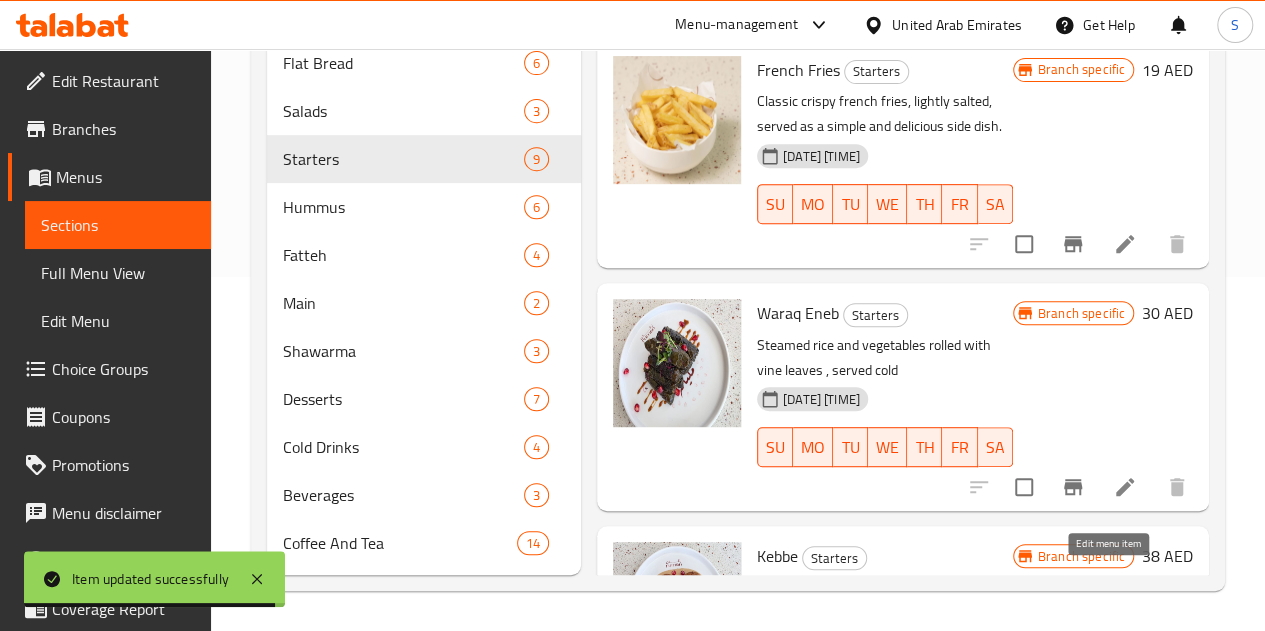 click 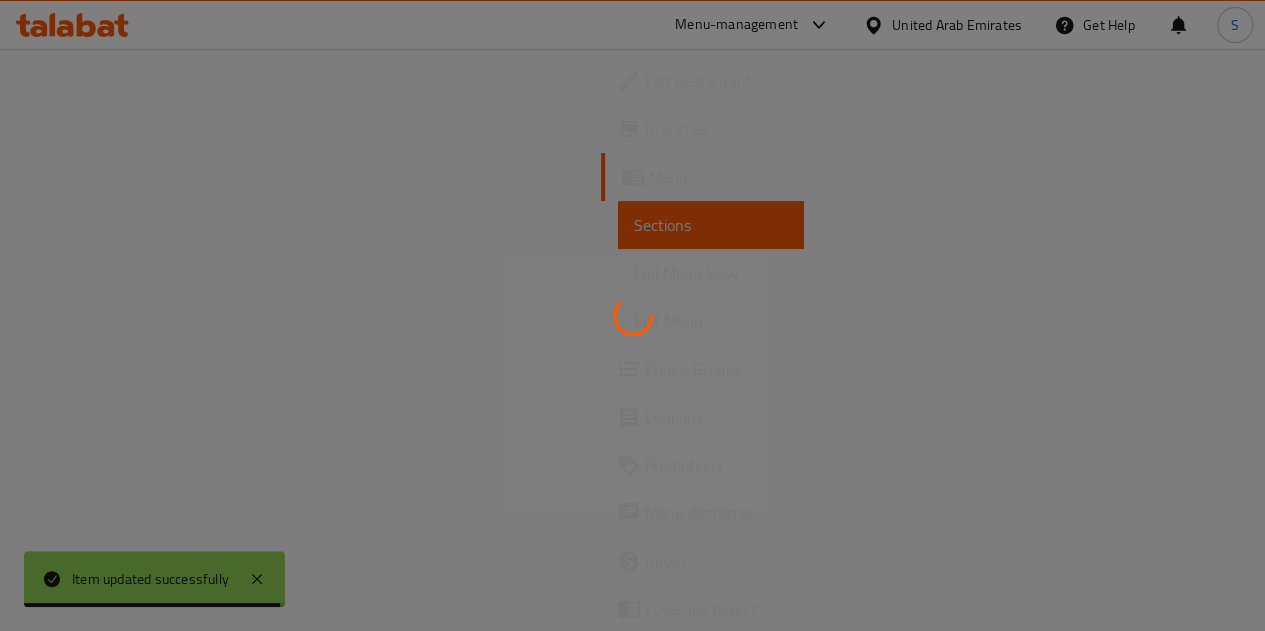 scroll, scrollTop: 0, scrollLeft: 0, axis: both 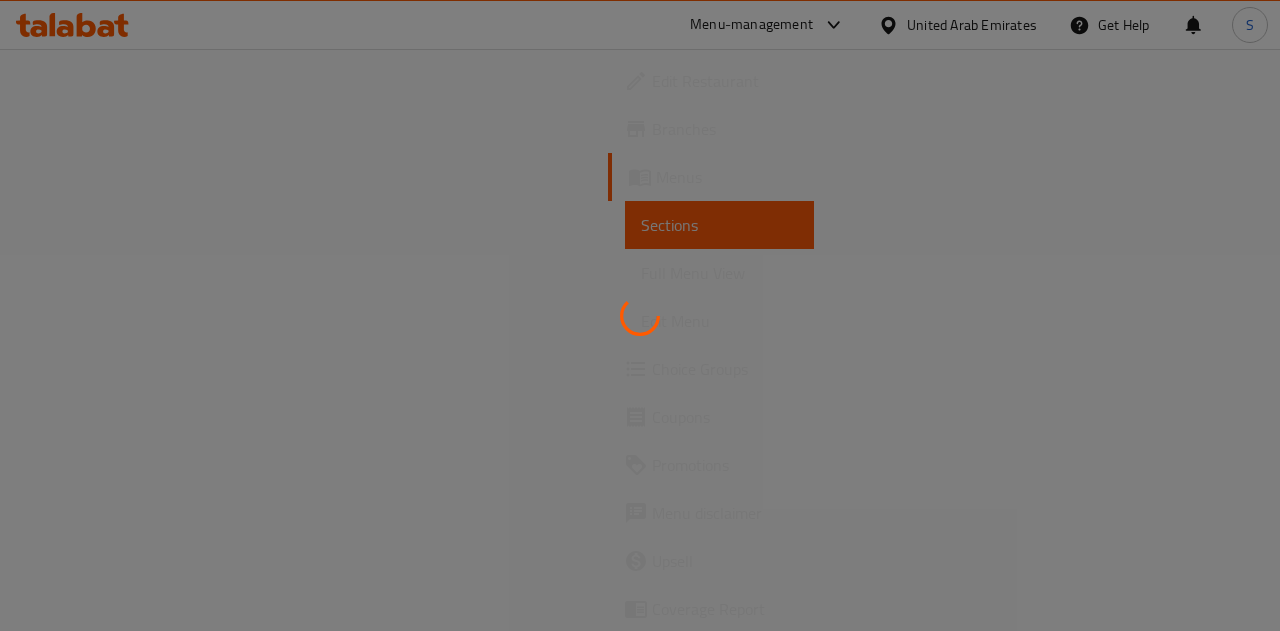click at bounding box center (640, 315) 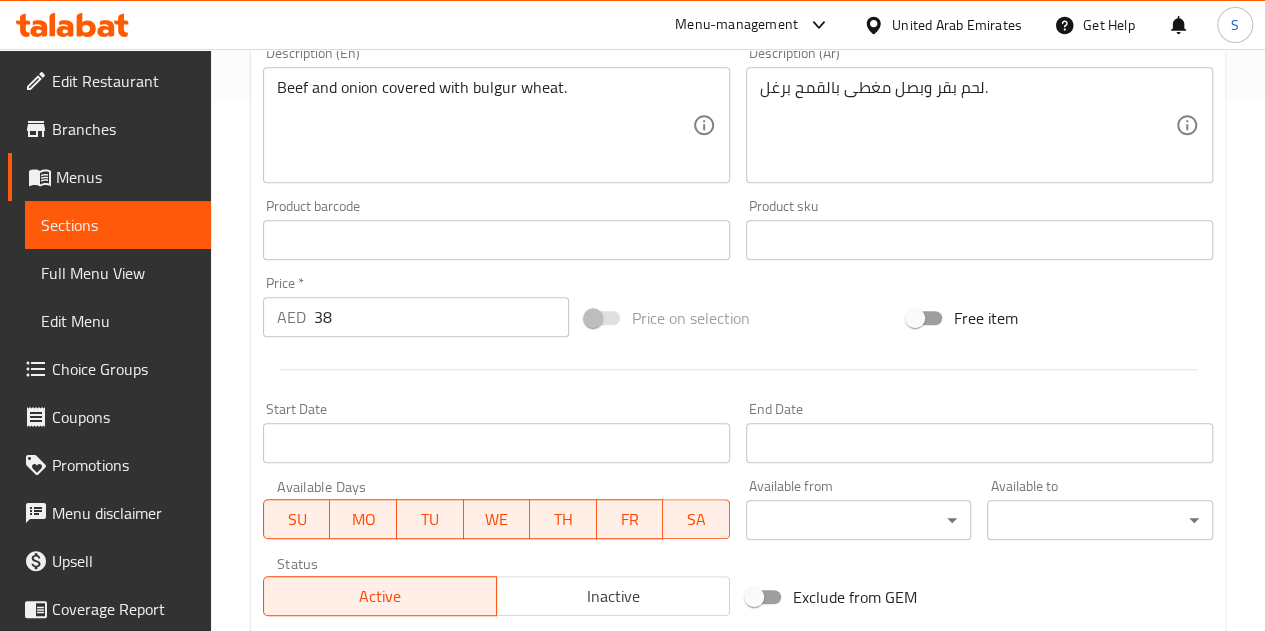 scroll, scrollTop: 528, scrollLeft: 0, axis: vertical 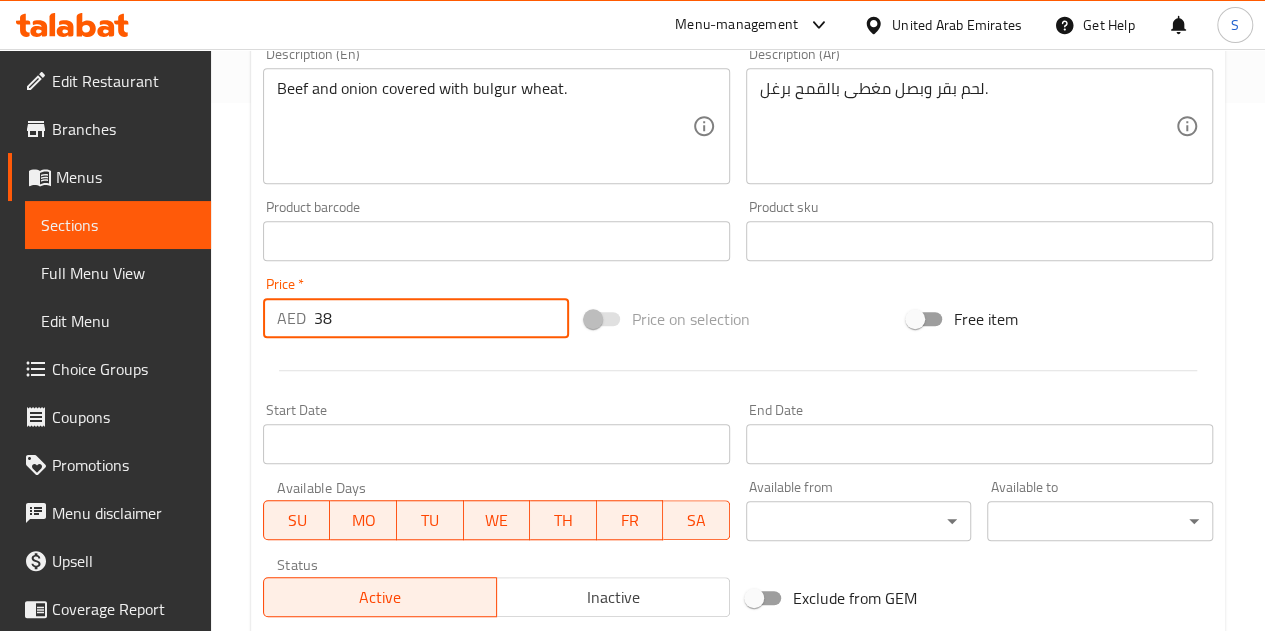 click on "38" at bounding box center [441, 318] 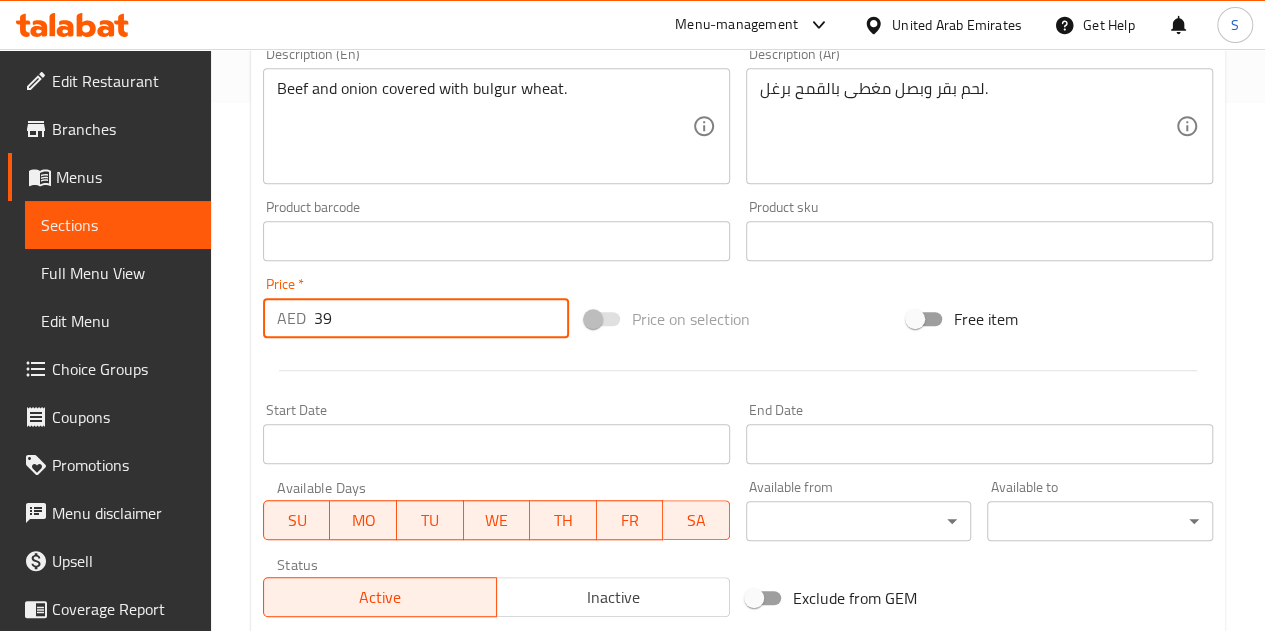 scroll, scrollTop: 811, scrollLeft: 0, axis: vertical 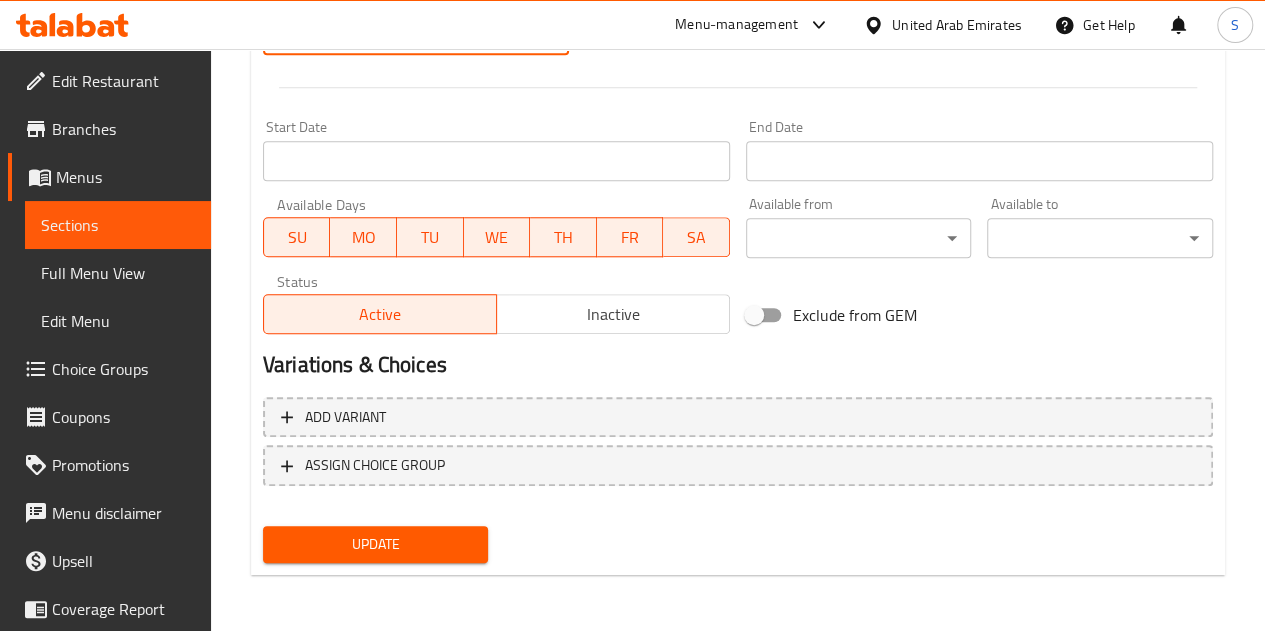 type on "39" 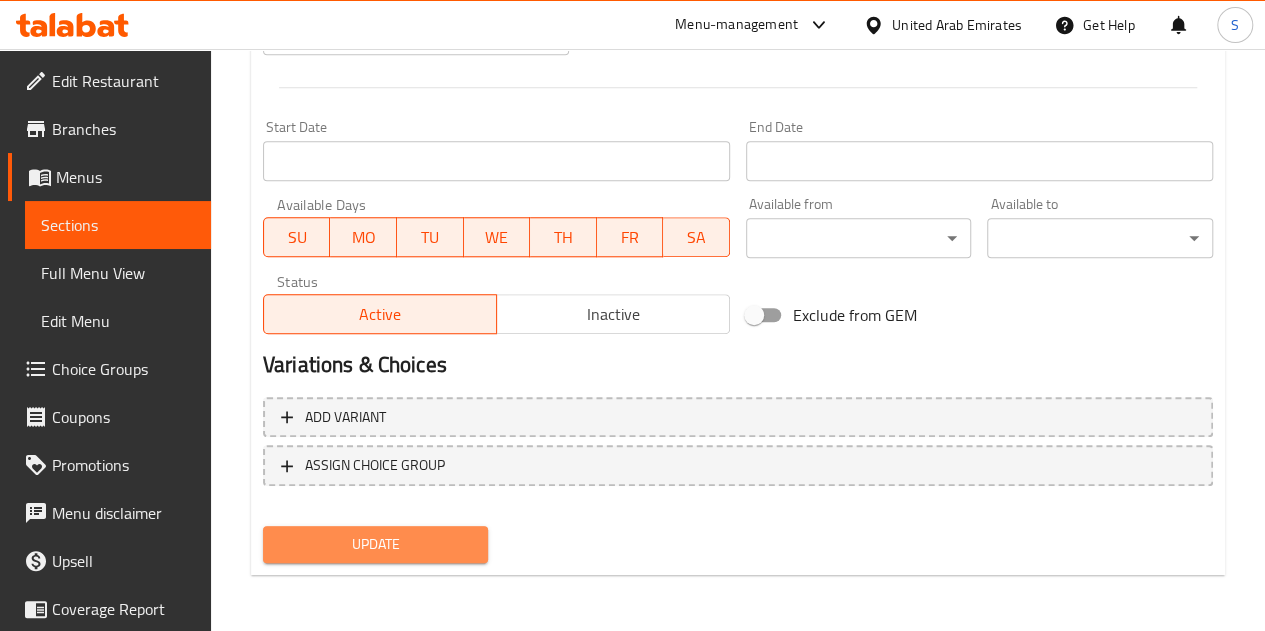 click on "Update" at bounding box center [376, 544] 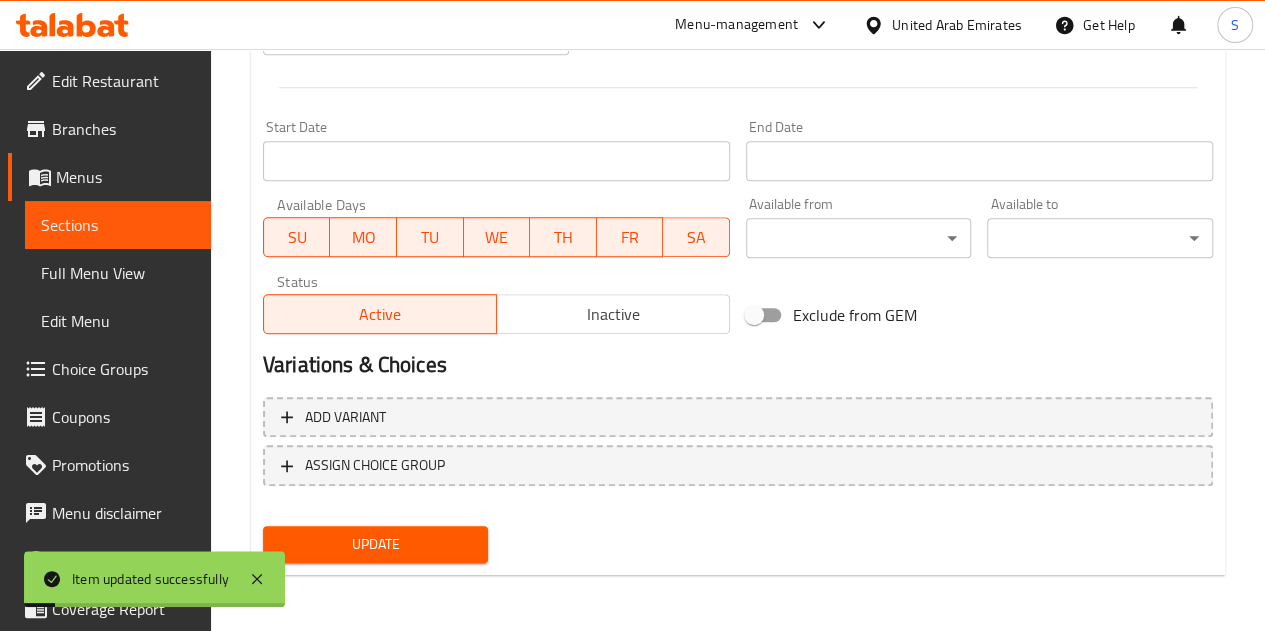 click on "Sections" at bounding box center (118, 225) 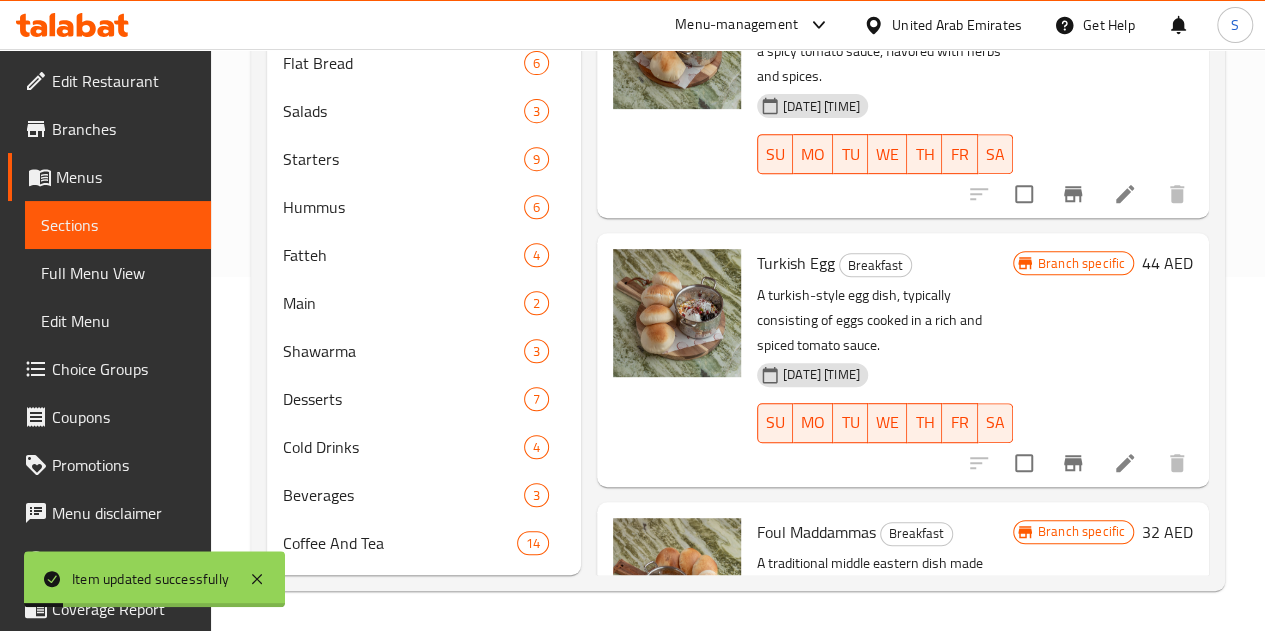 scroll, scrollTop: 383, scrollLeft: 0, axis: vertical 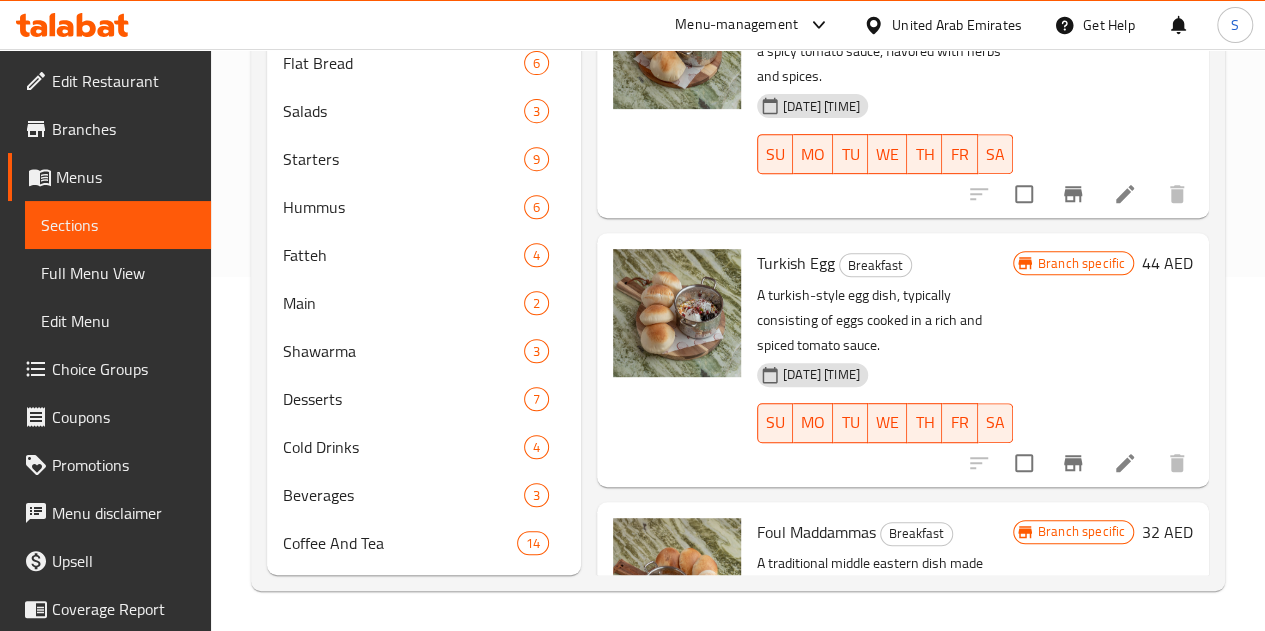 click at bounding box center (72, 25) 